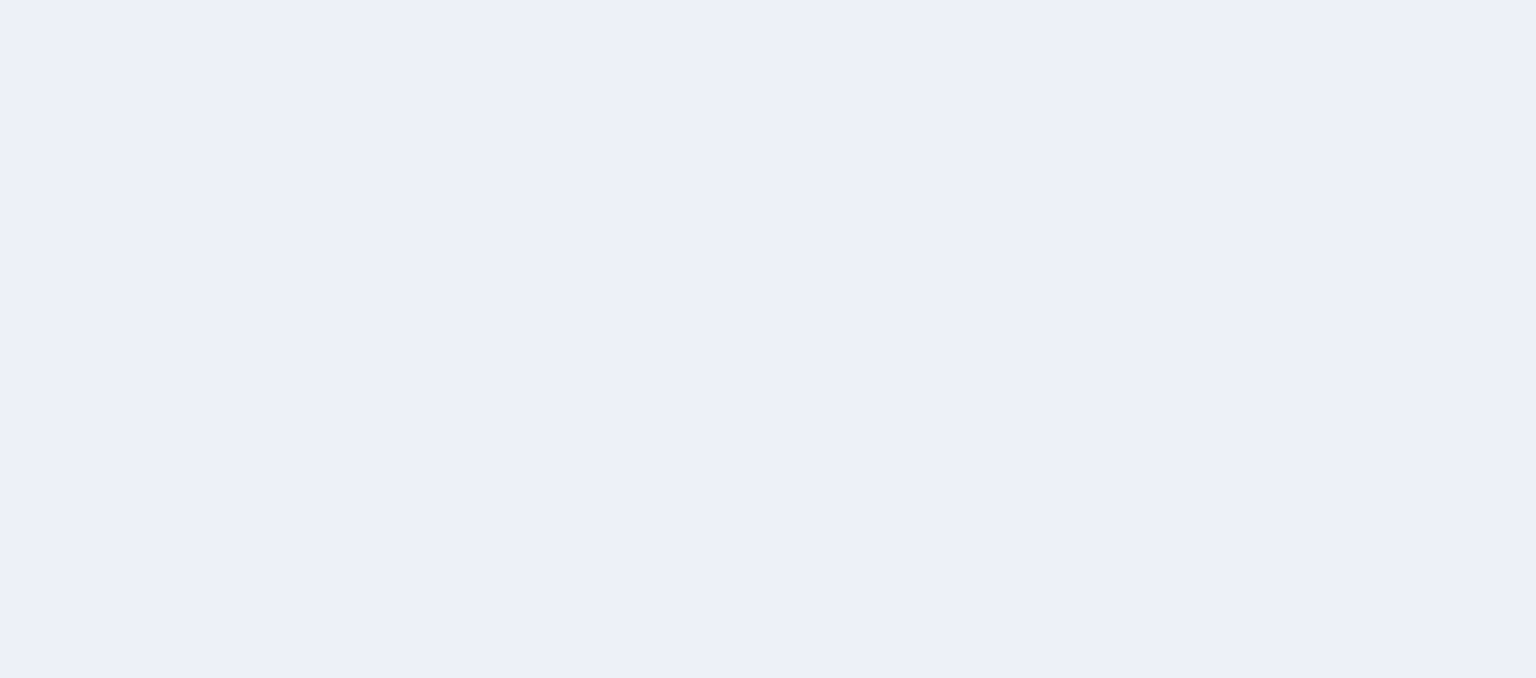 scroll, scrollTop: 0, scrollLeft: 0, axis: both 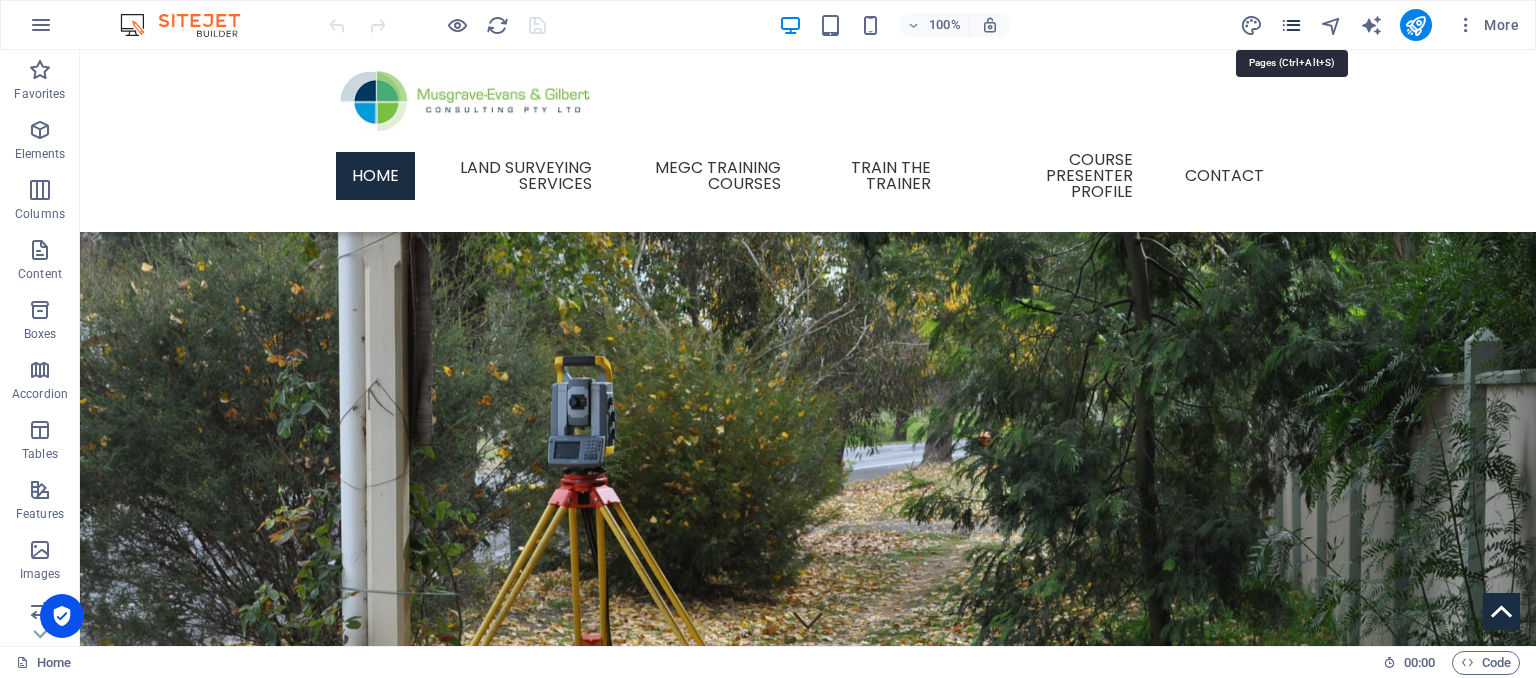 click at bounding box center [1291, 25] 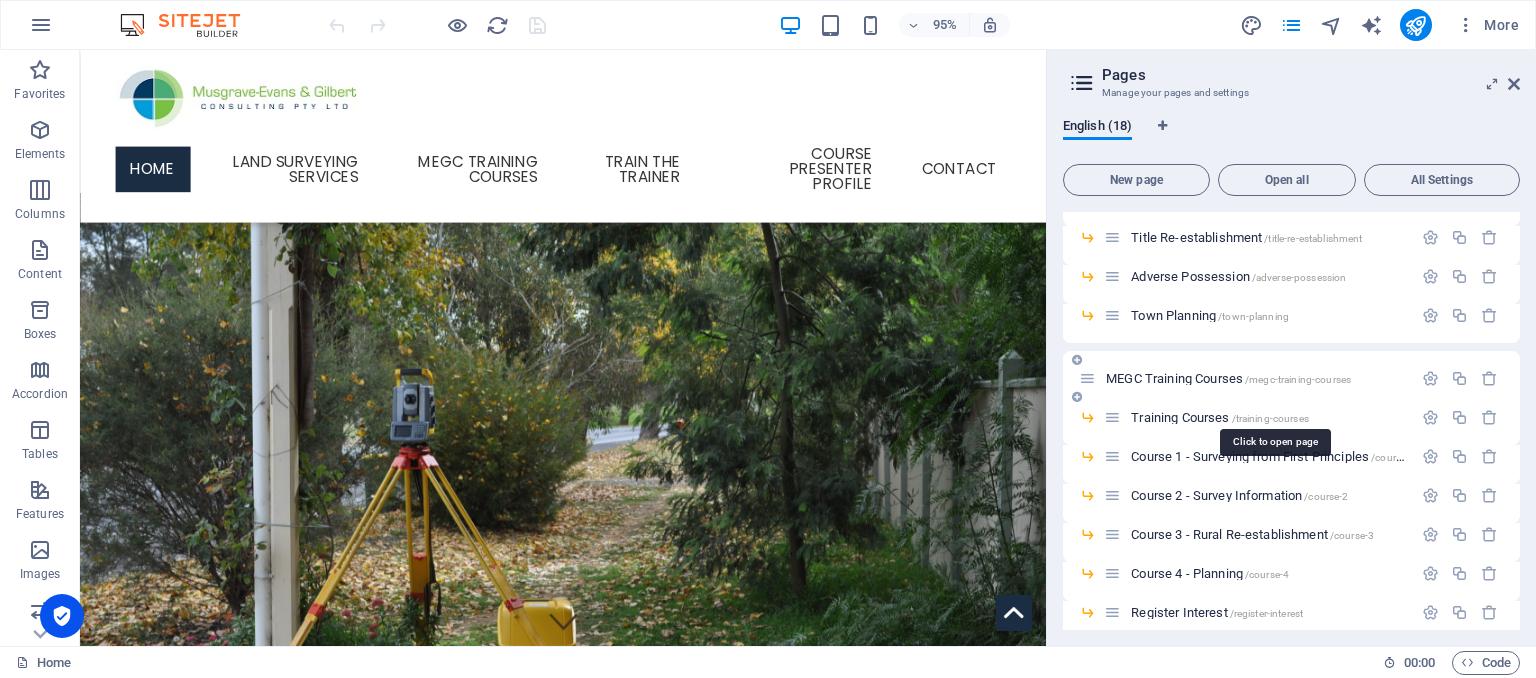 scroll, scrollTop: 100, scrollLeft: 0, axis: vertical 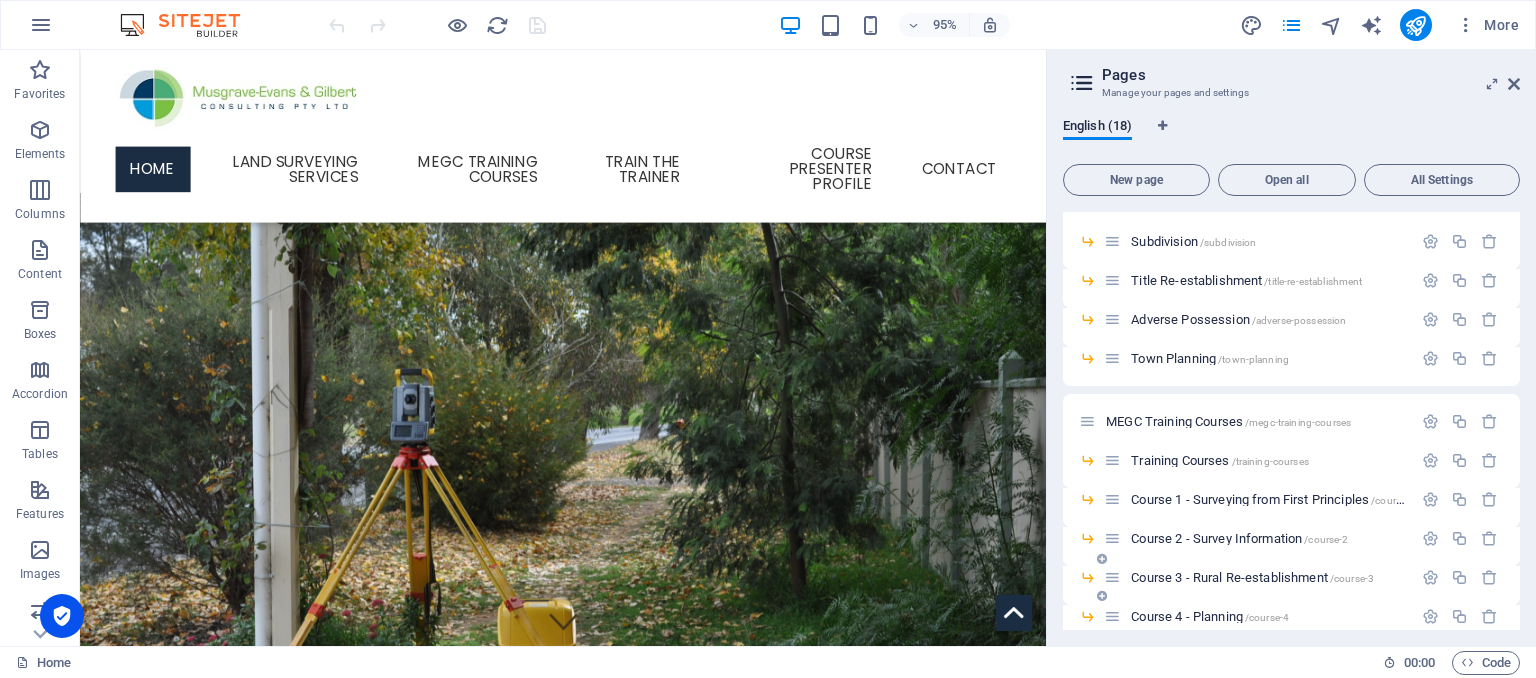 click on "Course 3 - Rural Re-establishment /course-3" at bounding box center (1258, 577) 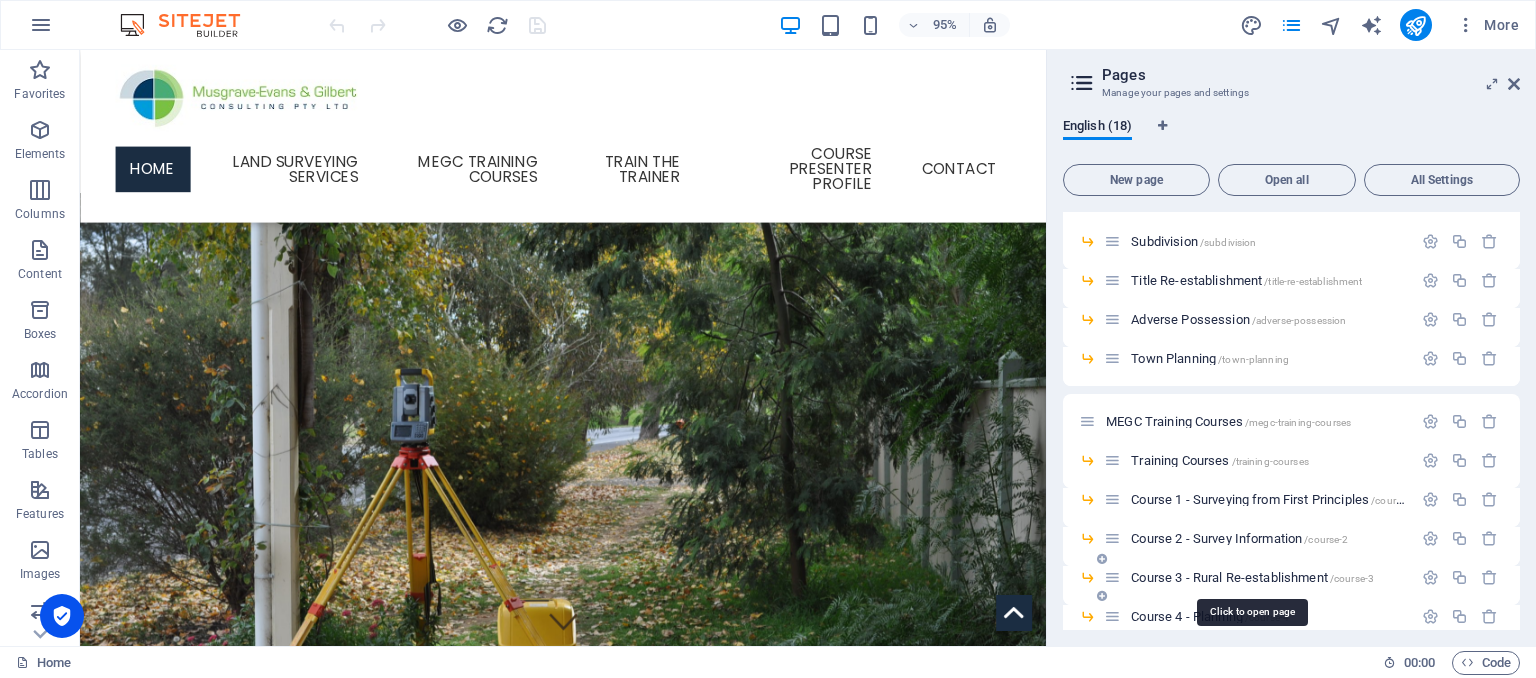 click on "Course 3 - Rural Re-establishment /course-3" at bounding box center [1252, 577] 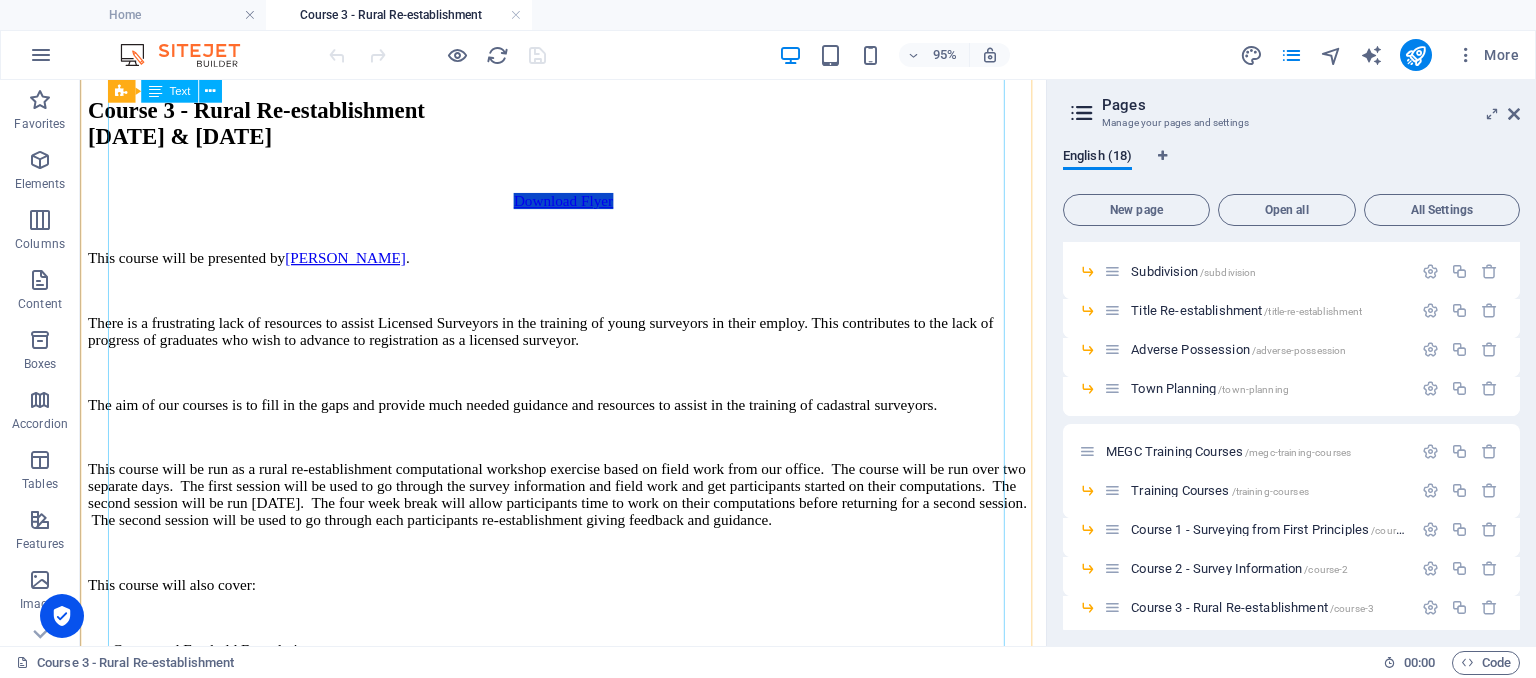 scroll, scrollTop: 1083, scrollLeft: 0, axis: vertical 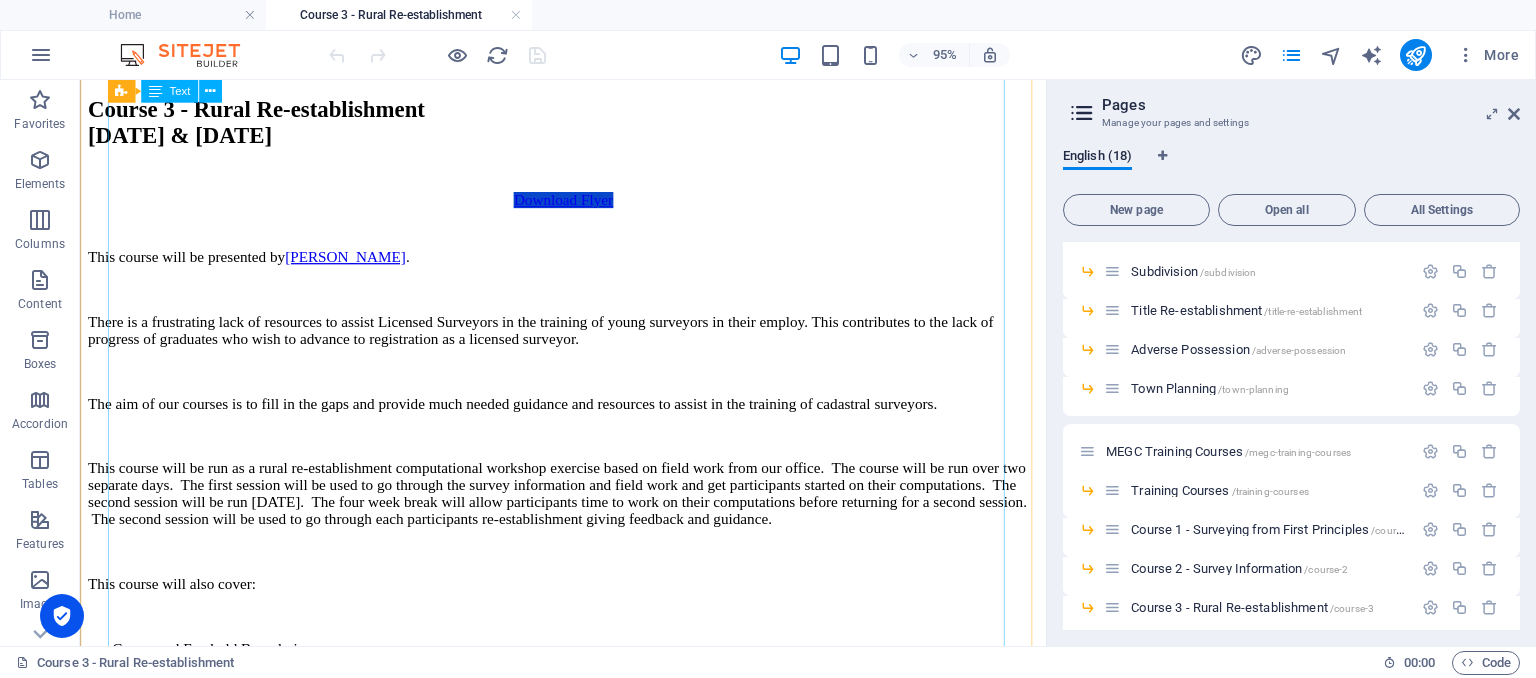 click on "This course will be presented by  [PERSON_NAME] . There is a frustrating lack of resources to assist Licensed Surveyors in the training of young surveyors in their employ. This contributes to the lack of progress of graduates who wish to advance to registration as a licensed surveyor. The aim of our courses is to fill in the gaps and provide much needed guidance and resources to assist in the training of cadastral surveyors. This course will also cover: •Crown and Freehold Boundaries •Crown boundary re-establishment and the Property Law Act 1958 •The monuments based system and survey differences •Government Road Alignments •Sources of survey information •Parish Plans – CPO and LTO/Titles Office Charts •Reading and interpreting old survey information •Preparation of Worksheets •Worked example – re-establishment of Government Roads and Crown boundaries •River Boundaries Pre-requisites: Must be able to bring along an HP calculator with closure programs Cost:   Venue:   When:" at bounding box center [588, 871] 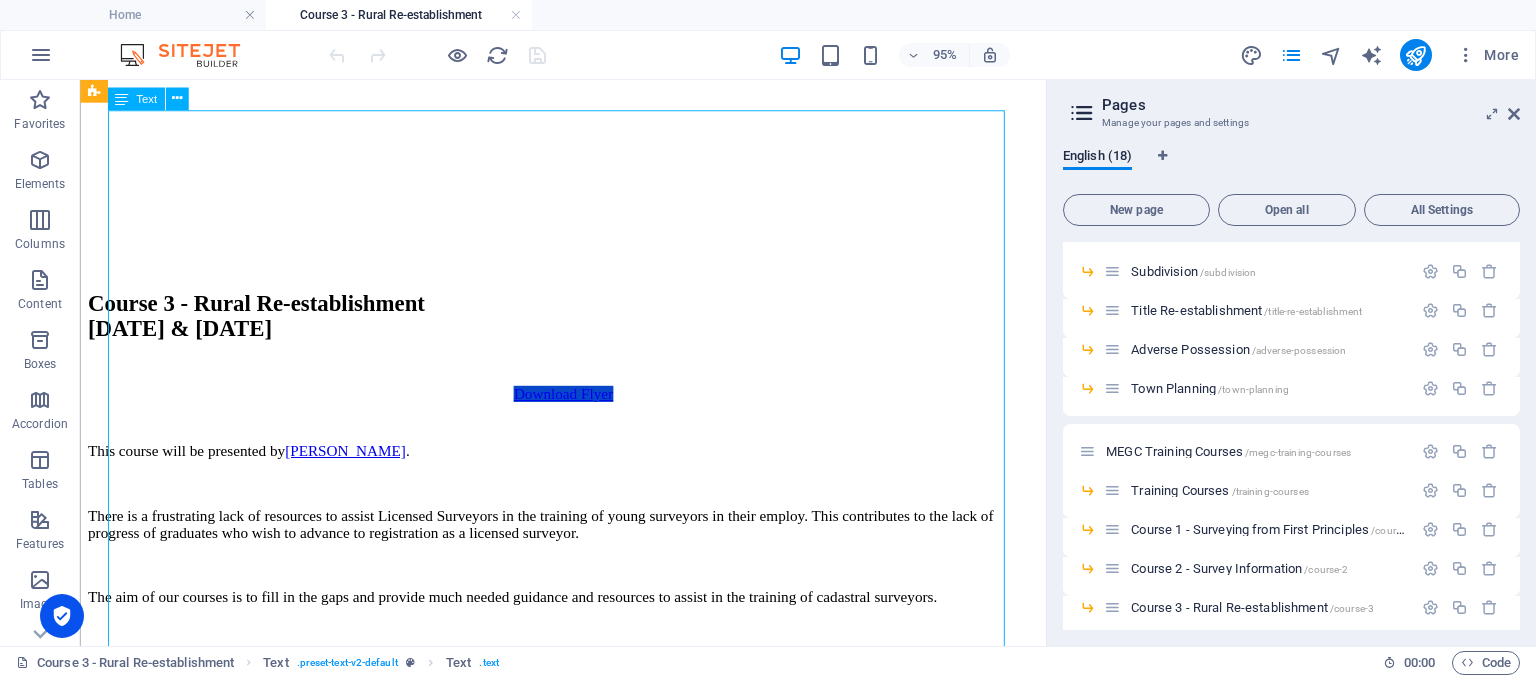 scroll, scrollTop: 883, scrollLeft: 0, axis: vertical 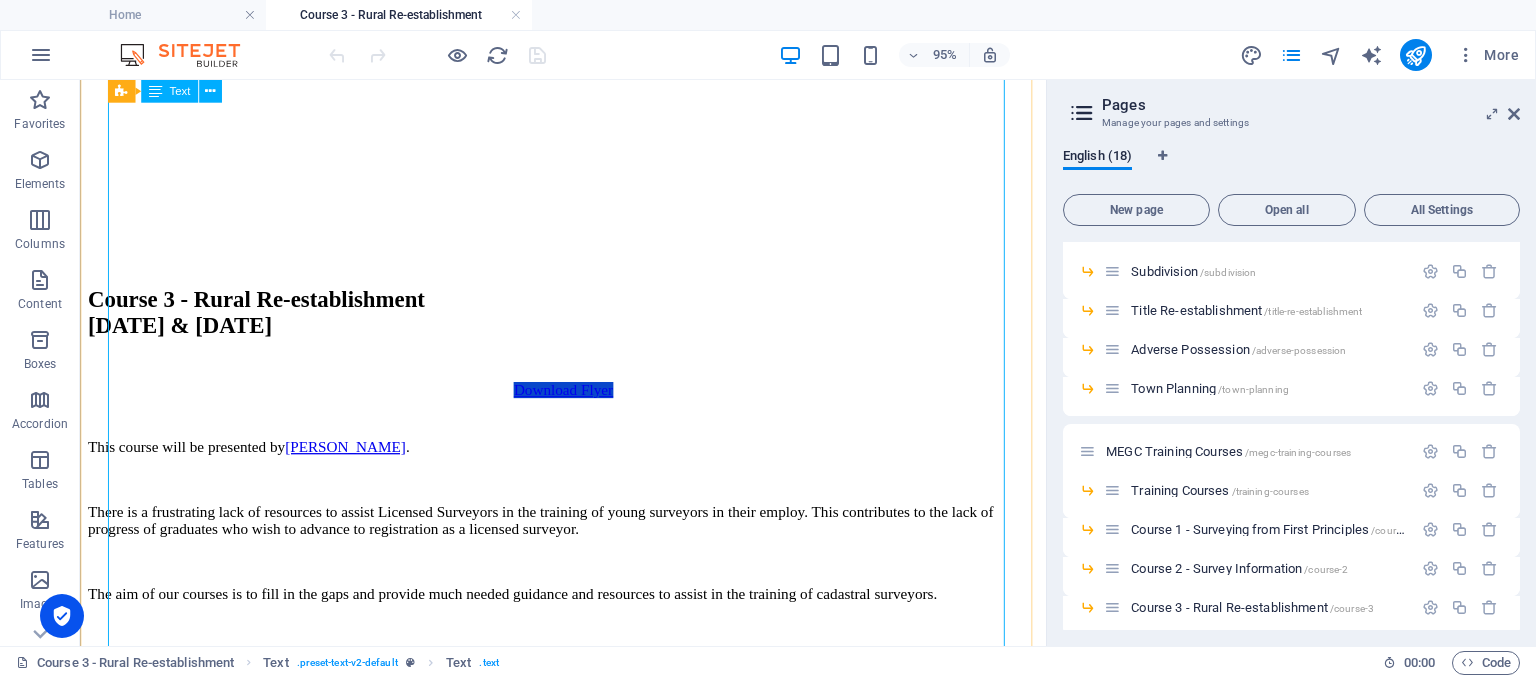 drag, startPoint x: 170, startPoint y: 464, endPoint x: 248, endPoint y: 525, distance: 99.0202 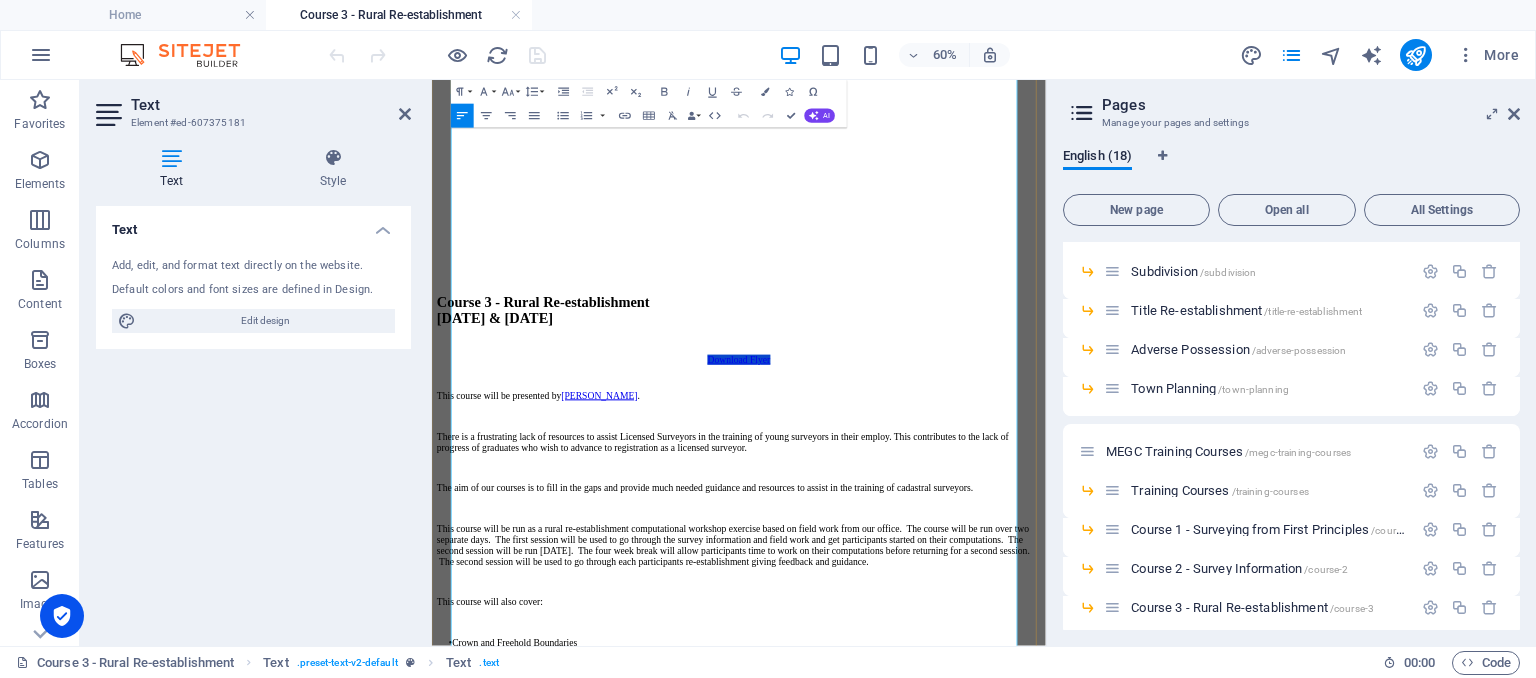 scroll, scrollTop: 881, scrollLeft: 0, axis: vertical 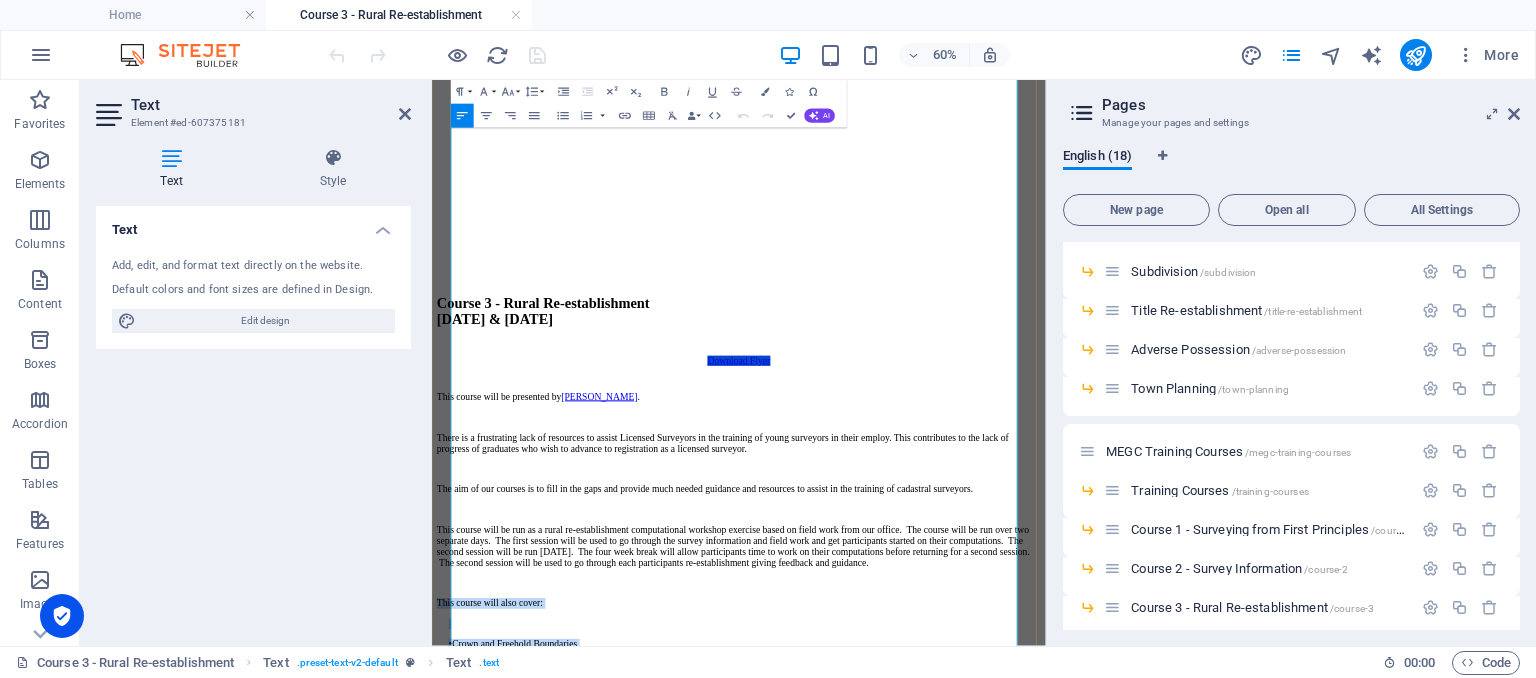 drag, startPoint x: 466, startPoint y: 494, endPoint x: 577, endPoint y: 745, distance: 274.44855 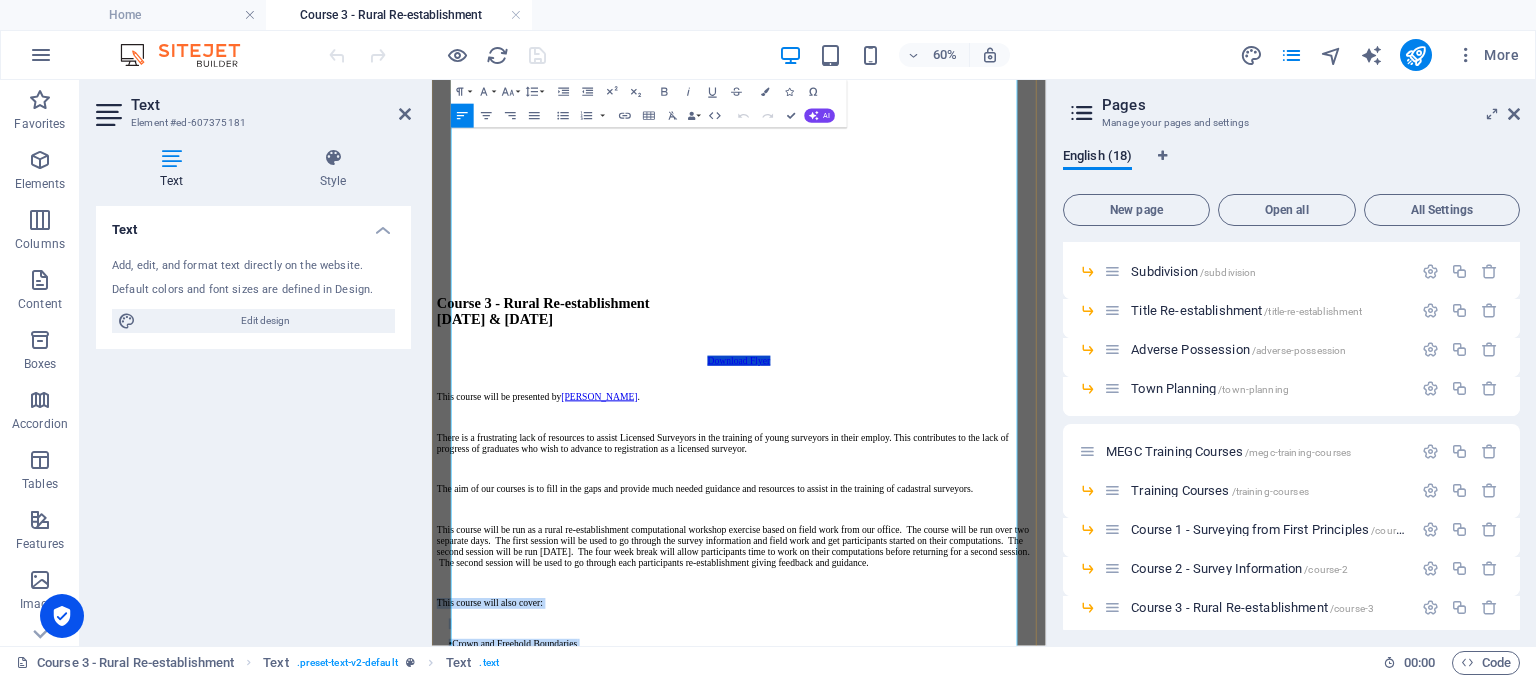 copy on "This course will also cover: •Crown and Freehold Boundaries •Crown boundary re-establishment and the Property Law Act 1958 •The monuments based system and survey differences •Government Road Alignments •Sources of survey information •Parish Plans – CPO and LTO/Titles Office Charts •Reading and interpreting old survey information •Preparation of Worksheets •Worked example – re-establishment of Government Roads and Crown boundaries •River Boundaries" 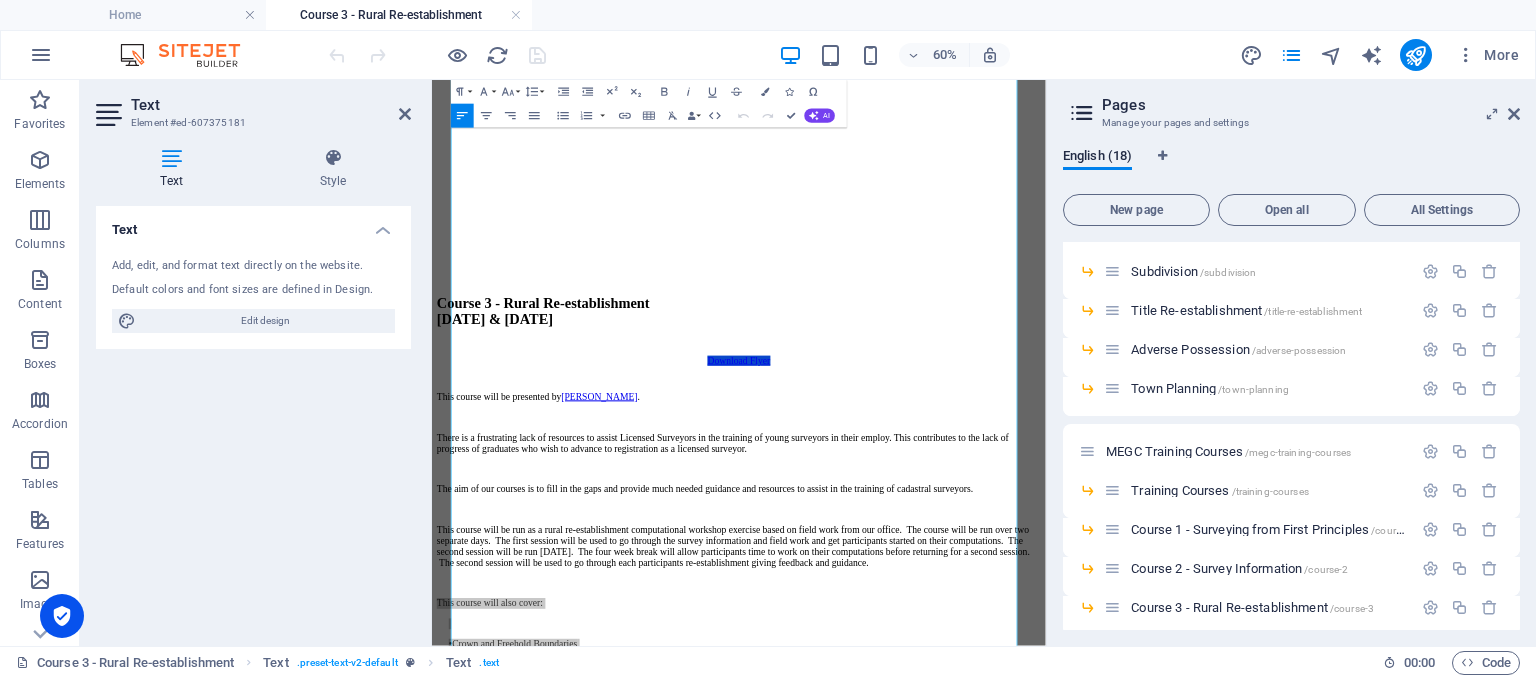 click on "Text Add, edit, and format text directly on the website. Default colors and font sizes are defined in Design. Edit design Alignment Left aligned Centered Right aligned" at bounding box center (253, 418) 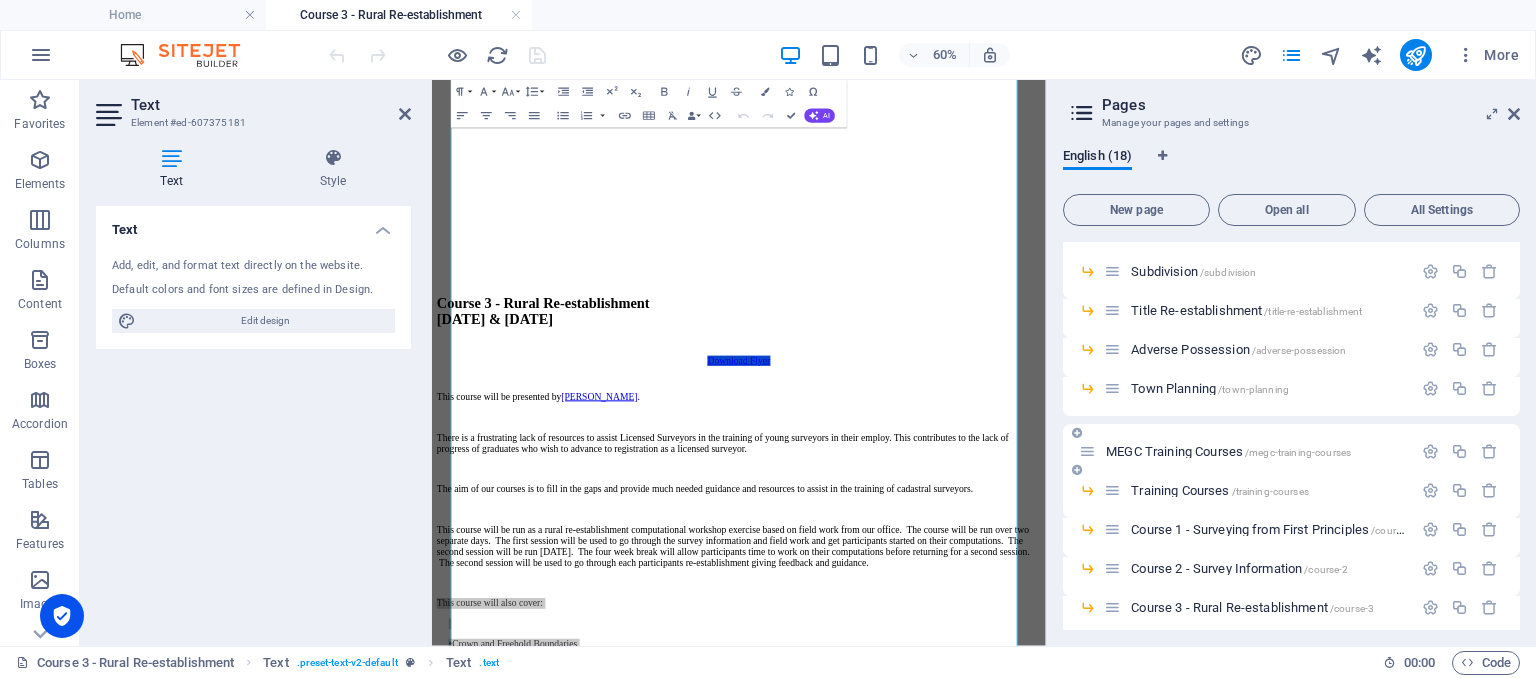 click on "MEGC Training Courses /megc-training-courses" at bounding box center [1228, 451] 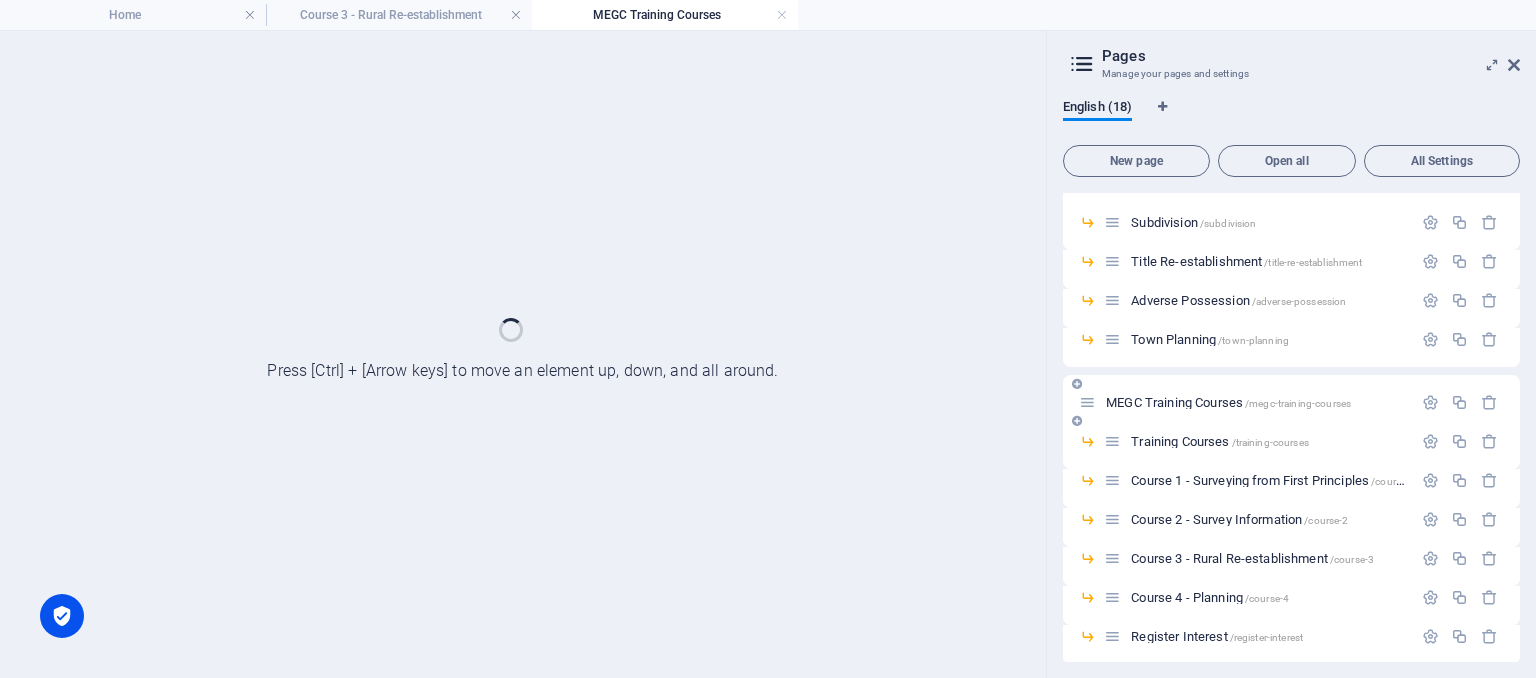 scroll, scrollTop: 0, scrollLeft: 0, axis: both 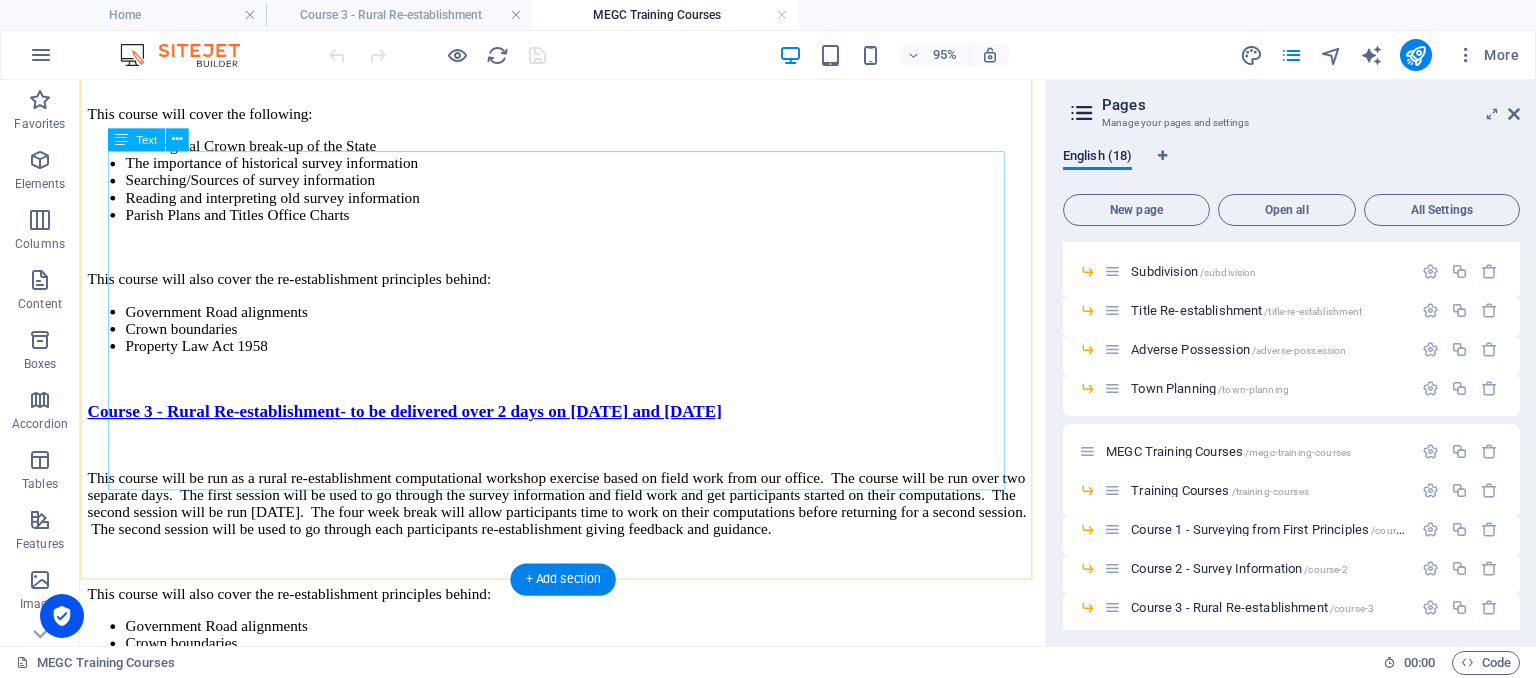 click on "Course 3 - Rural Re-establishment- to be delivered over 2 days on [DATE] and [DATE] This course will be run as a rural re-establishment computational workshop exercise based on field work from our office.  The course will be run over two separate days.  The first session will be used to go through the survey information and field work and get participants started on their computations.  The second session will be run [DATE].  The four week break will allow participants time to work on their computations before returning for a second session.  The second session will be used to go through each participants re-establishment giving feedback and guidance. This course will also cover the re-establishment principles behind: Government Road alignments Crown boundaries Property Law Act 1958" at bounding box center (588, 559) 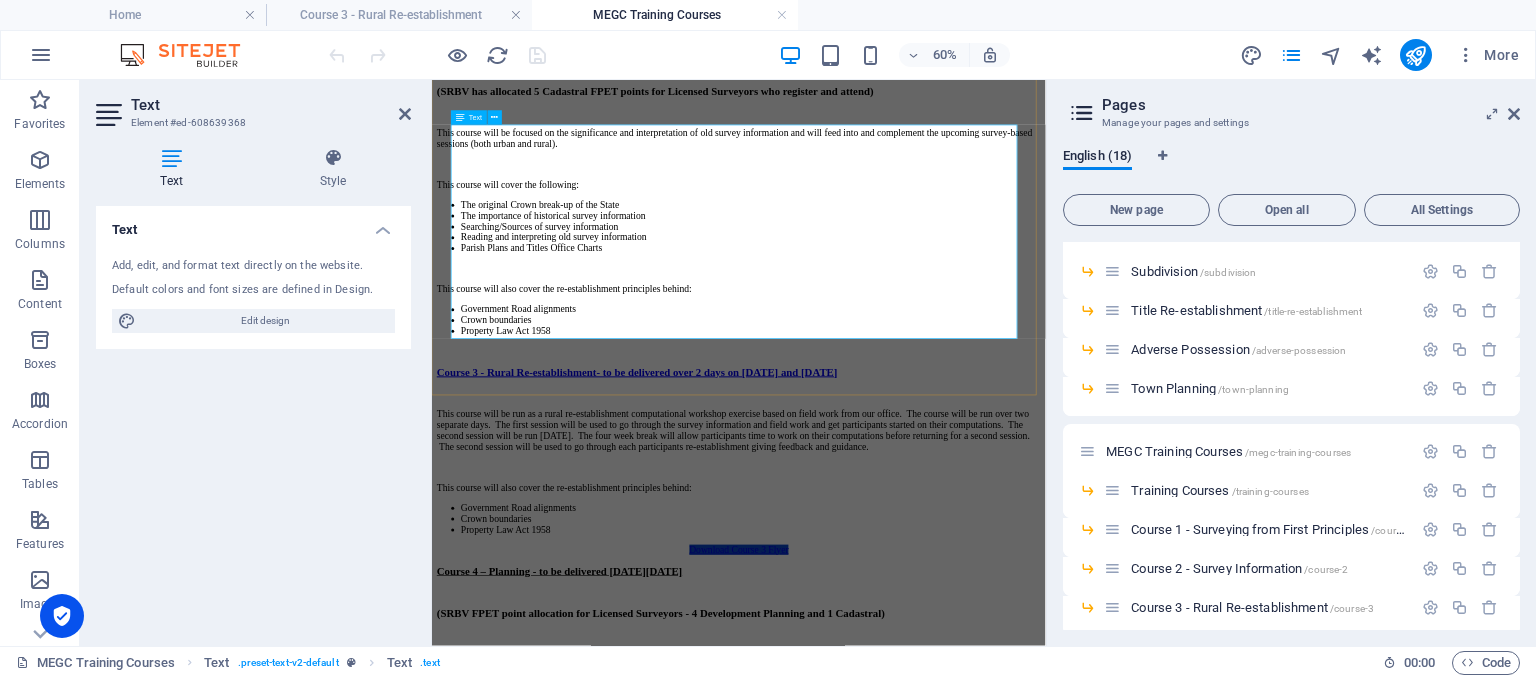 click at bounding box center [943, 726] 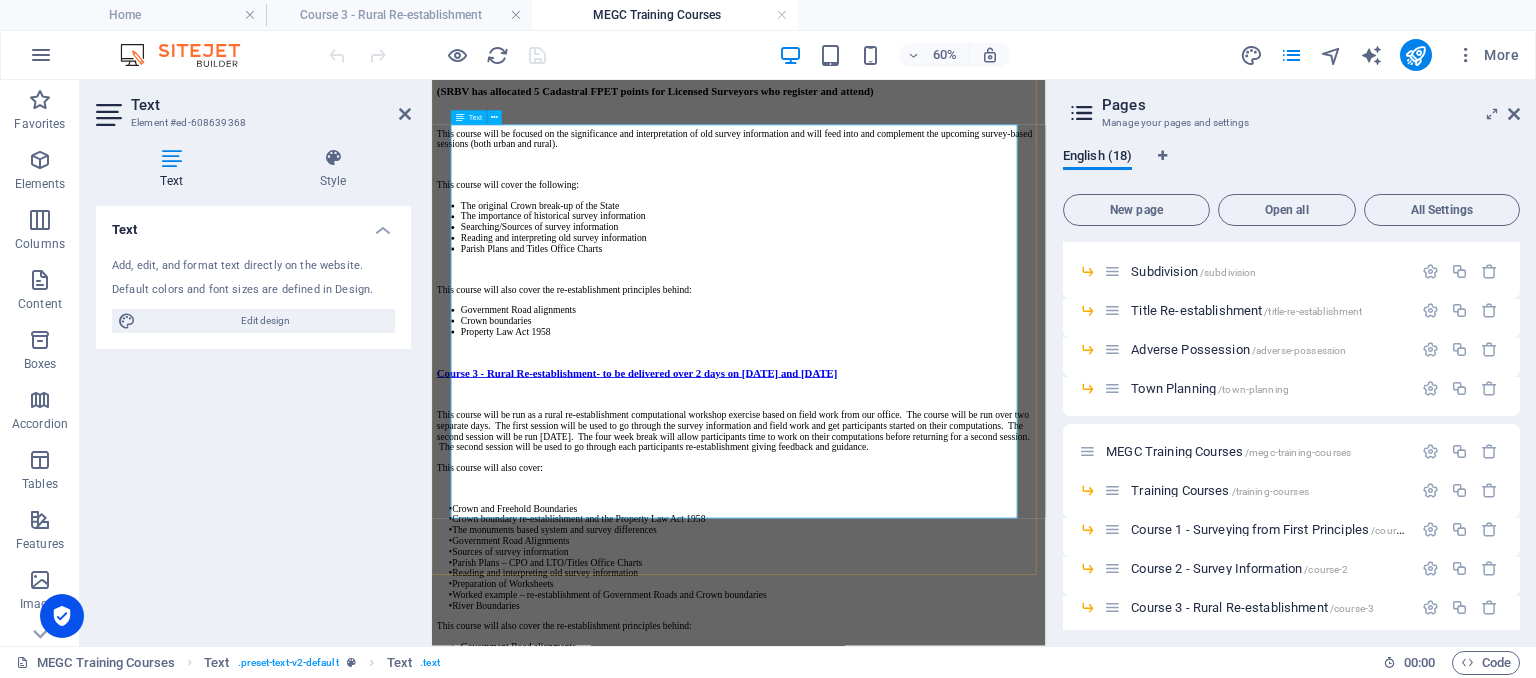 click on "This course will be run as a rural re-establishment computational workshop exercise based on field work from our office.  The course will be run over two separate days.  The first session will be used to go through the survey information and field work and get participants started on their computations.  The second session will be run [DATE].  The four week break will allow participants time to work on their computations before returning for a second session.  The second session will be used to go through each participants re-establishment giving feedback and guidance." at bounding box center [943, 666] 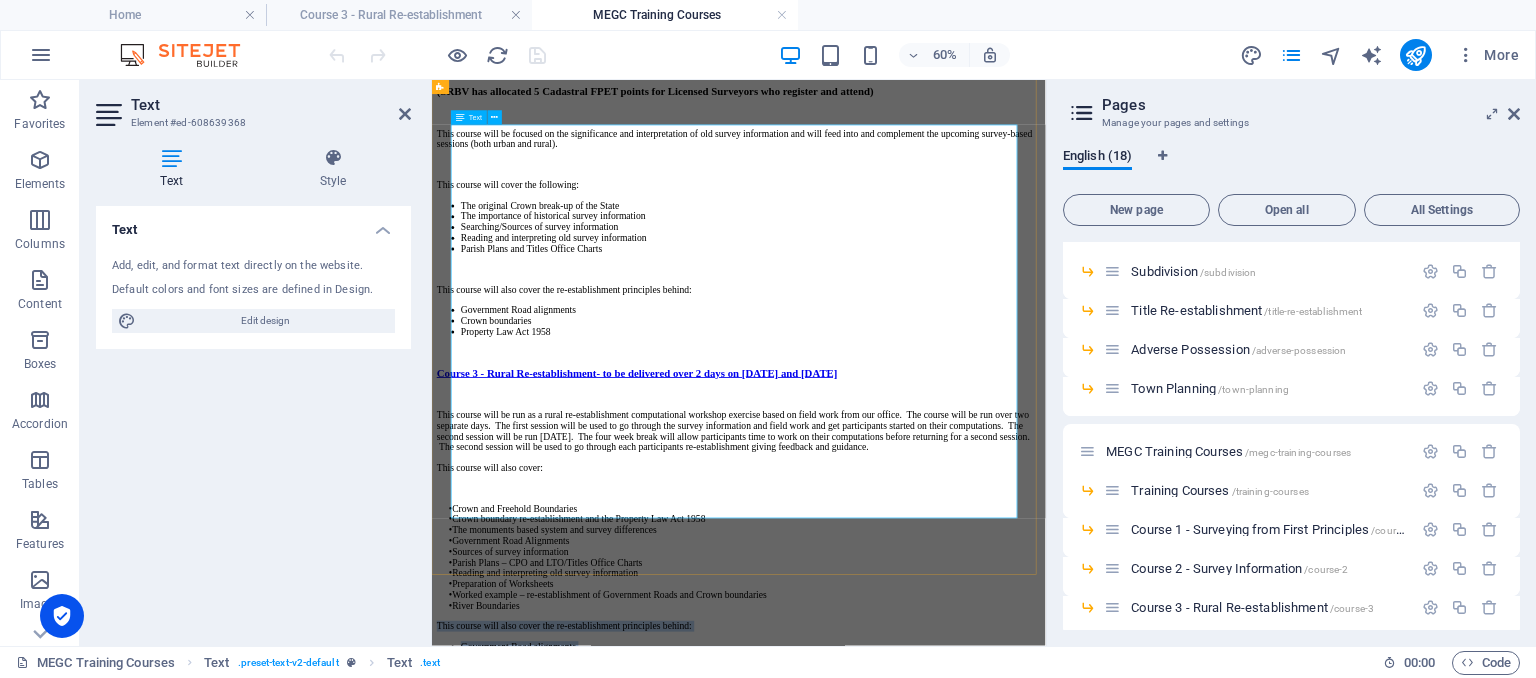 drag, startPoint x: 657, startPoint y: 798, endPoint x: 466, endPoint y: 718, distance: 207.07729 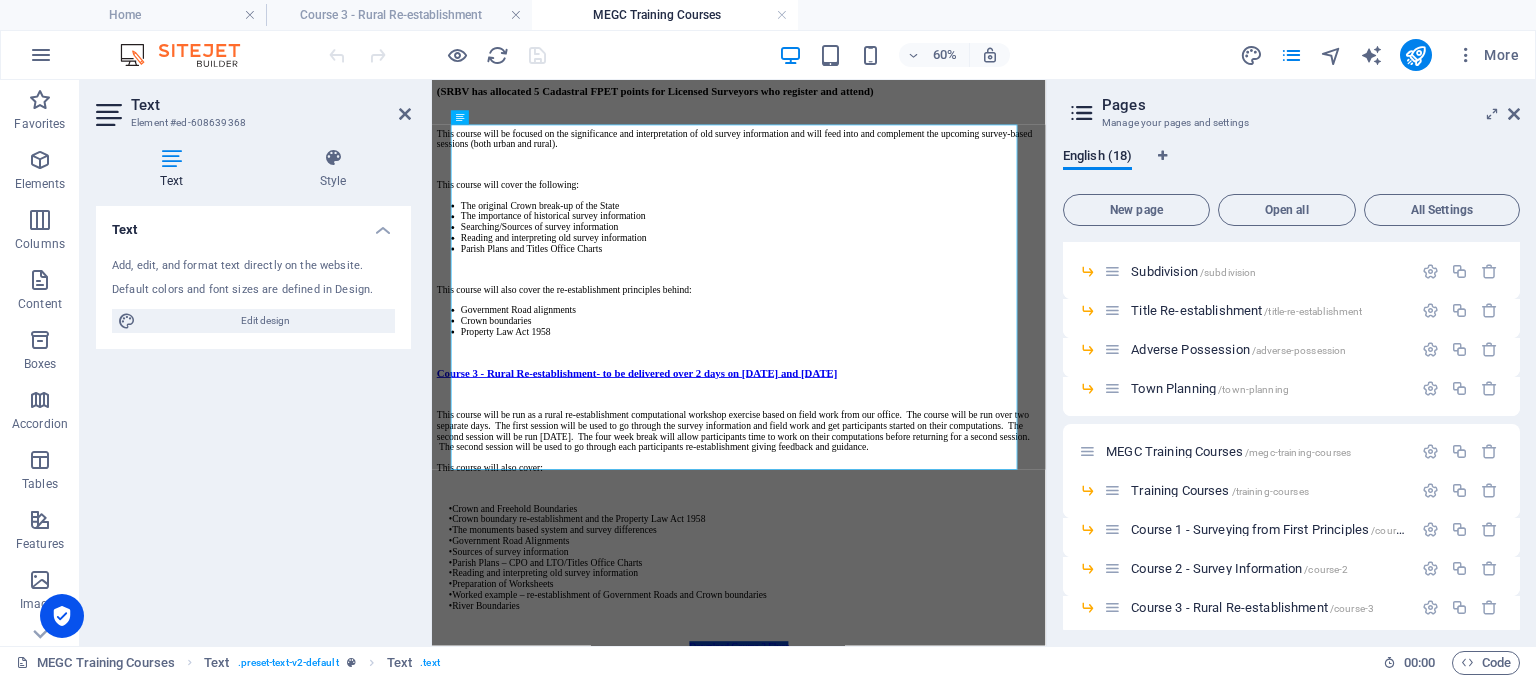 click on "Text Add, edit, and format text directly on the website. Default colors and font sizes are defined in Design. Edit design Alignment Left aligned Centered Right aligned" at bounding box center (253, 418) 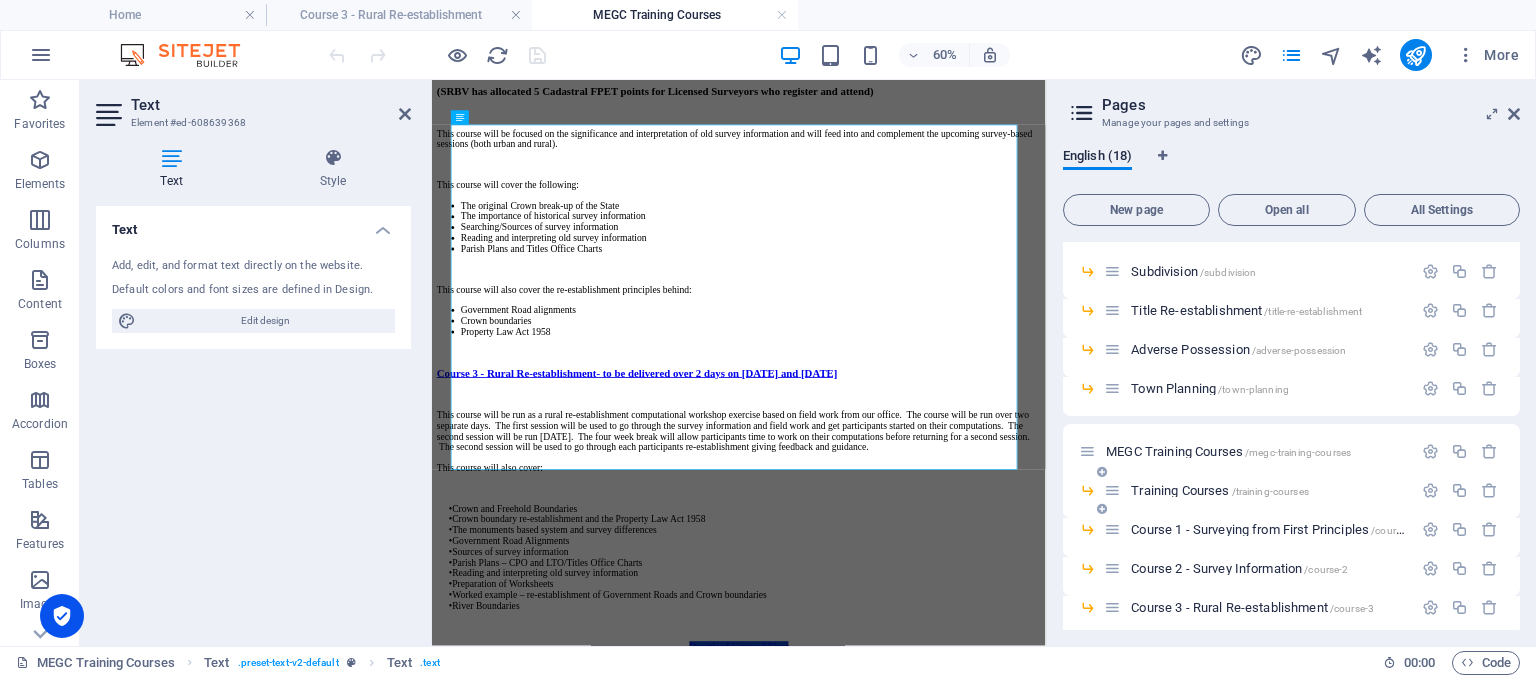 click on "Training Courses /training-courses" at bounding box center (1220, 490) 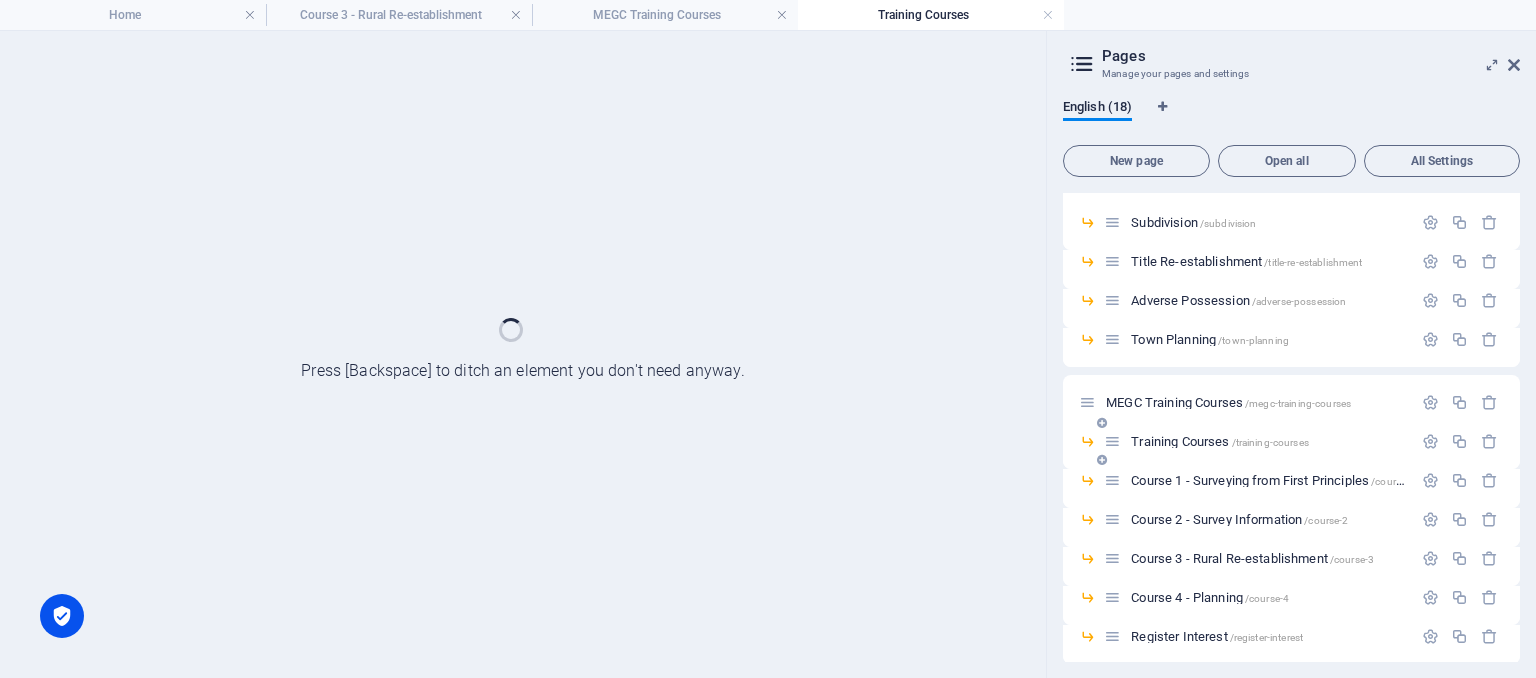 scroll, scrollTop: 0, scrollLeft: 0, axis: both 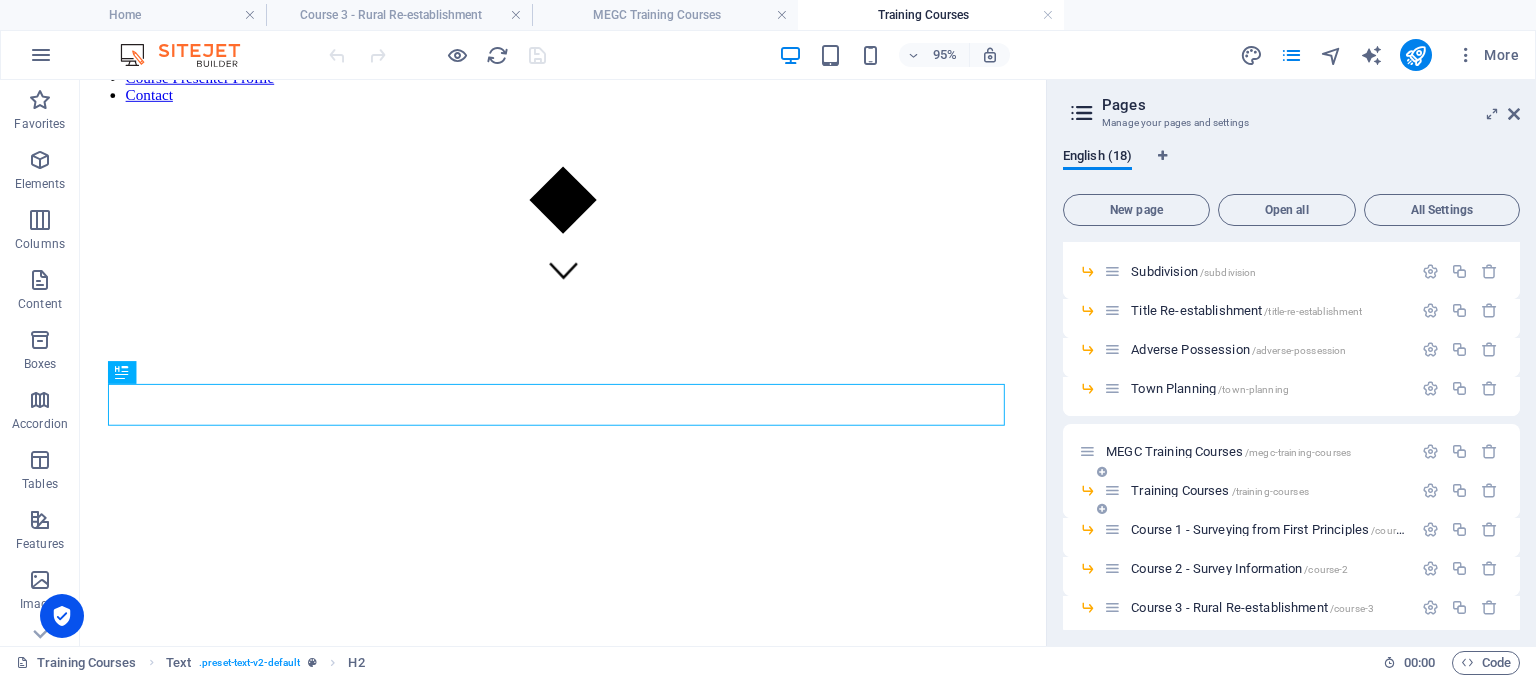click on "Training Courses /training-courses" at bounding box center (1220, 490) 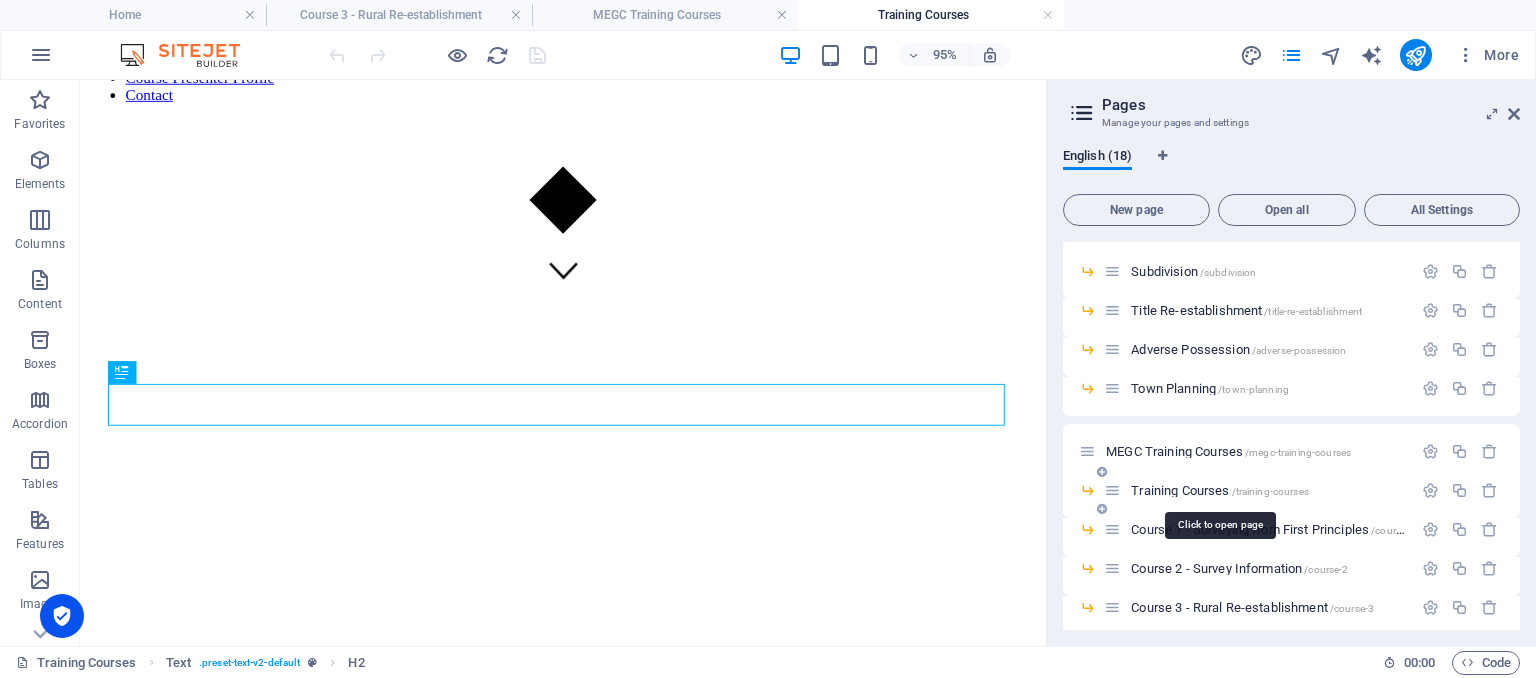 click on "Training Courses /training-courses" at bounding box center [1220, 490] 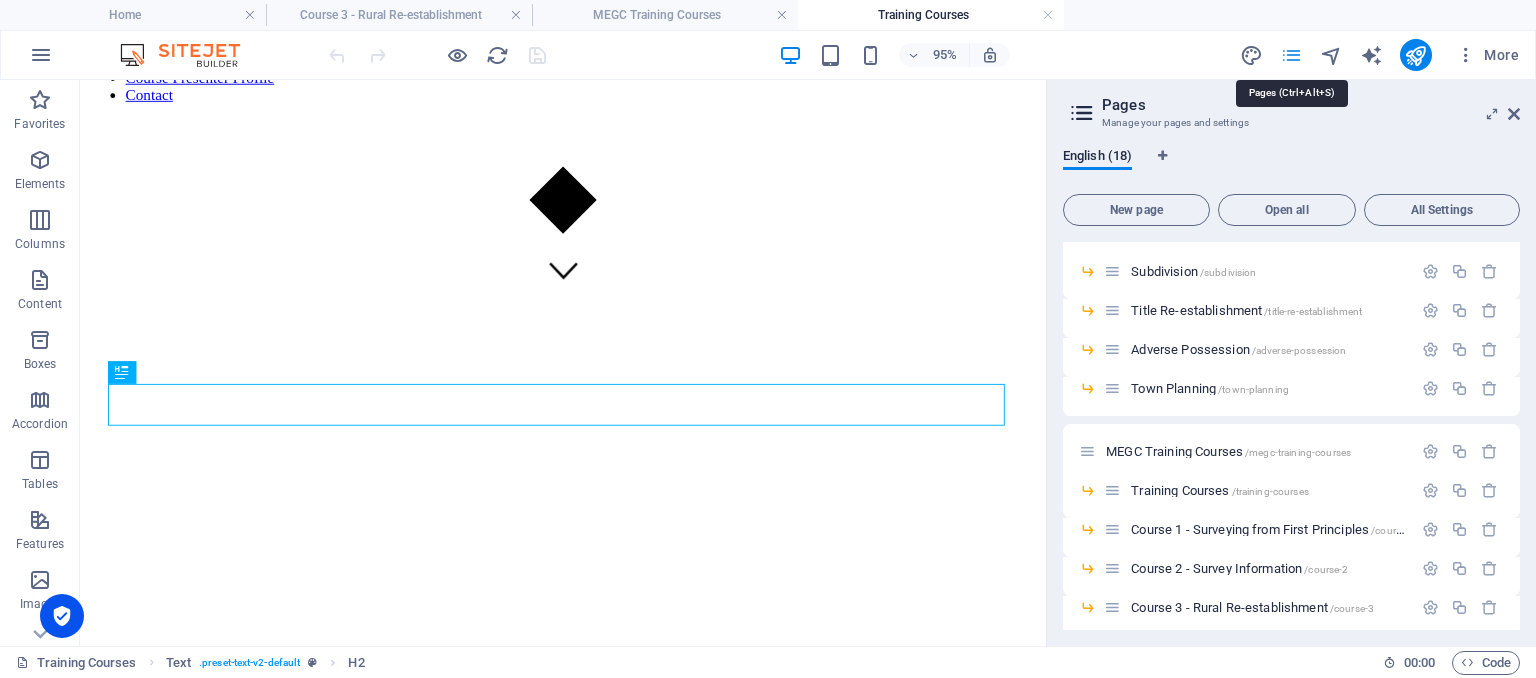 click at bounding box center (1291, 55) 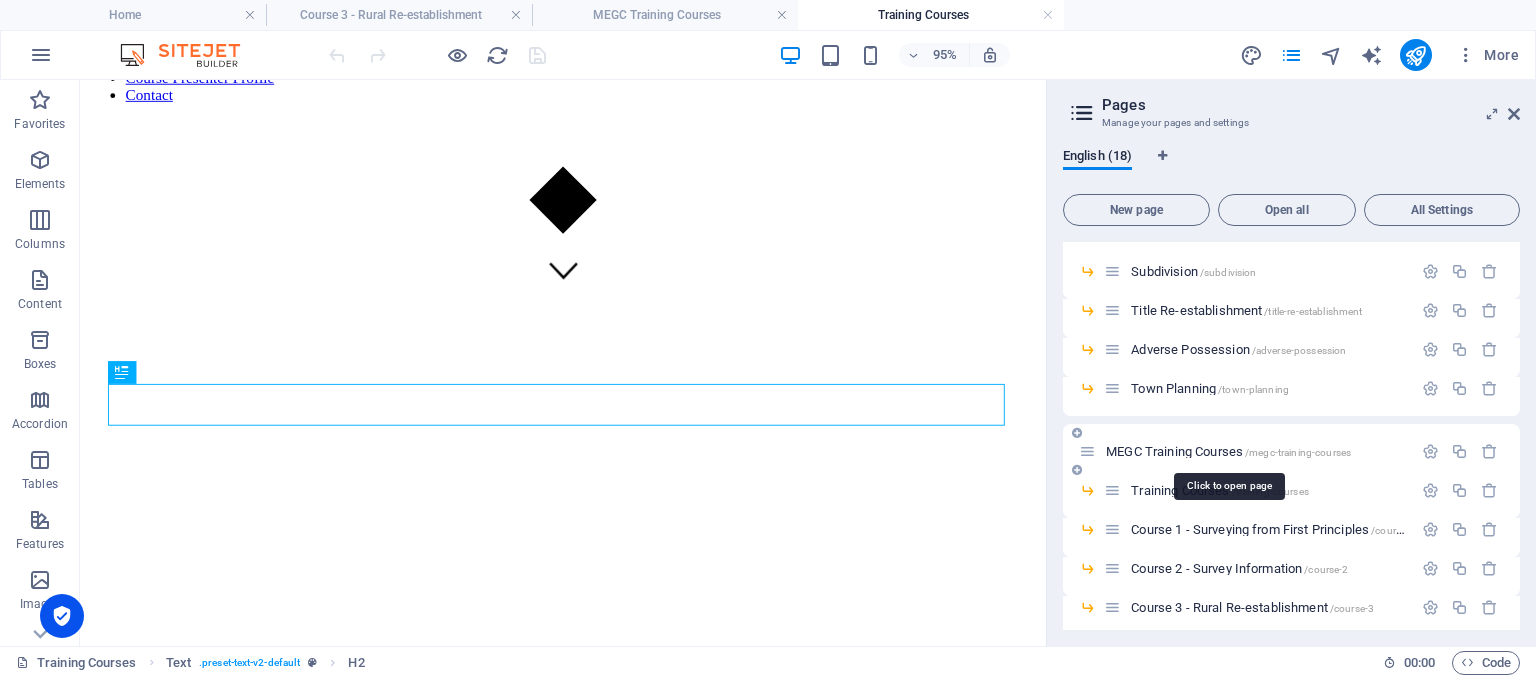 click on "MEGC Training Courses /megc-training-courses" at bounding box center (1228, 451) 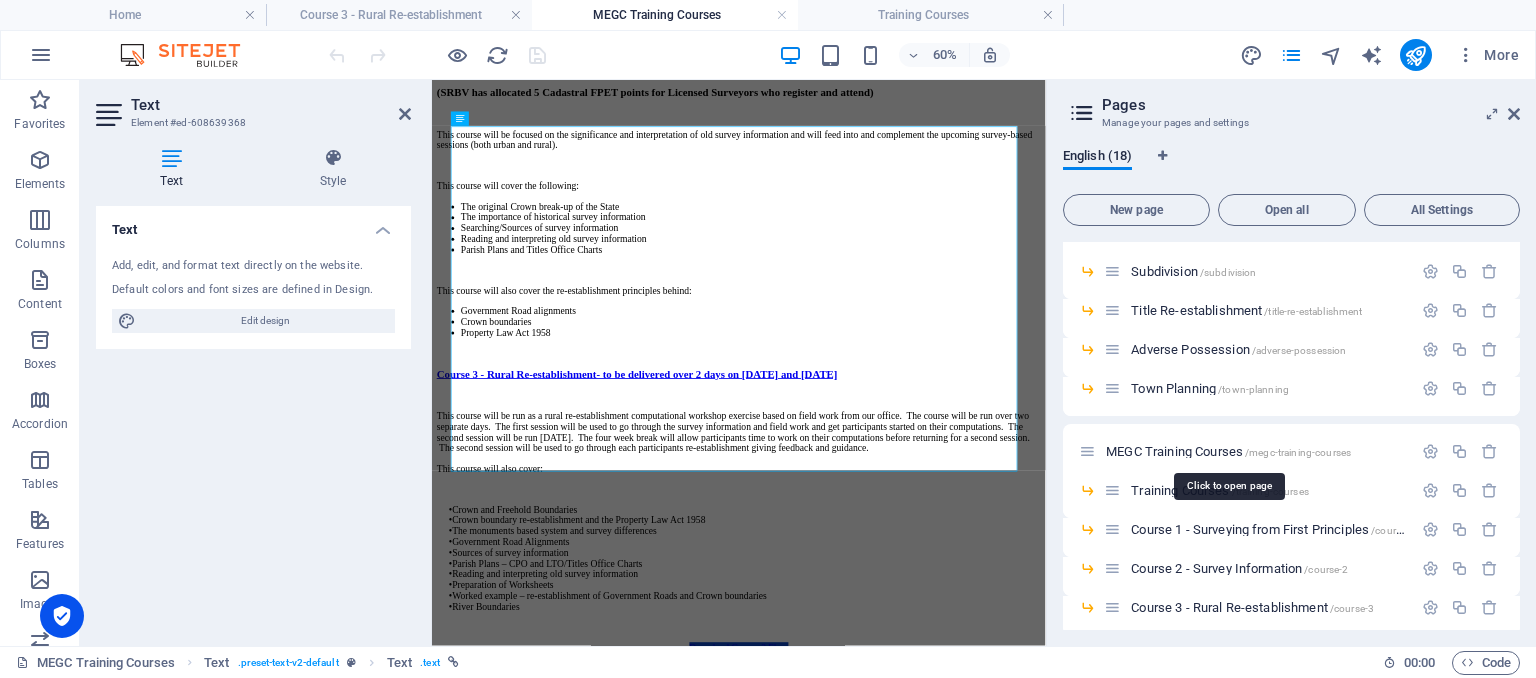 scroll, scrollTop: 2258, scrollLeft: 0, axis: vertical 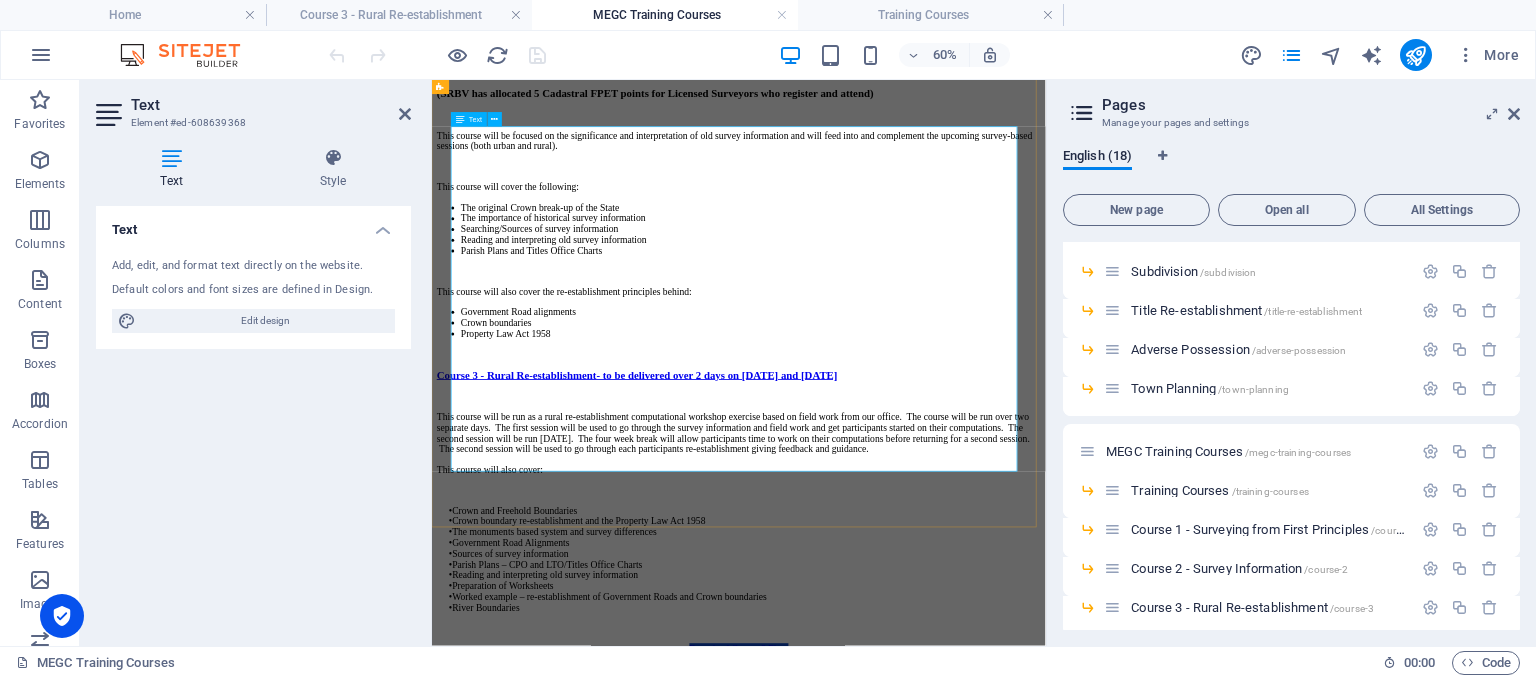 click at bounding box center [953, 764] 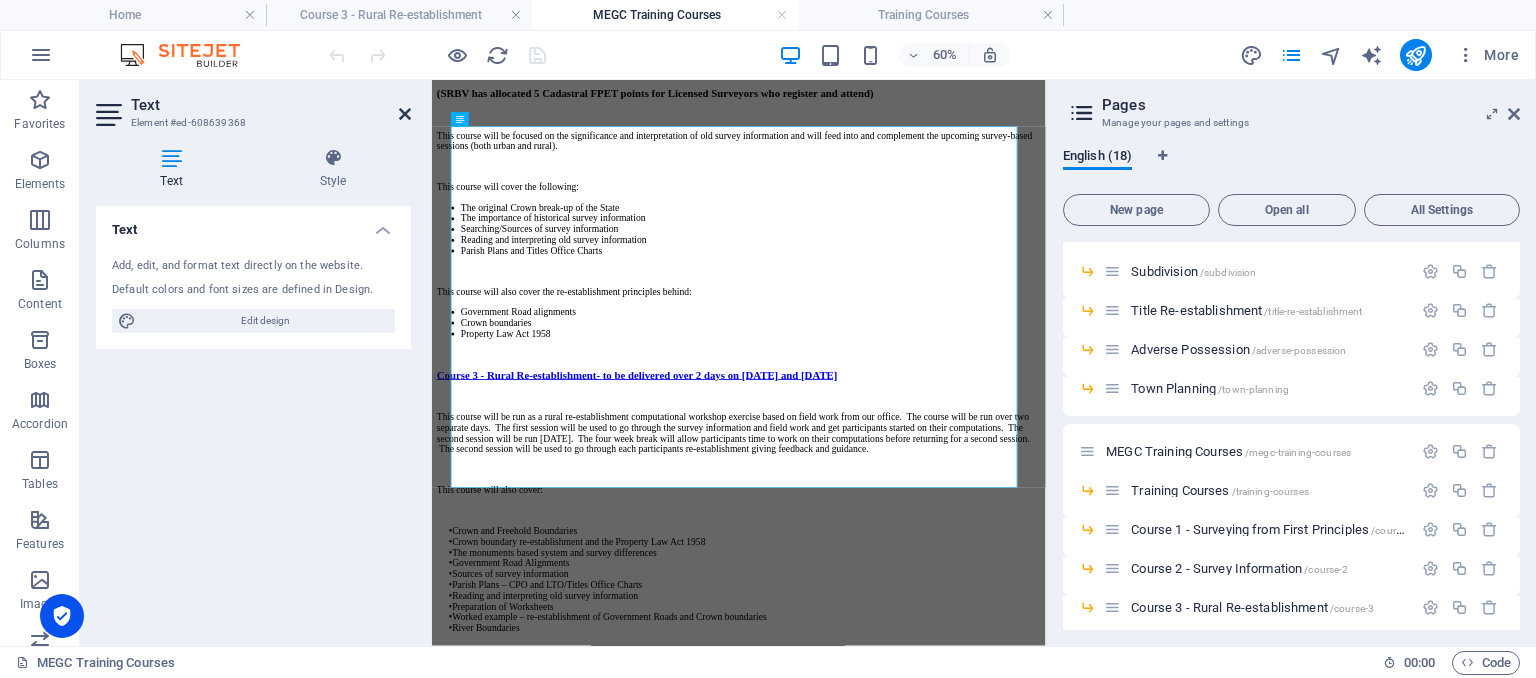 click at bounding box center [405, 114] 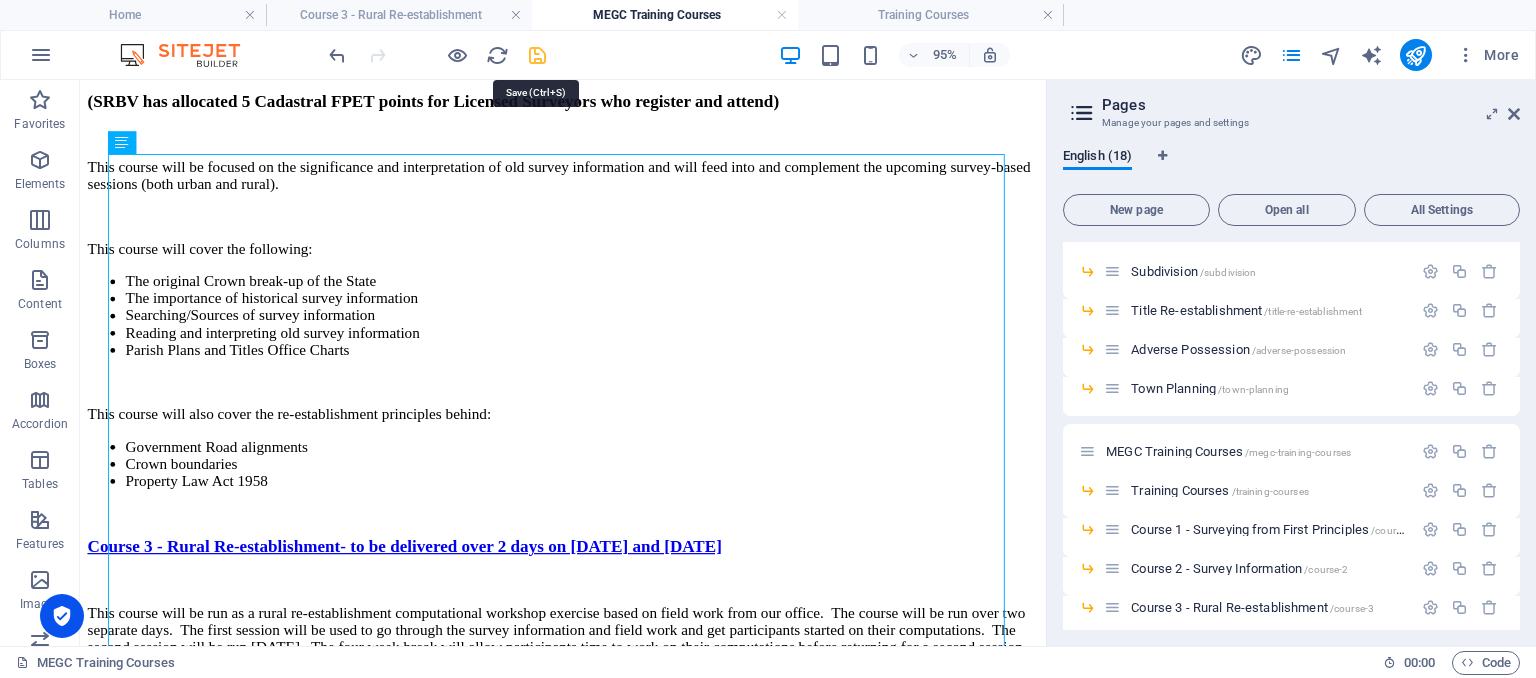 drag, startPoint x: 535, startPoint y: 54, endPoint x: 612, endPoint y: 438, distance: 391.64398 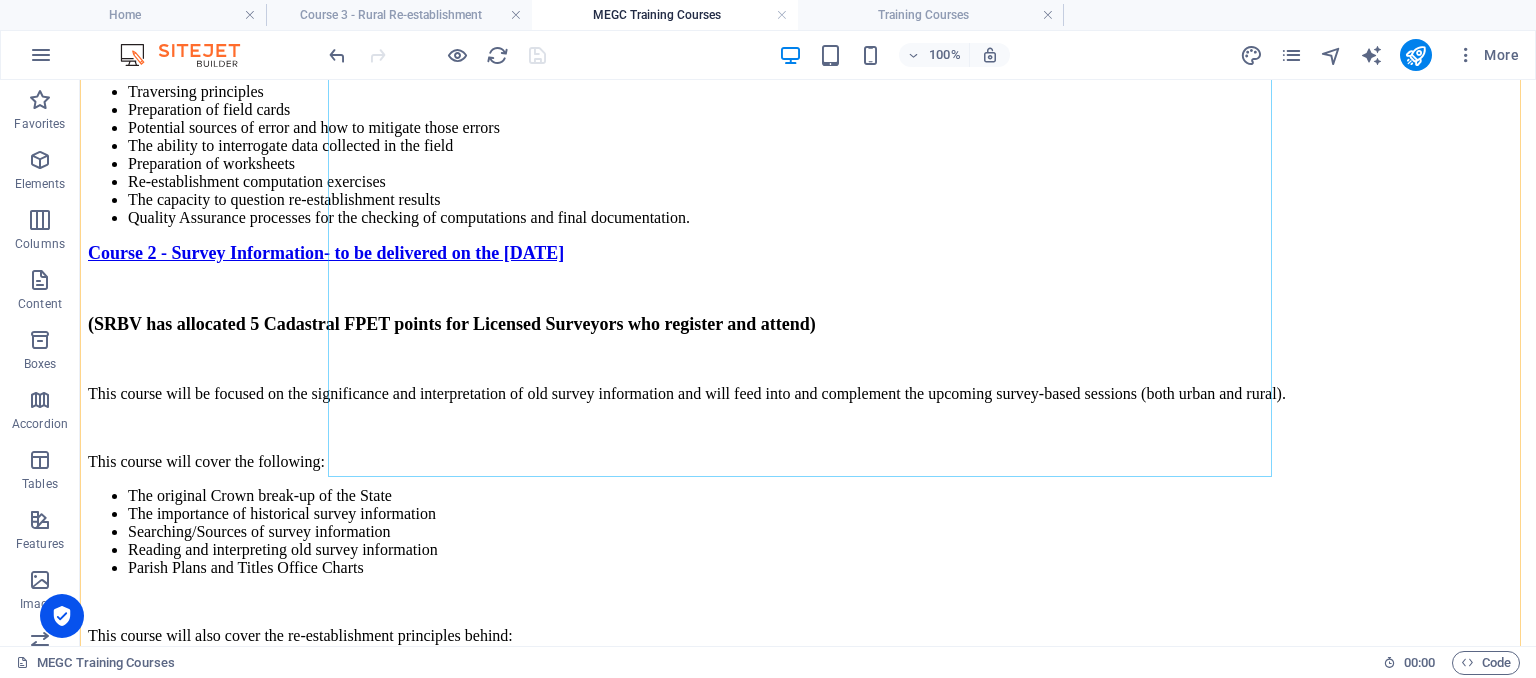 scroll, scrollTop: 2058, scrollLeft: 0, axis: vertical 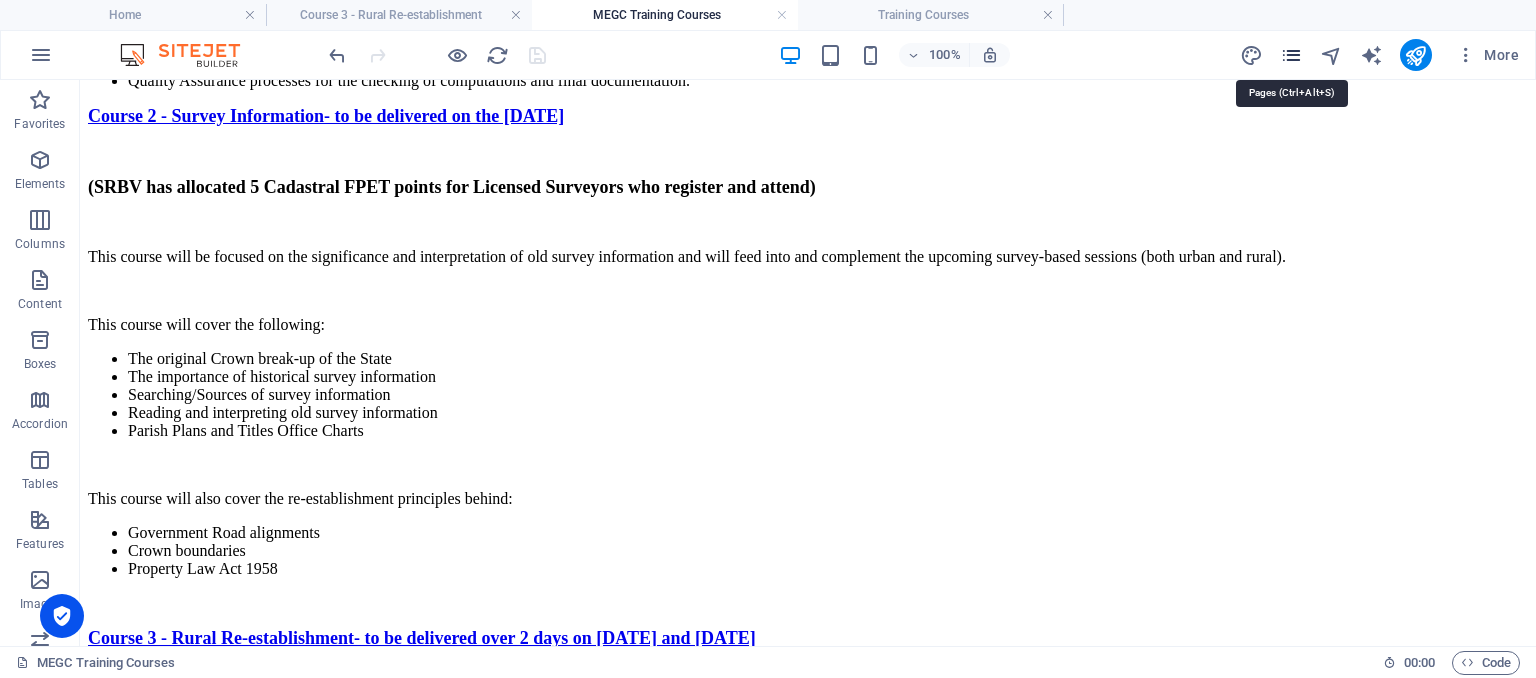 click at bounding box center (1291, 55) 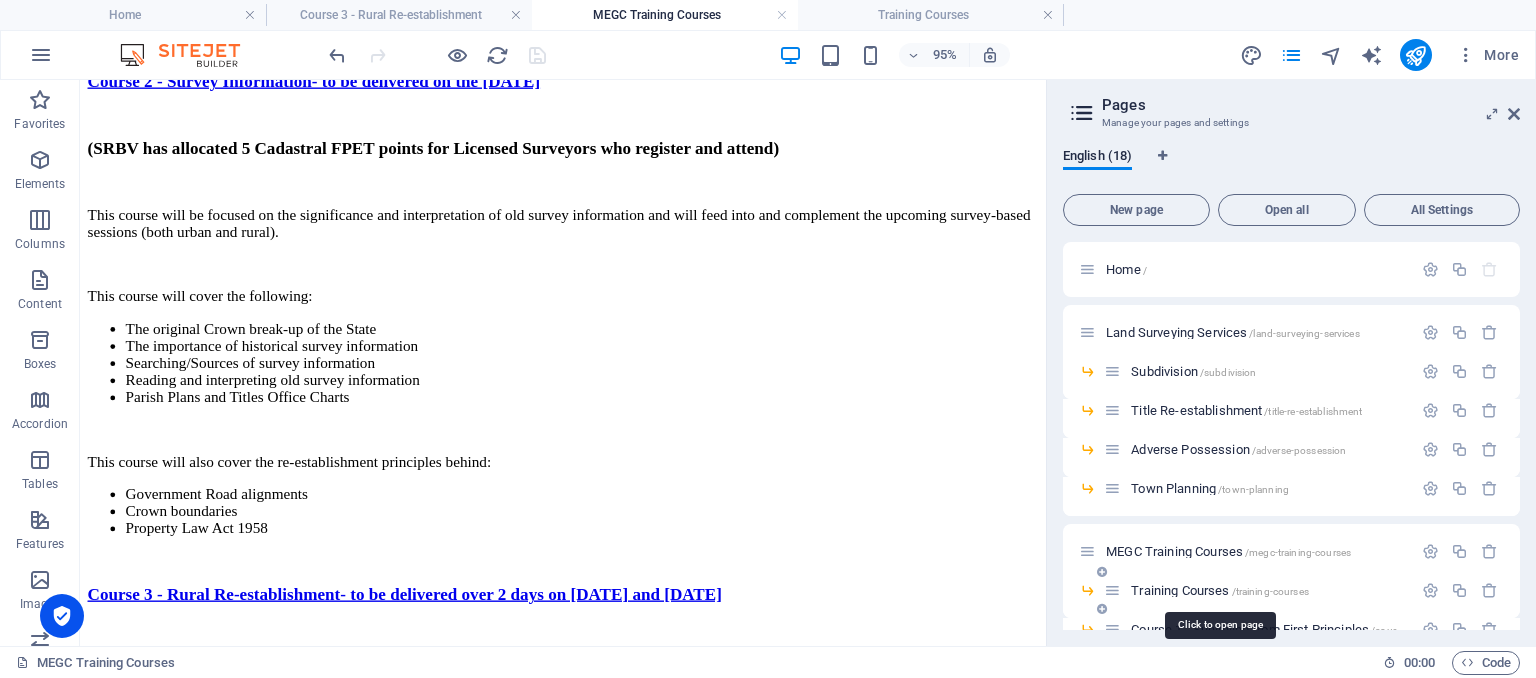 click on "Training Courses /training-courses" at bounding box center (1220, 590) 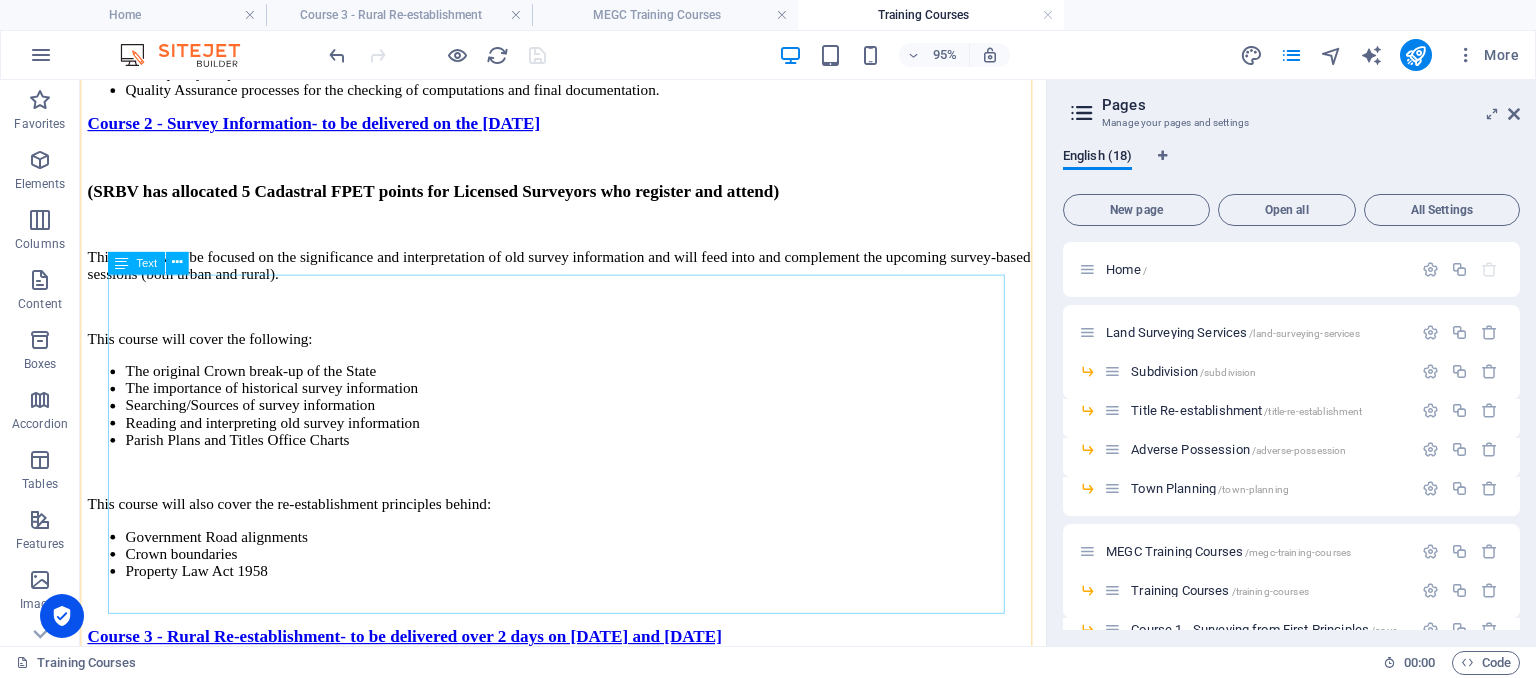 scroll, scrollTop: 2161, scrollLeft: 0, axis: vertical 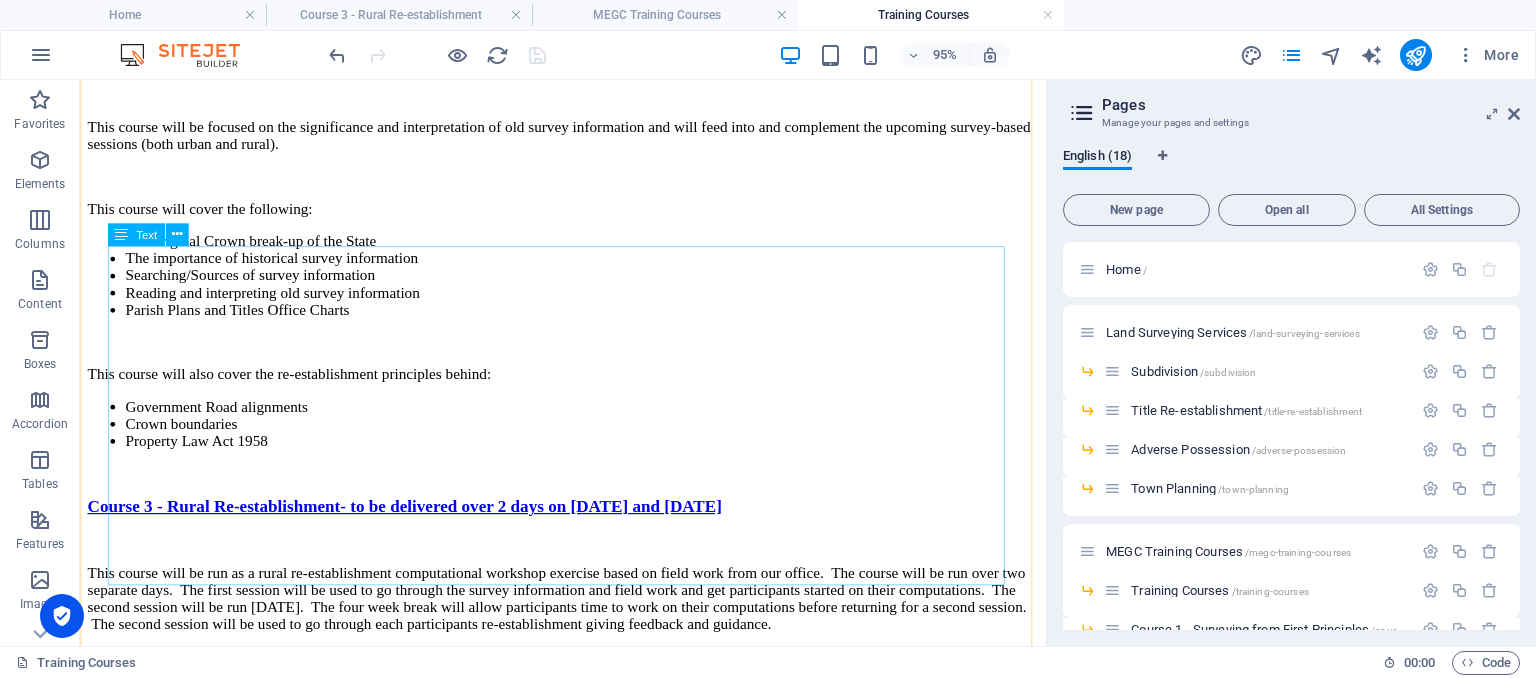drag, startPoint x: 138, startPoint y: 500, endPoint x: 122, endPoint y: 503, distance: 16.27882 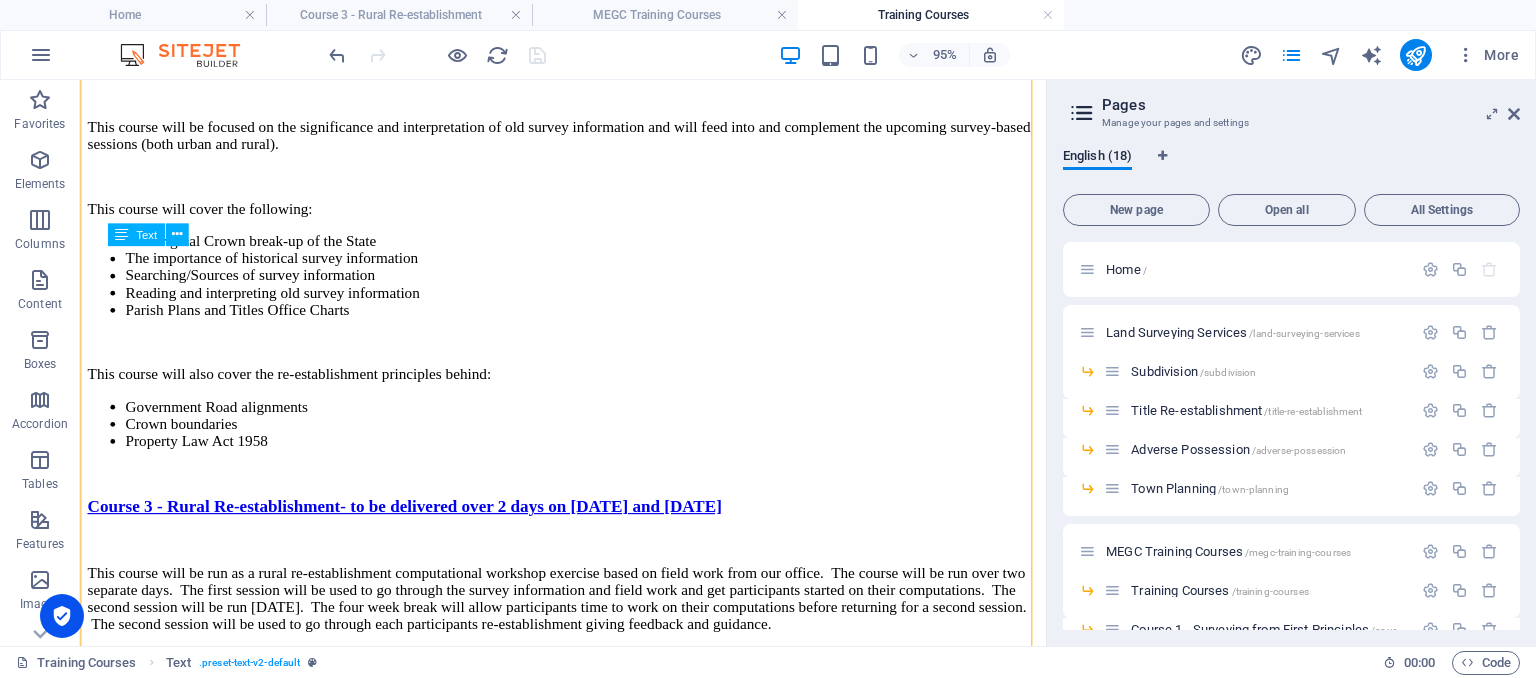 click on "Course 3 - Rural Re-establishment- to be delivered over 2 days on [DATE] and [DATE] This course will be run as a rural re-establishment computational workshop exercise based on field work from our office.  The course will be run over two separate days.  The first session will be used to go through the survey information and field work and get participants started on their computations.  The second session will be run [DATE].  The four week break will allow participants time to work on their computations before returning for a second session.  The second session will be used to go through each participants re-establishment giving feedback and guidance. This course will also cover the re-establishment principles behind: Government Road alignments Crown boundaries Property Law Act 1958" at bounding box center [588, 659] 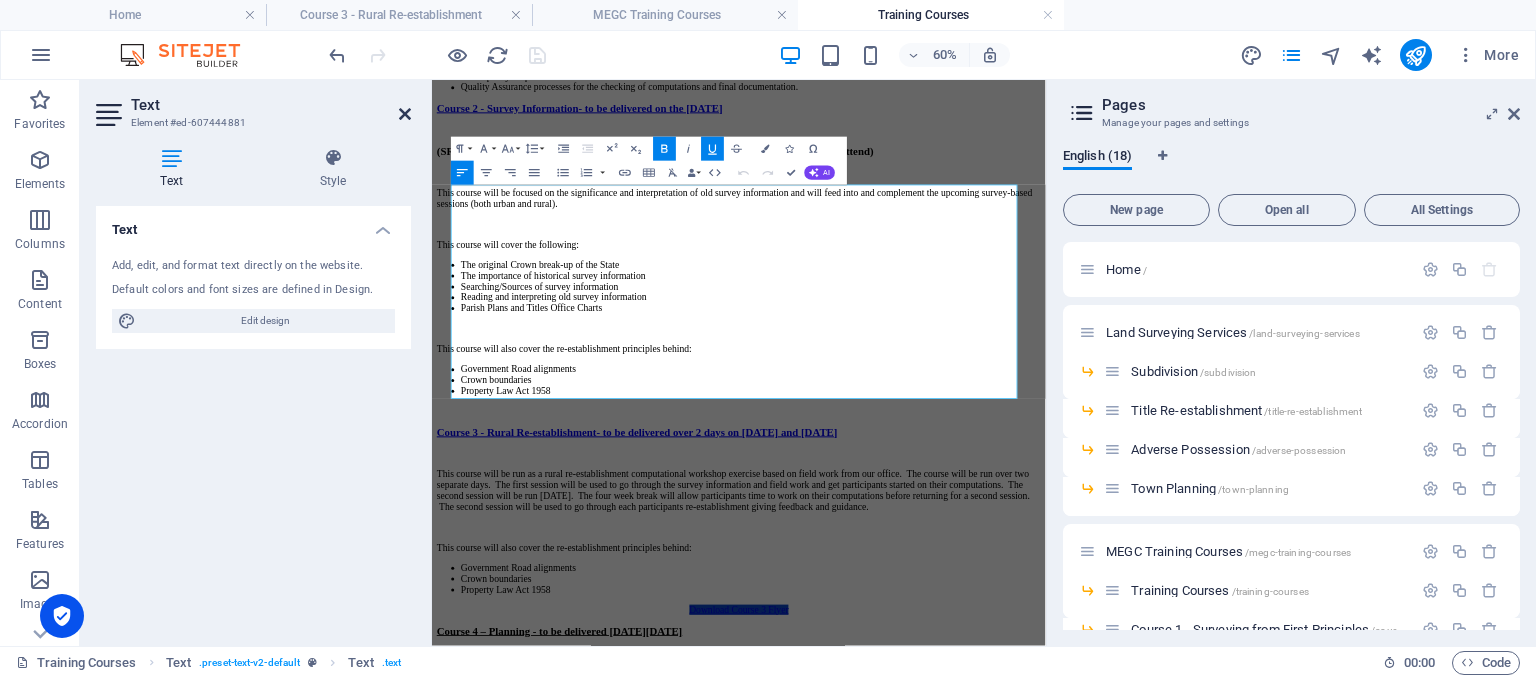 click at bounding box center (405, 114) 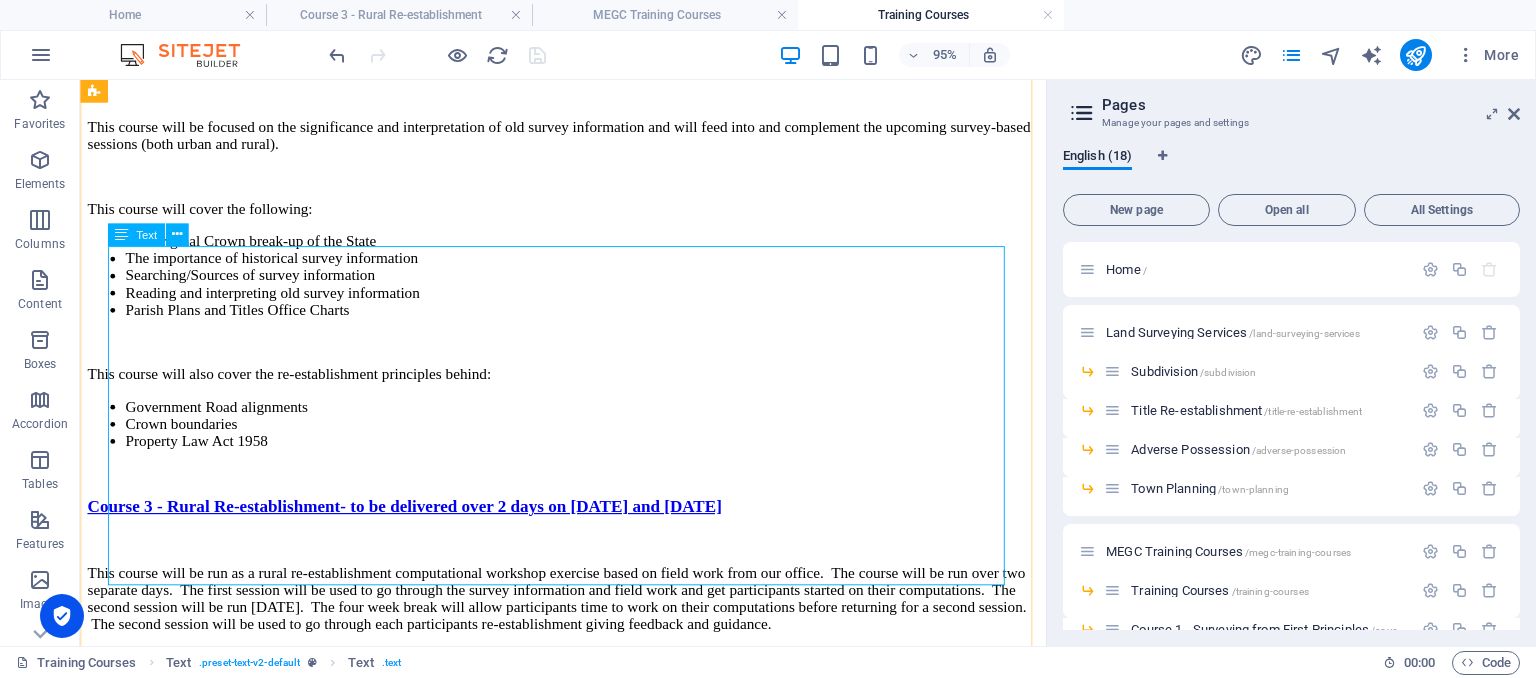 drag, startPoint x: 119, startPoint y: 519, endPoint x: 105, endPoint y: 507, distance: 18.439089 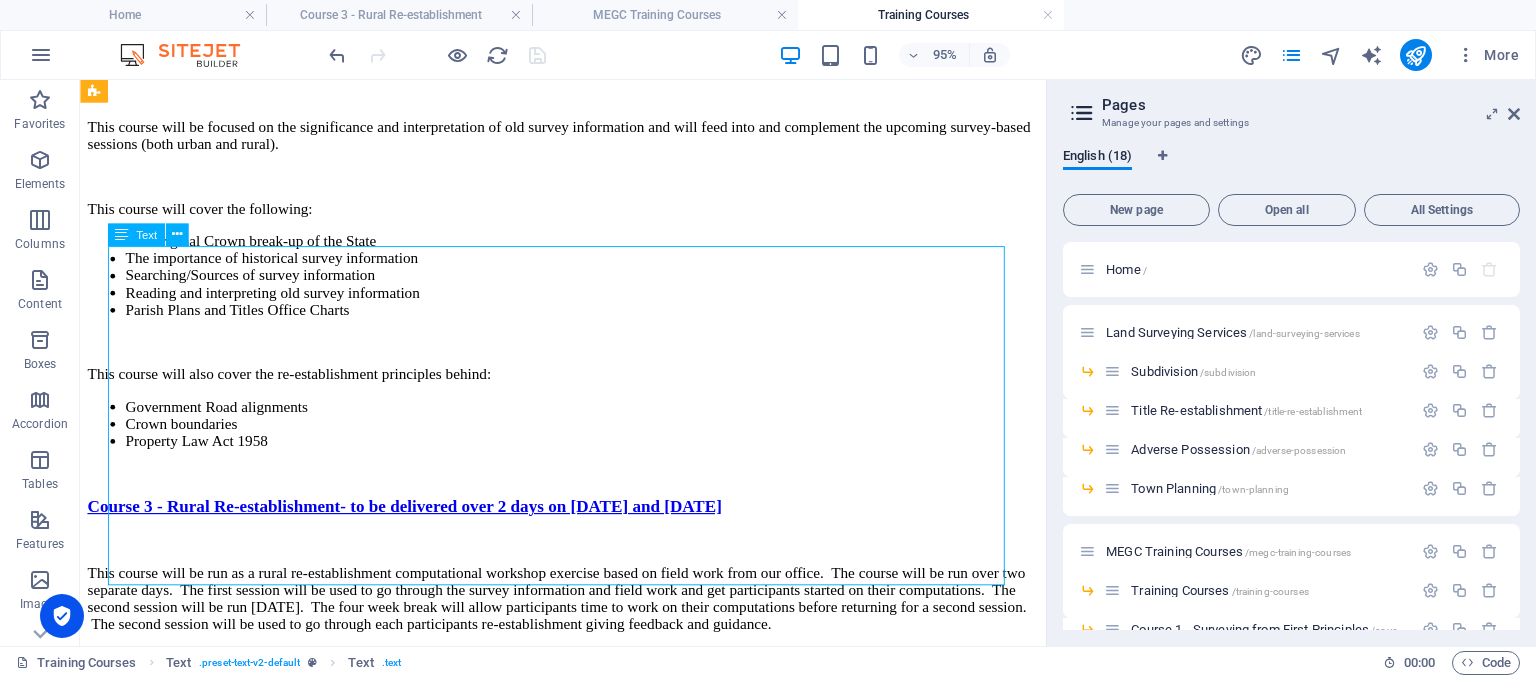 drag, startPoint x: 316, startPoint y: 597, endPoint x: 254, endPoint y: 568, distance: 68.44706 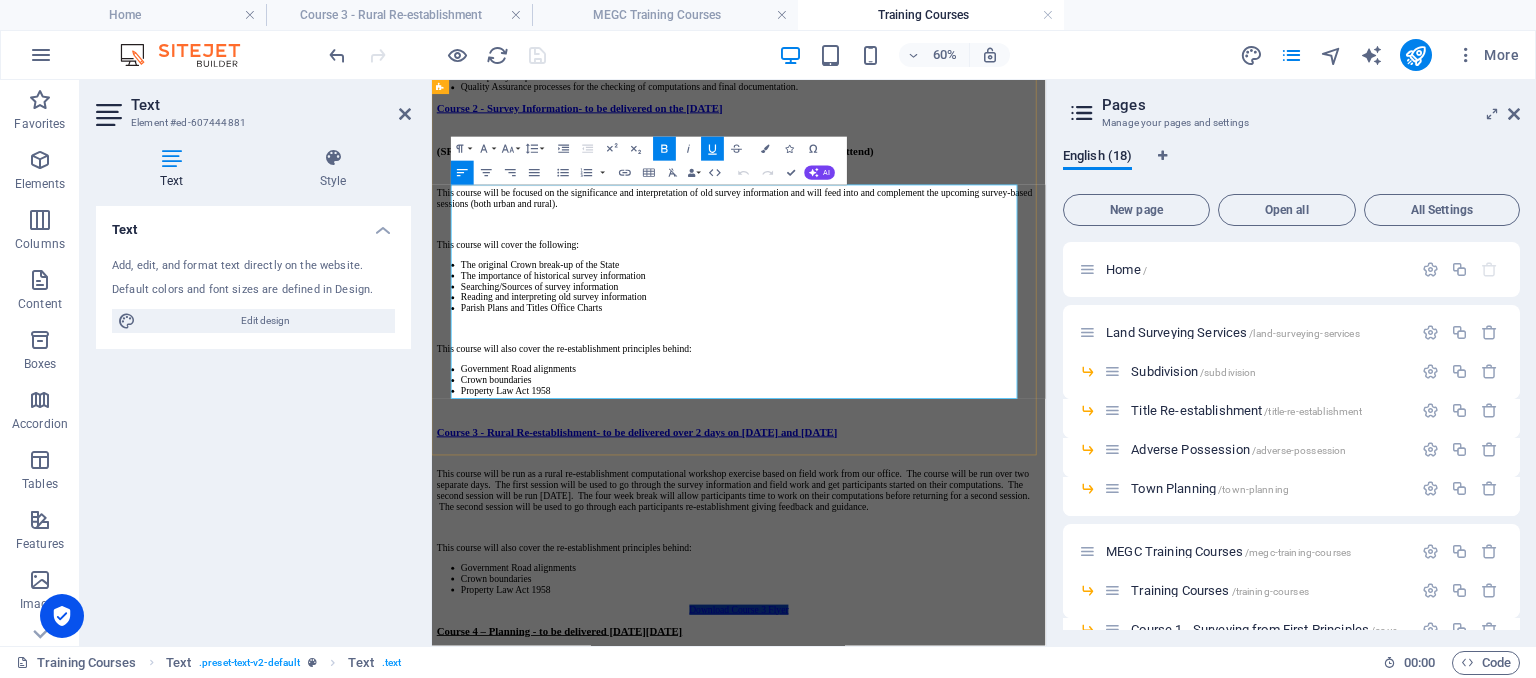 click at bounding box center (943, 826) 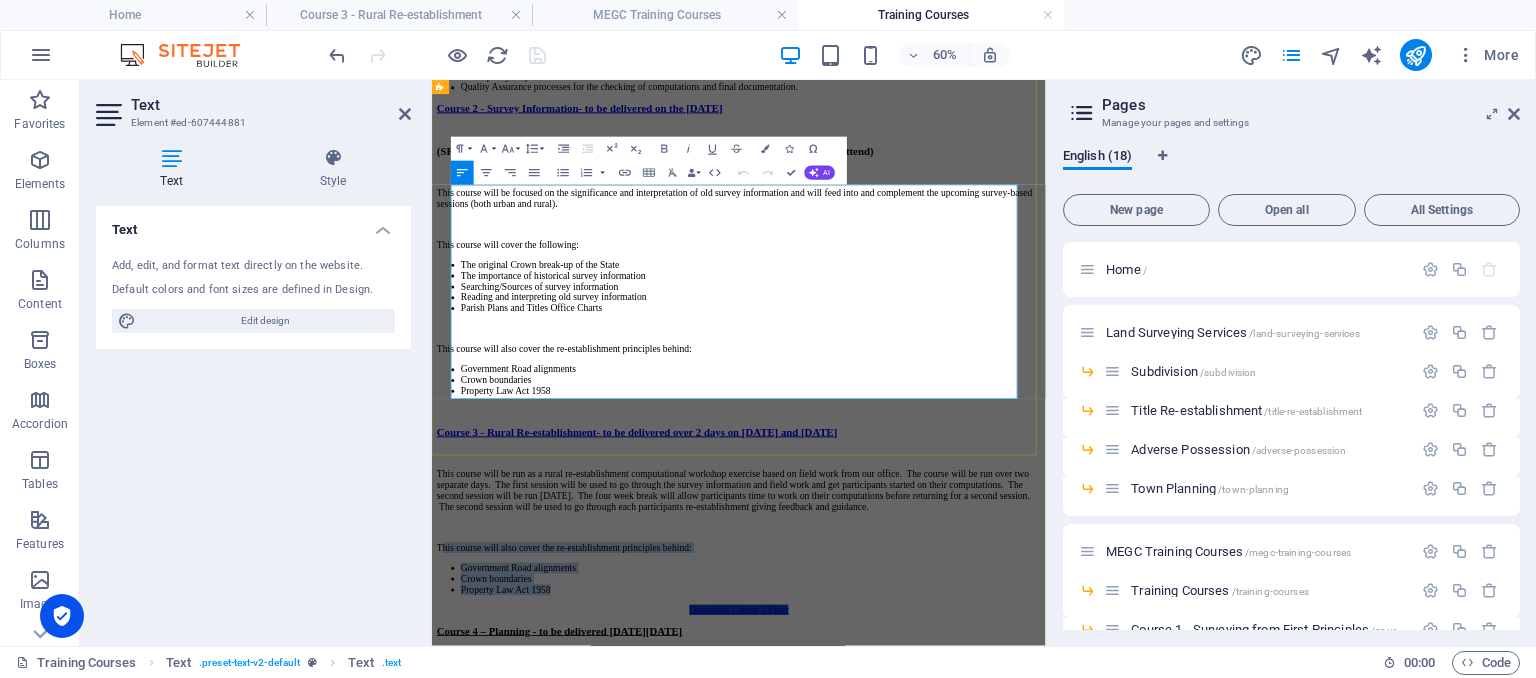 drag, startPoint x: 469, startPoint y: 512, endPoint x: 707, endPoint y: 598, distance: 253.06126 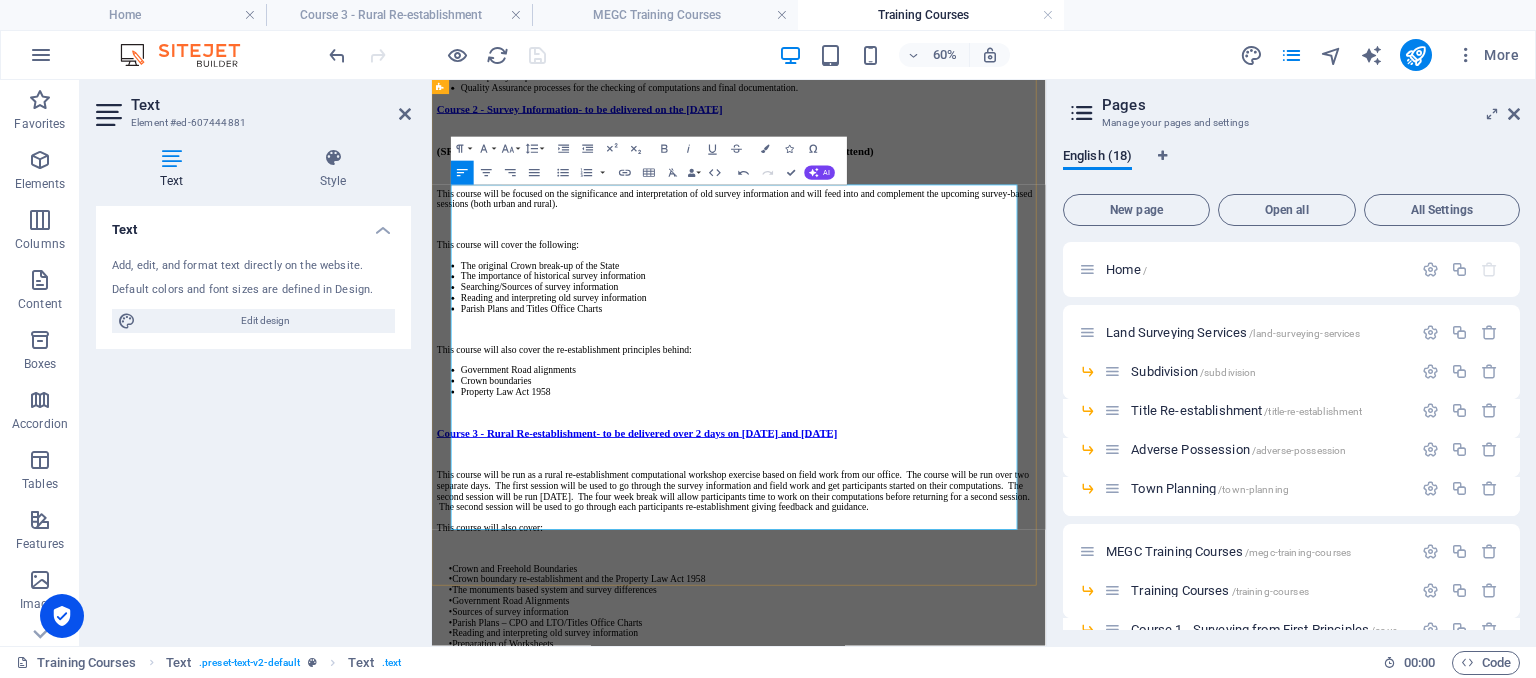 click on "This course will be run as a rural re-establishment computational workshop exercise based on field work from our office.  The course will be run over two separate days.  The first session will be used to go through the survey information and field work and get participants started on their computations.  The second session will be run [DATE].  The four week break will allow participants time to work on their computations before returning for a second session.  The second session will be used to go through each participants re-establishment giving feedback and guidance." at bounding box center [943, 766] 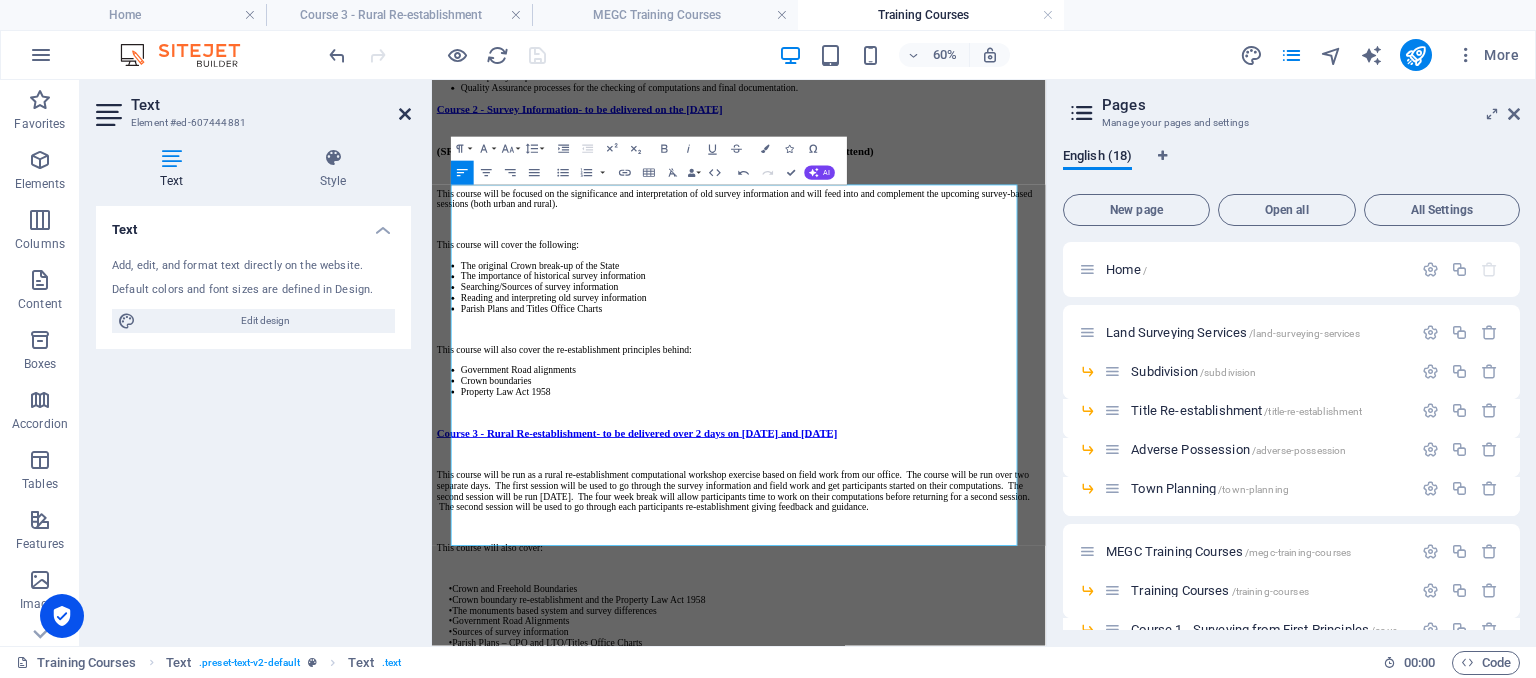 click at bounding box center [405, 114] 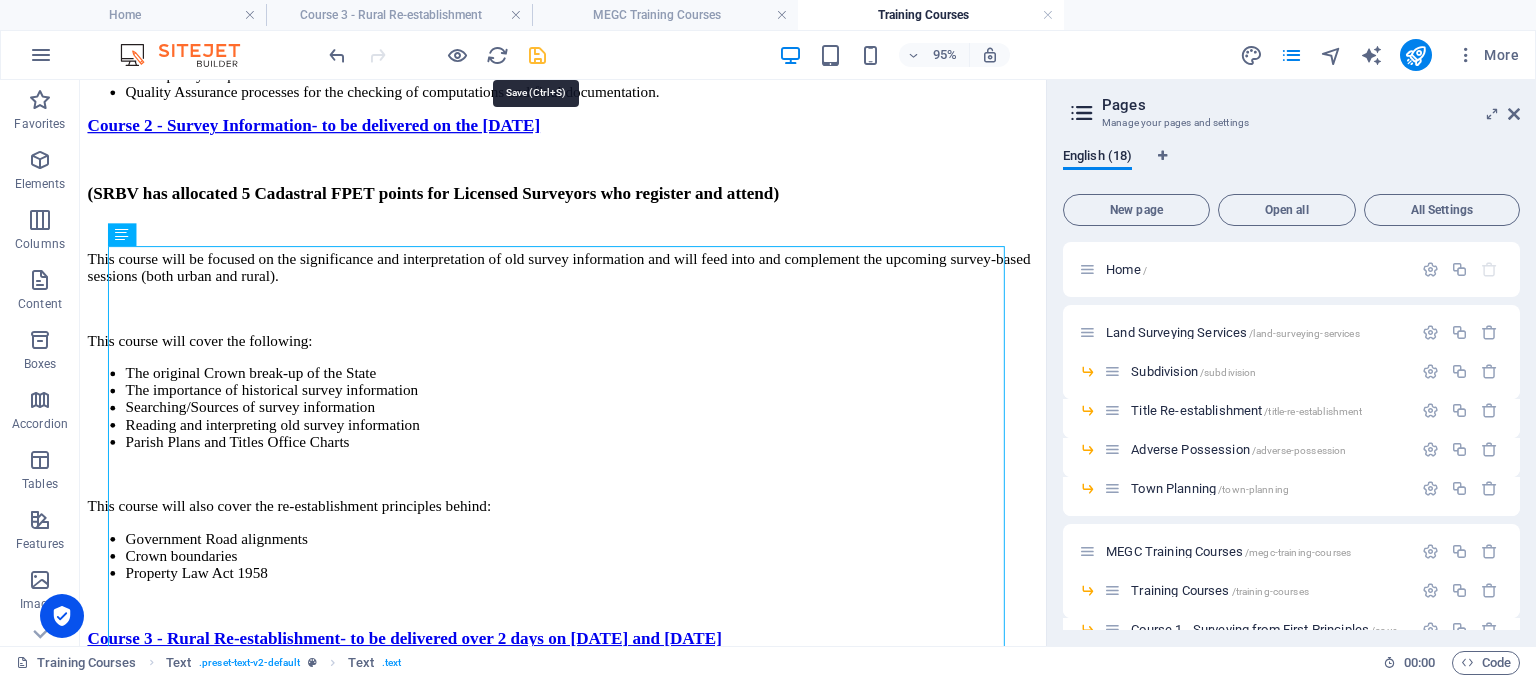 drag, startPoint x: 537, startPoint y: 57, endPoint x: 602, endPoint y: 329, distance: 279.65872 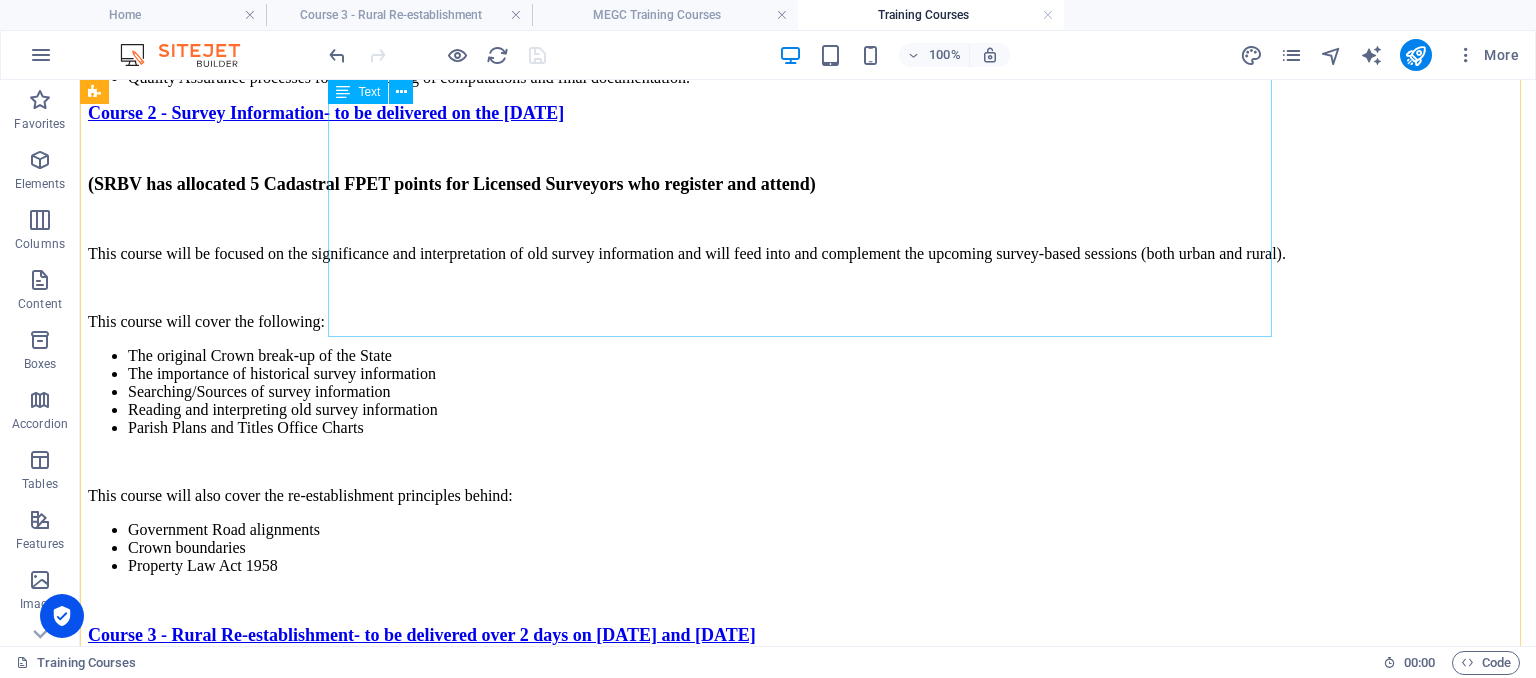 scroll, scrollTop: 1861, scrollLeft: 0, axis: vertical 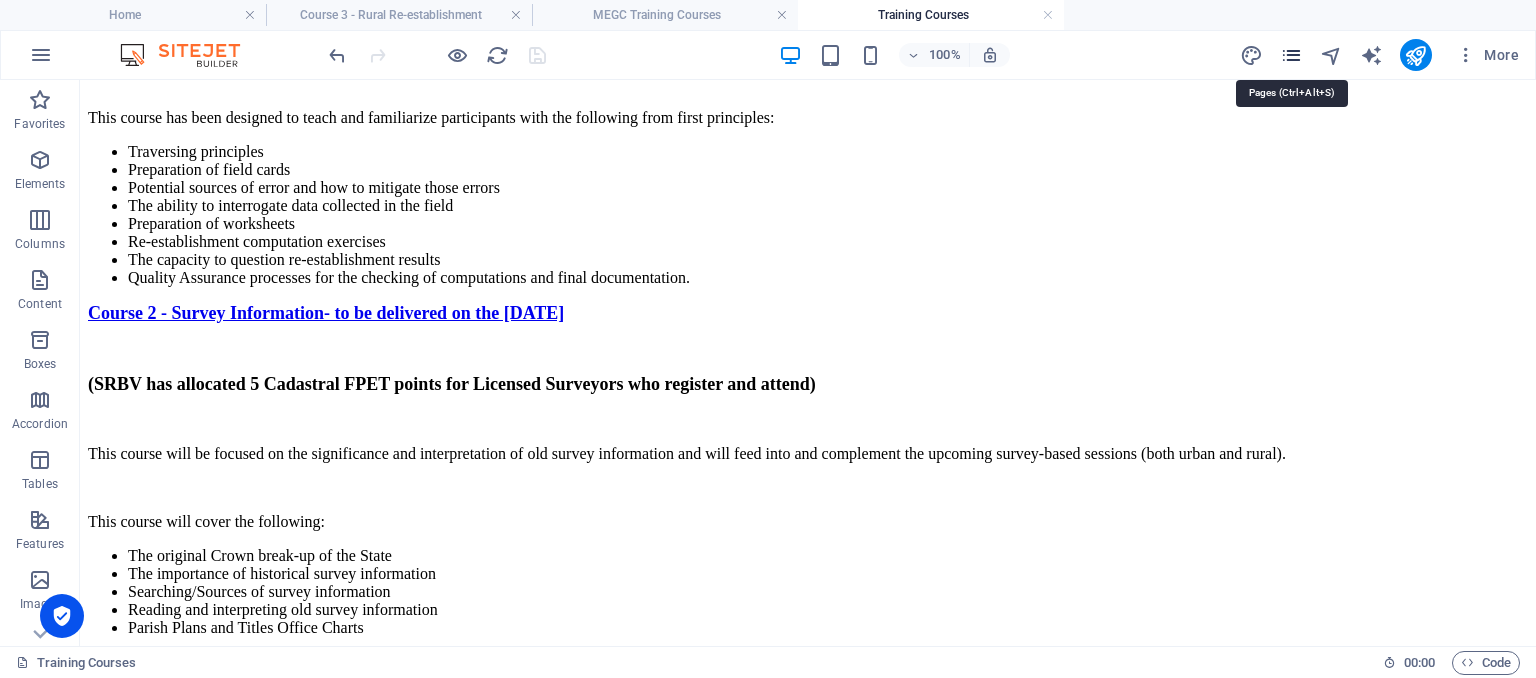 click at bounding box center (1291, 55) 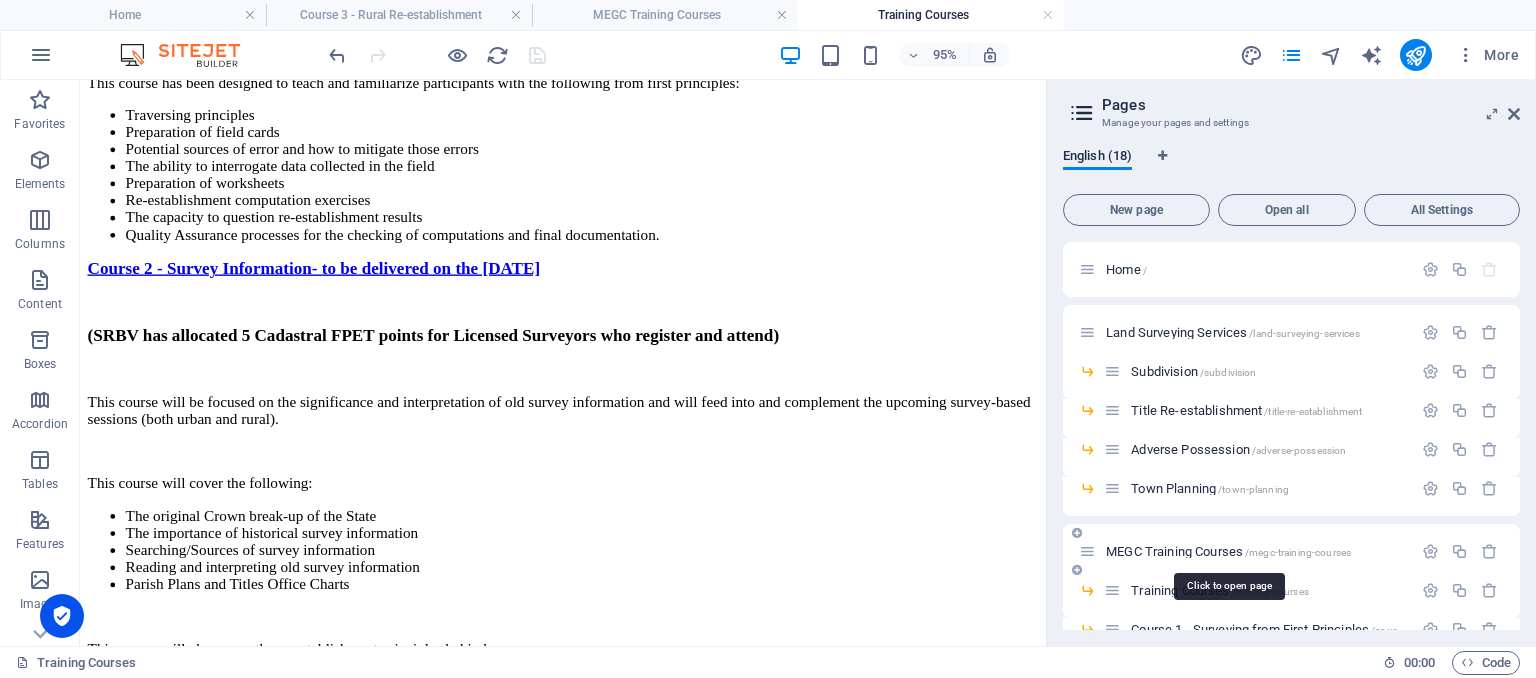 click on "MEGC Training Courses /megc-training-courses" at bounding box center (1228, 551) 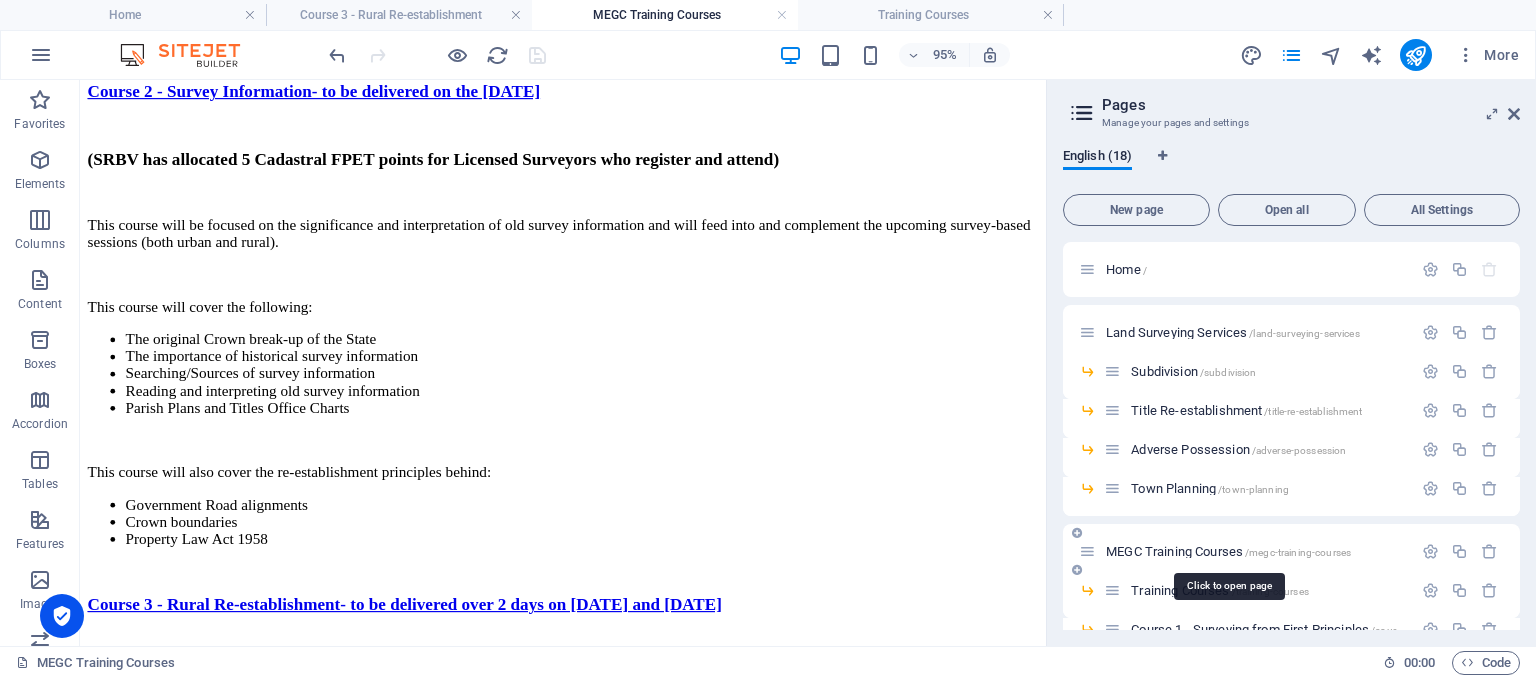 scroll, scrollTop: 0, scrollLeft: 0, axis: both 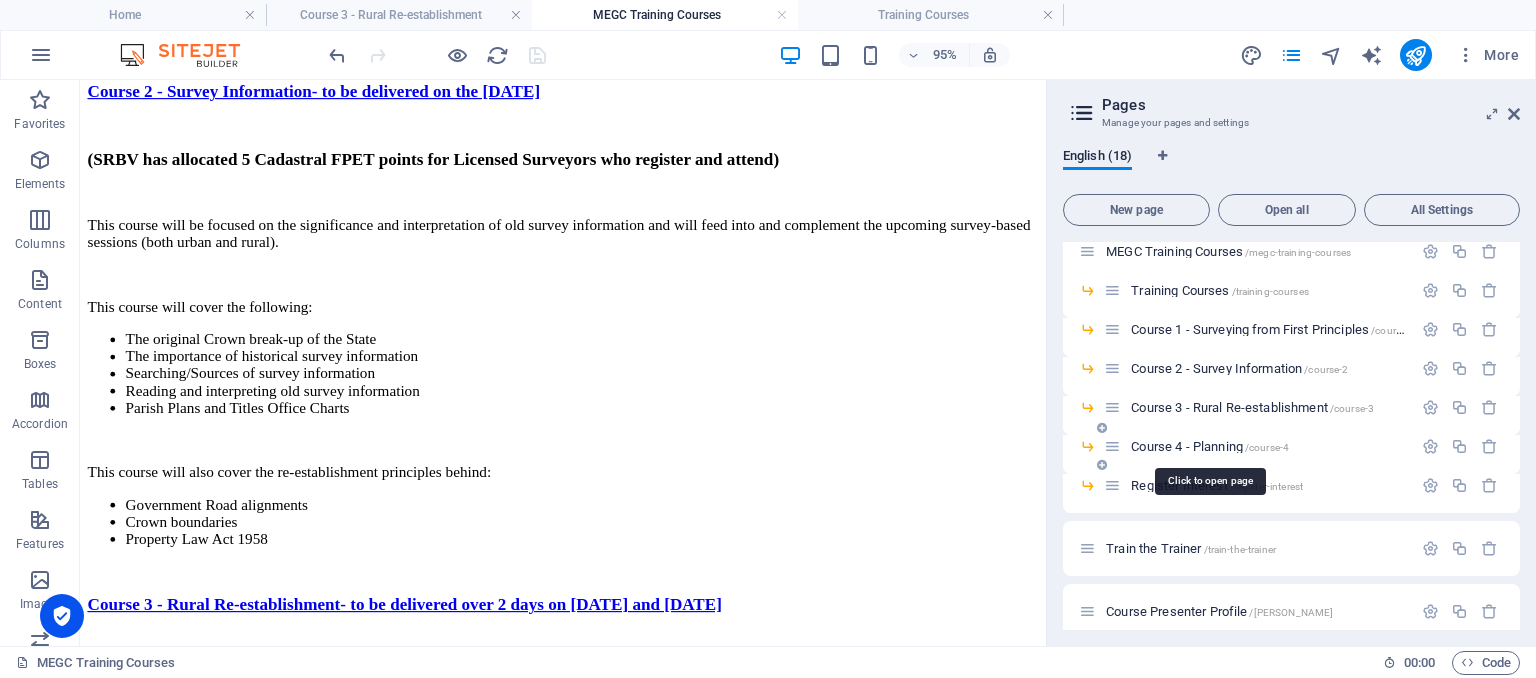 click on "Course 4 - Planning /course-4" at bounding box center (1210, 446) 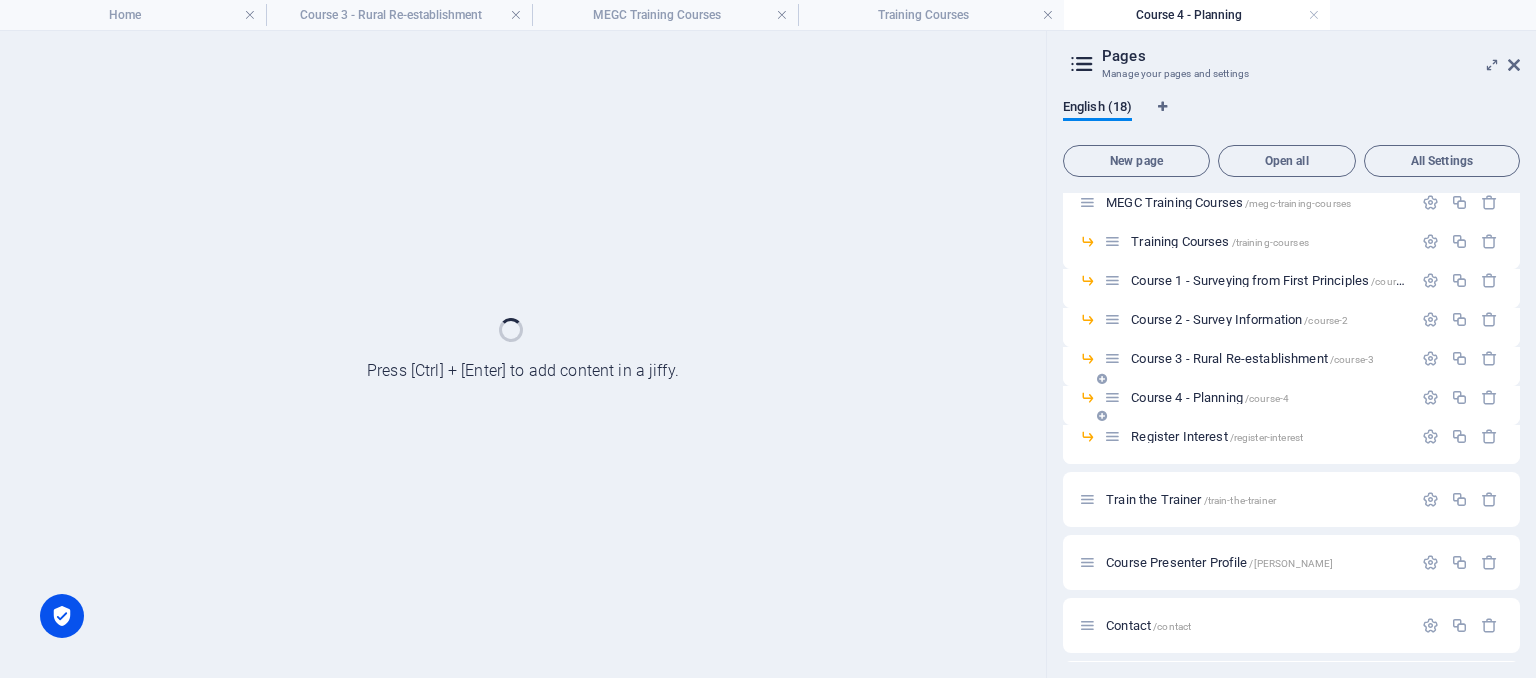 scroll, scrollTop: 0, scrollLeft: 0, axis: both 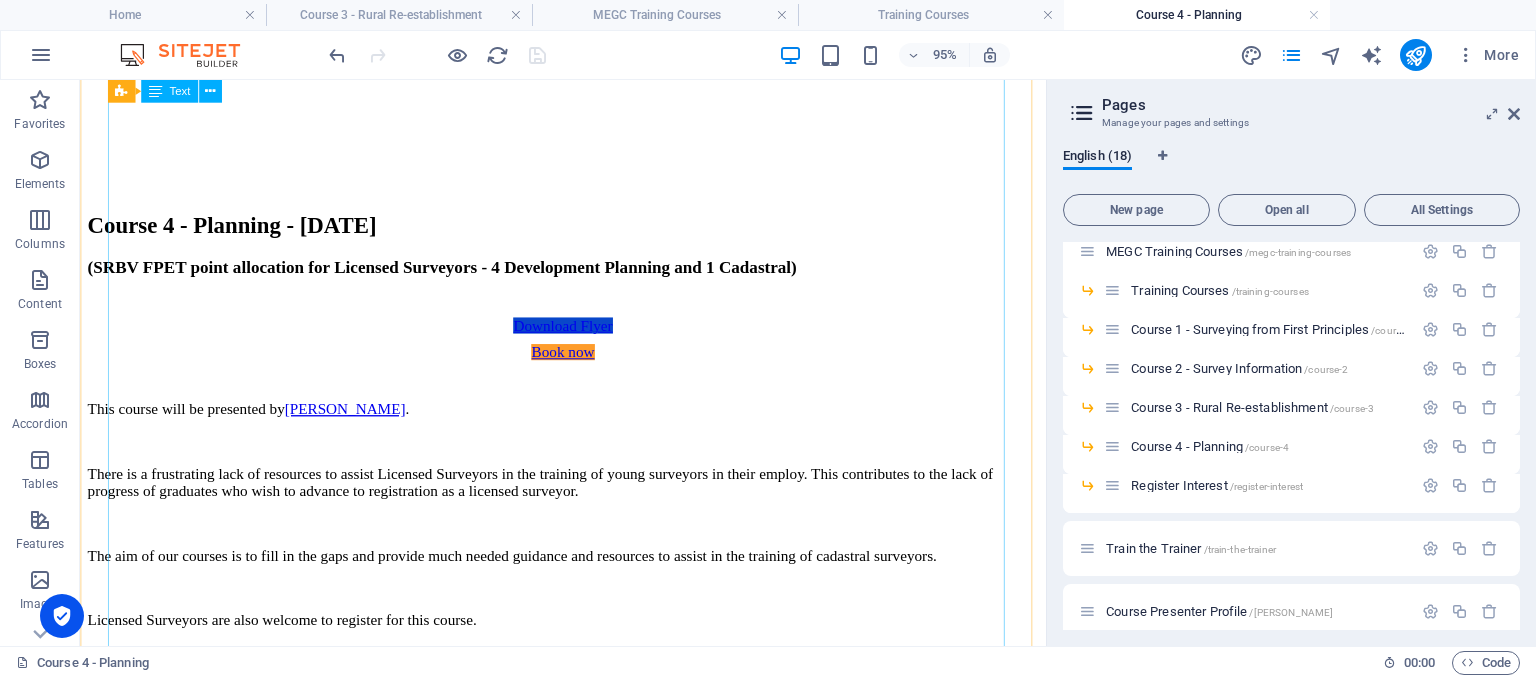 click on "This course will be presented by  [PERSON_NAME] . There is a frustrating lack of resources to assist Licensed Surveyors in the training of young surveyors in their employ. This contributes to the lack of progress of graduates who wish to advance to registration as a licensed surveyor. The aim of our courses is to fill in the gaps and provide much needed guidance and resources to assist in the training of cadastral surveyors. Licensed Surveyors are also welcome to register for this course. Course Details: The aim of this course is to provide participants with an introduction to the Victorian Planning System, specifically focusing on planning as it relates to land development.  The content will cover all legislative controls which govern the subdivision process.    This one-day course will cover the following: An introduction to the Victorian Planning System Development Planning and the Subdivision Process Estate Design Principles and Rescode Pre-requisites: Cost:   Capped at 20 places Venue:" at bounding box center (588, 983) 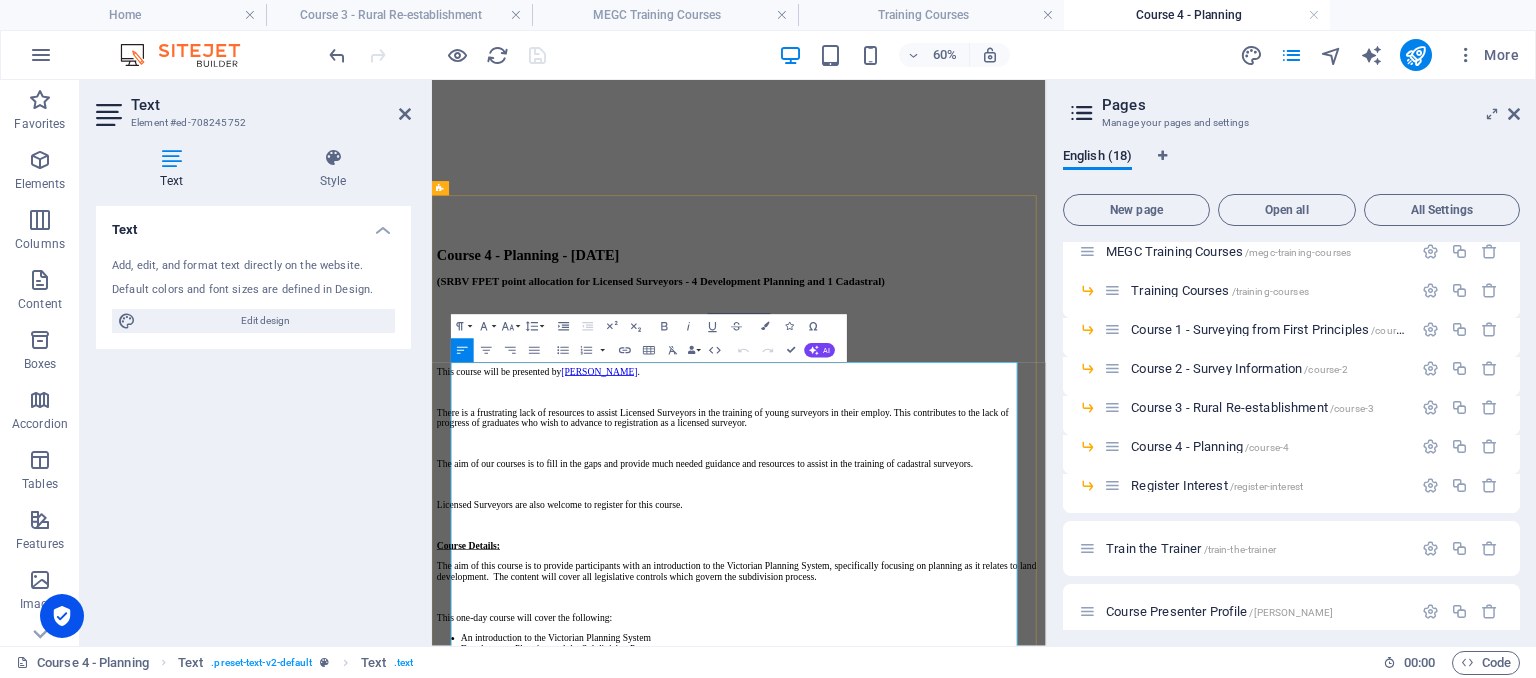 scroll, scrollTop: 472, scrollLeft: 0, axis: vertical 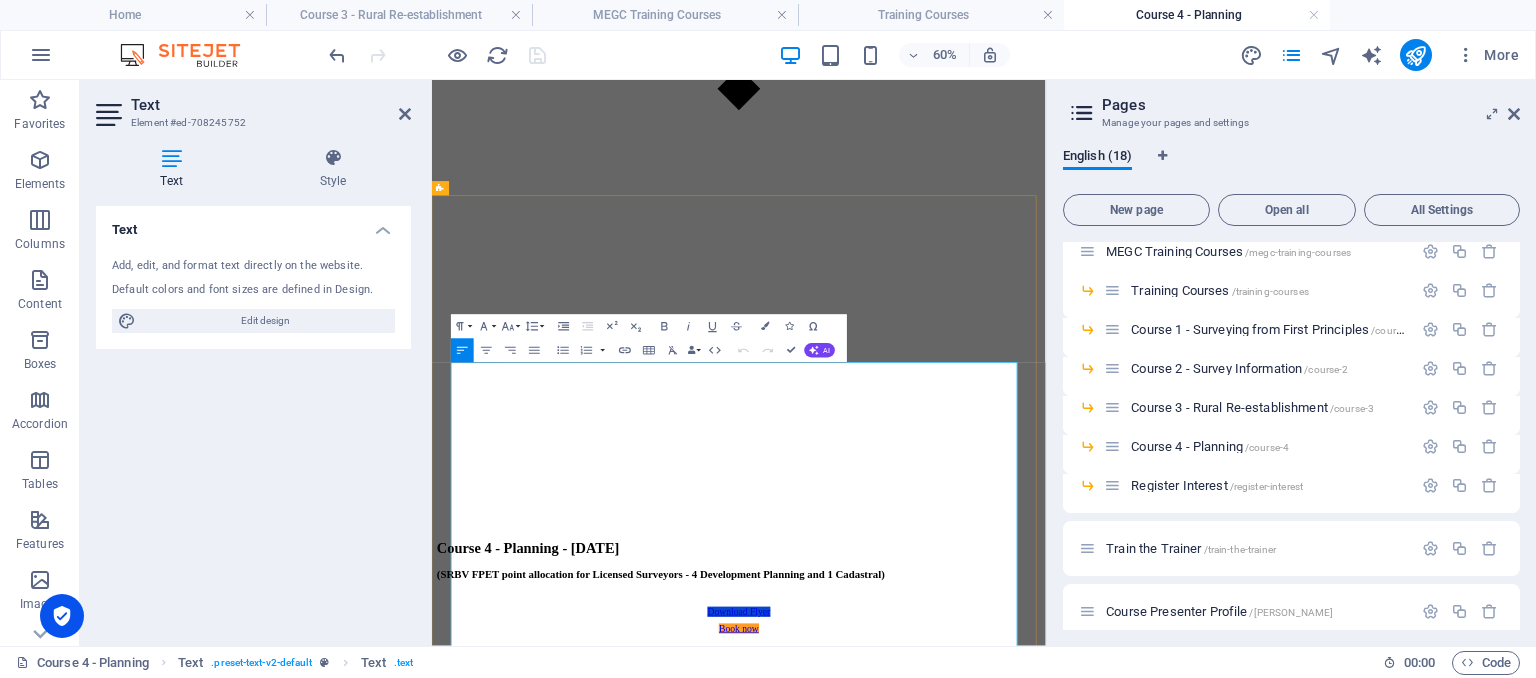 drag, startPoint x: 466, startPoint y: 865, endPoint x: 615, endPoint y: 916, distance: 157.48651 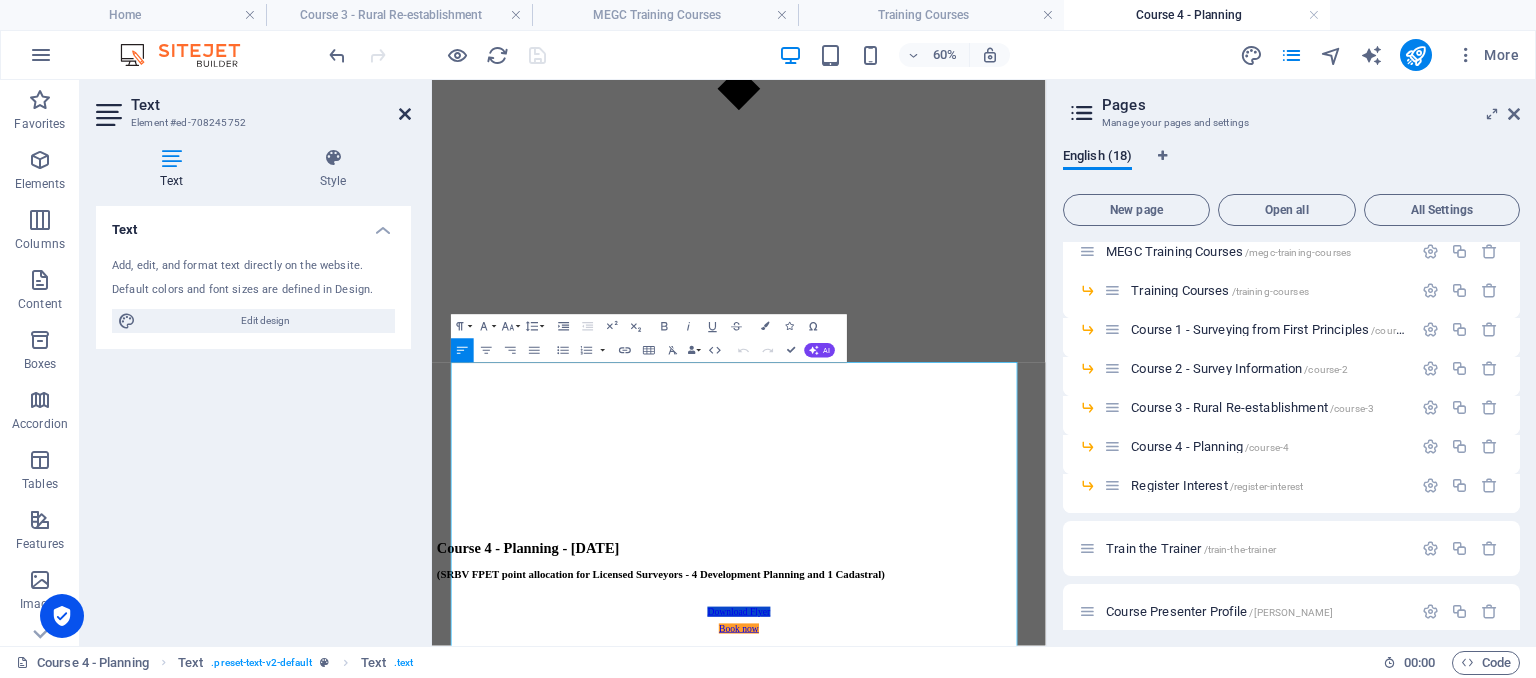 click at bounding box center (405, 114) 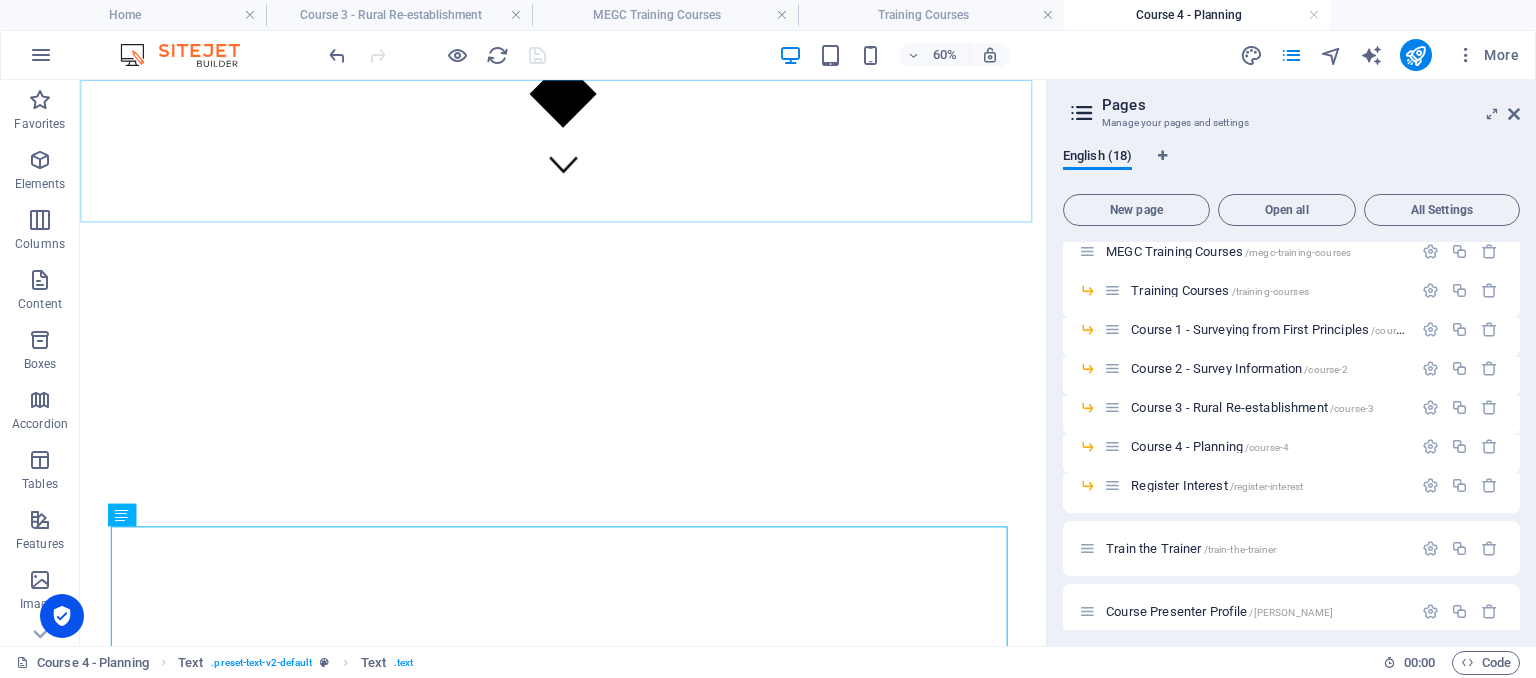 scroll, scrollTop: 473, scrollLeft: 0, axis: vertical 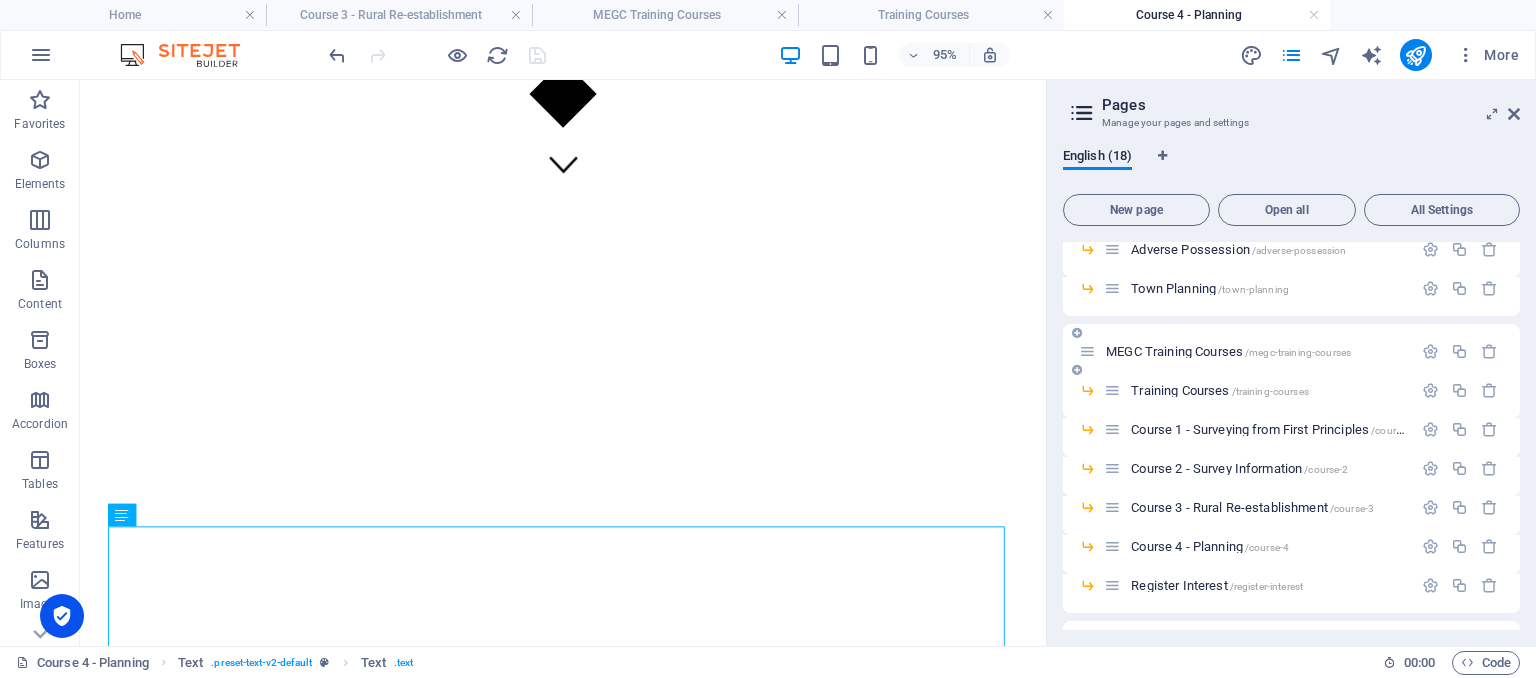 click on "MEGC Training Courses /megc-training-courses" at bounding box center [1228, 351] 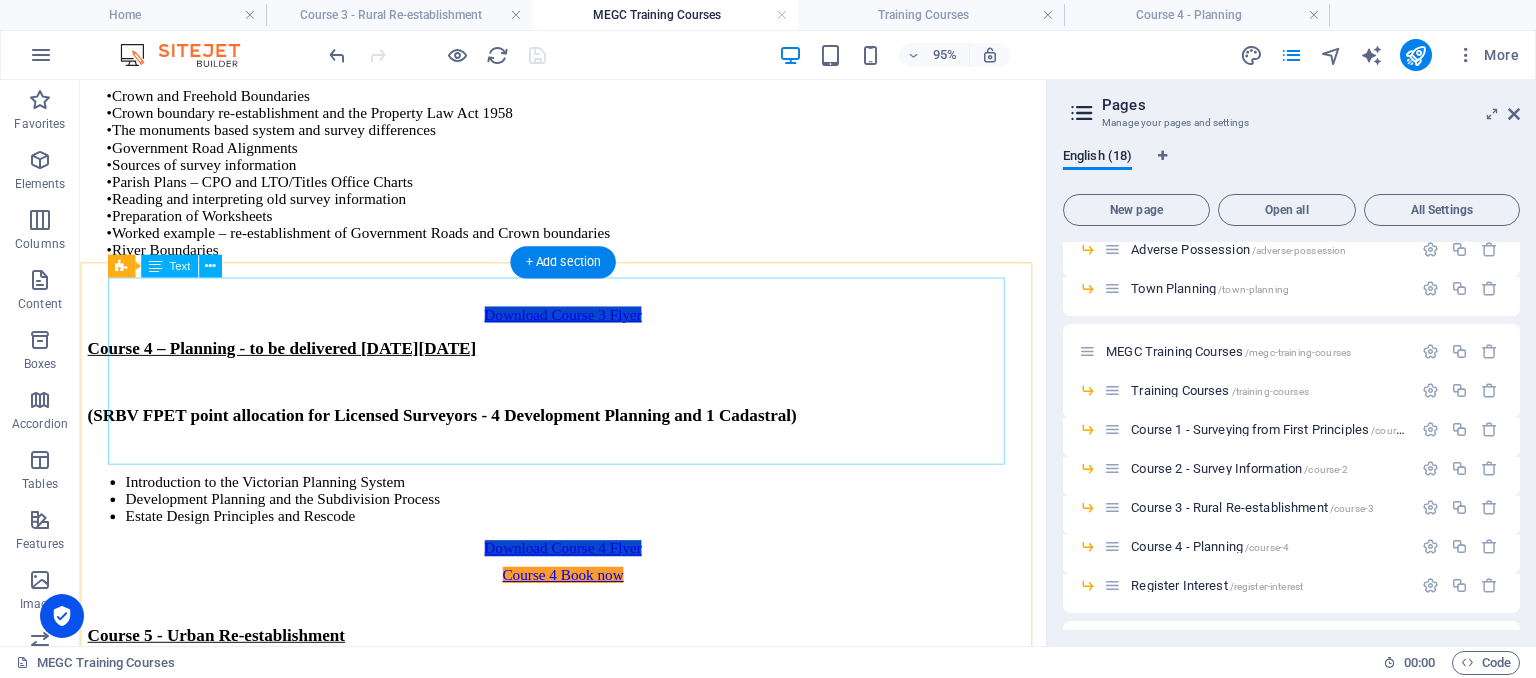 scroll, scrollTop: 2855, scrollLeft: 0, axis: vertical 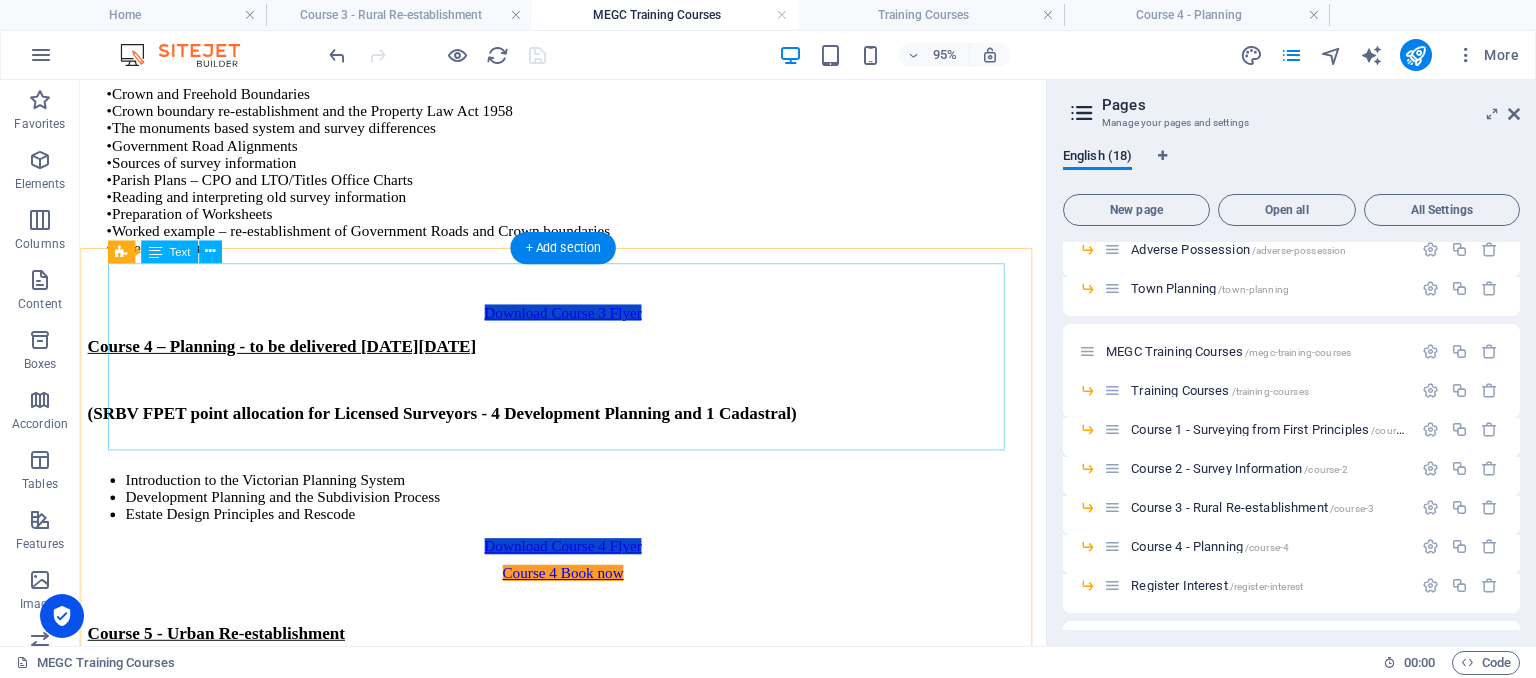 click on "Course 4 – Planning - to be delivered [DATE][DATE] (SRBV FPET point allocation for Licensed Surveyors - 4 Development Planning and 1 Cadastral) Introduction to the Victorian Planning System Development Planning and the Subdivision Process Estate Design Principles and Rescode" at bounding box center [588, 448] 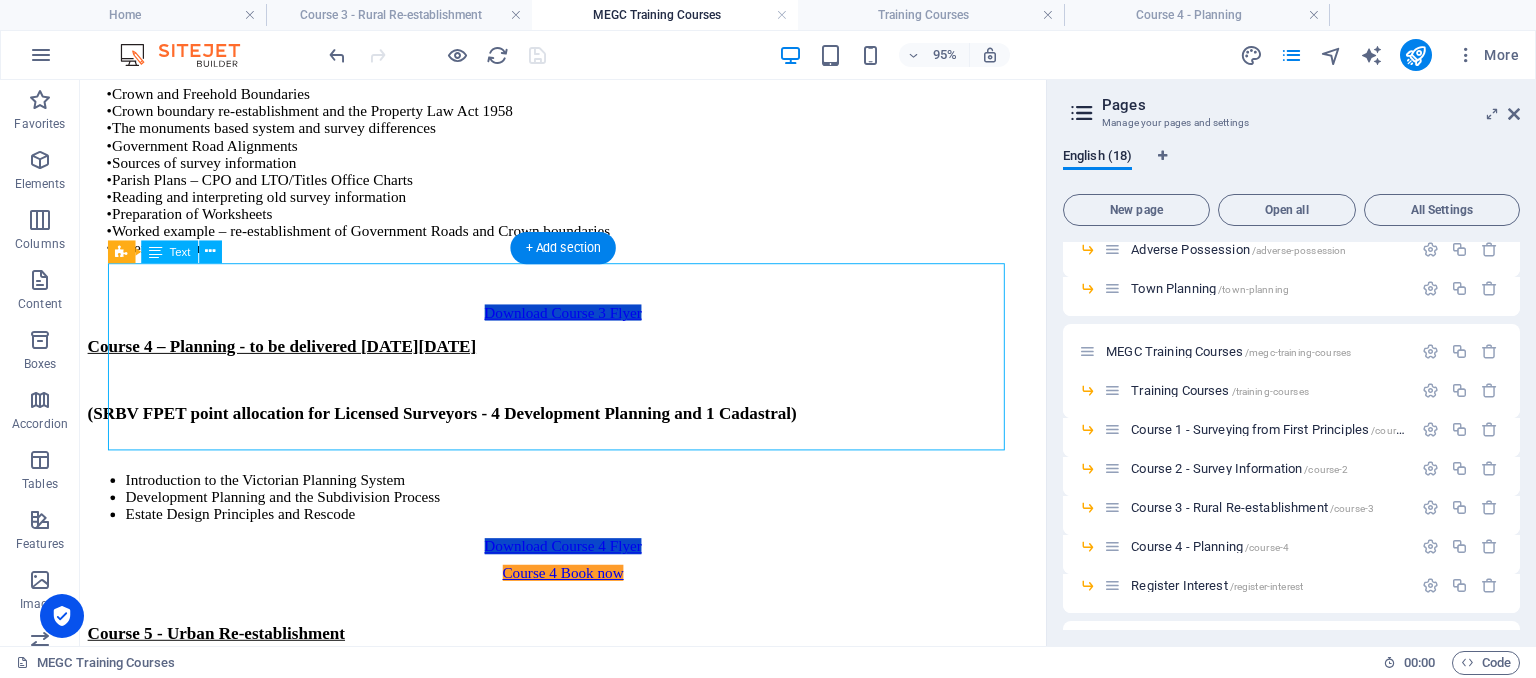 click on "Course 4 – Planning - to be delivered [DATE][DATE] (SRBV FPET point allocation for Licensed Surveyors - 4 Development Planning and 1 Cadastral) Introduction to the Victorian Planning System Development Planning and the Subdivision Process Estate Design Principles and Rescode" at bounding box center (588, 448) 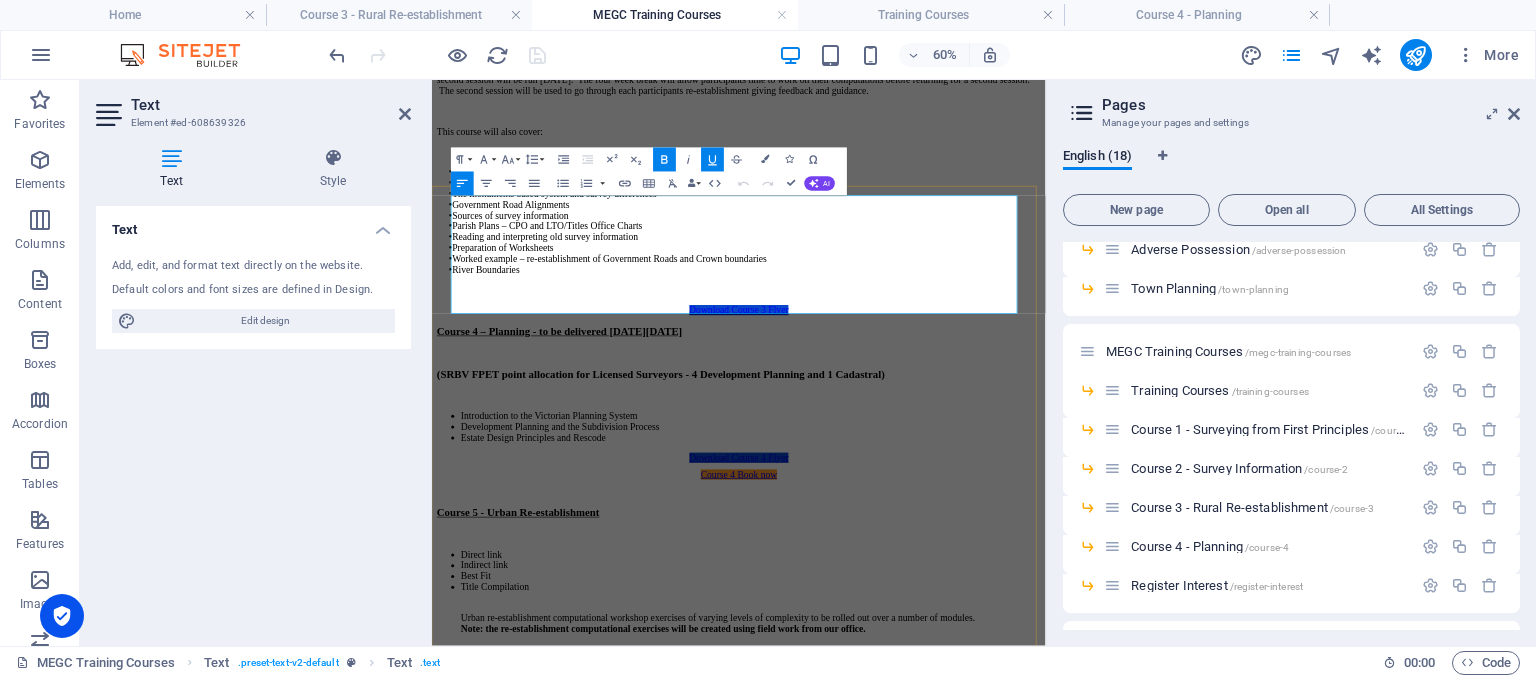 click at bounding box center [943, 606] 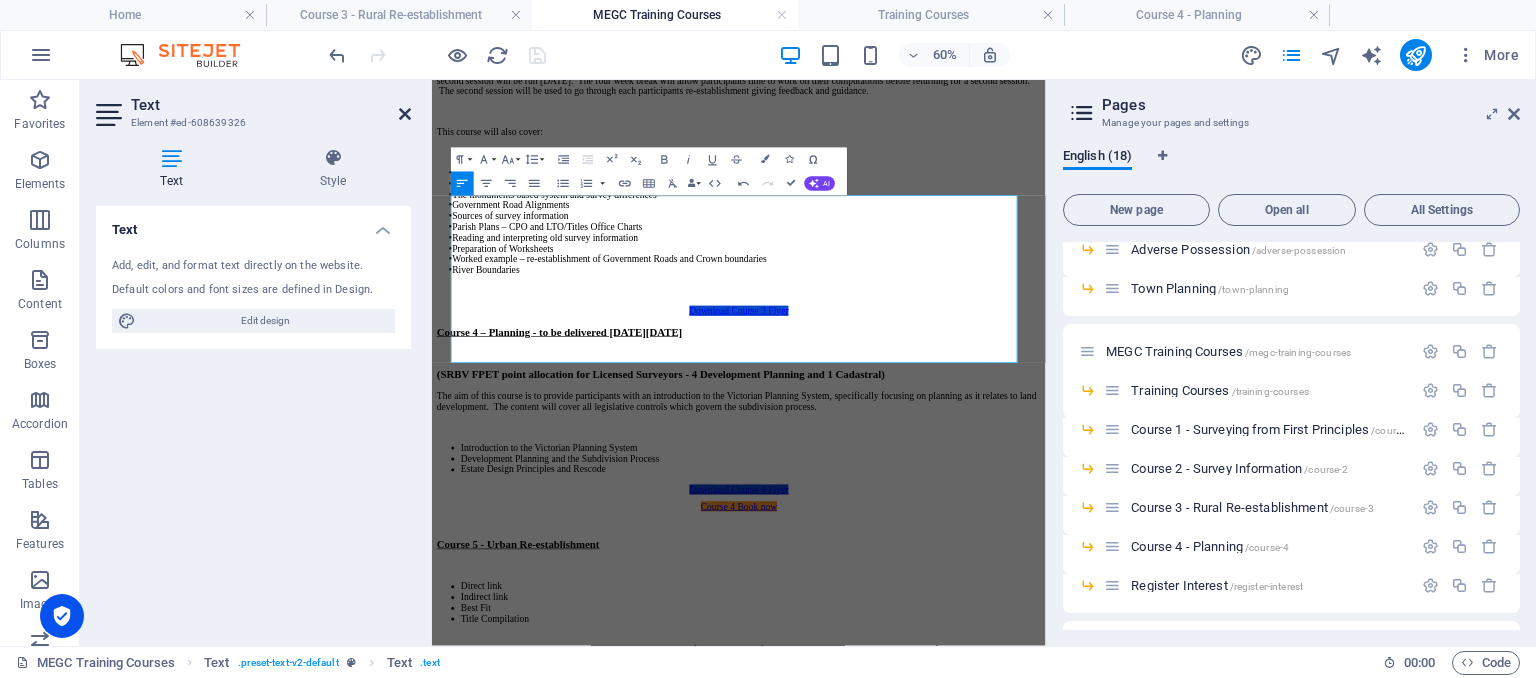 click at bounding box center (405, 114) 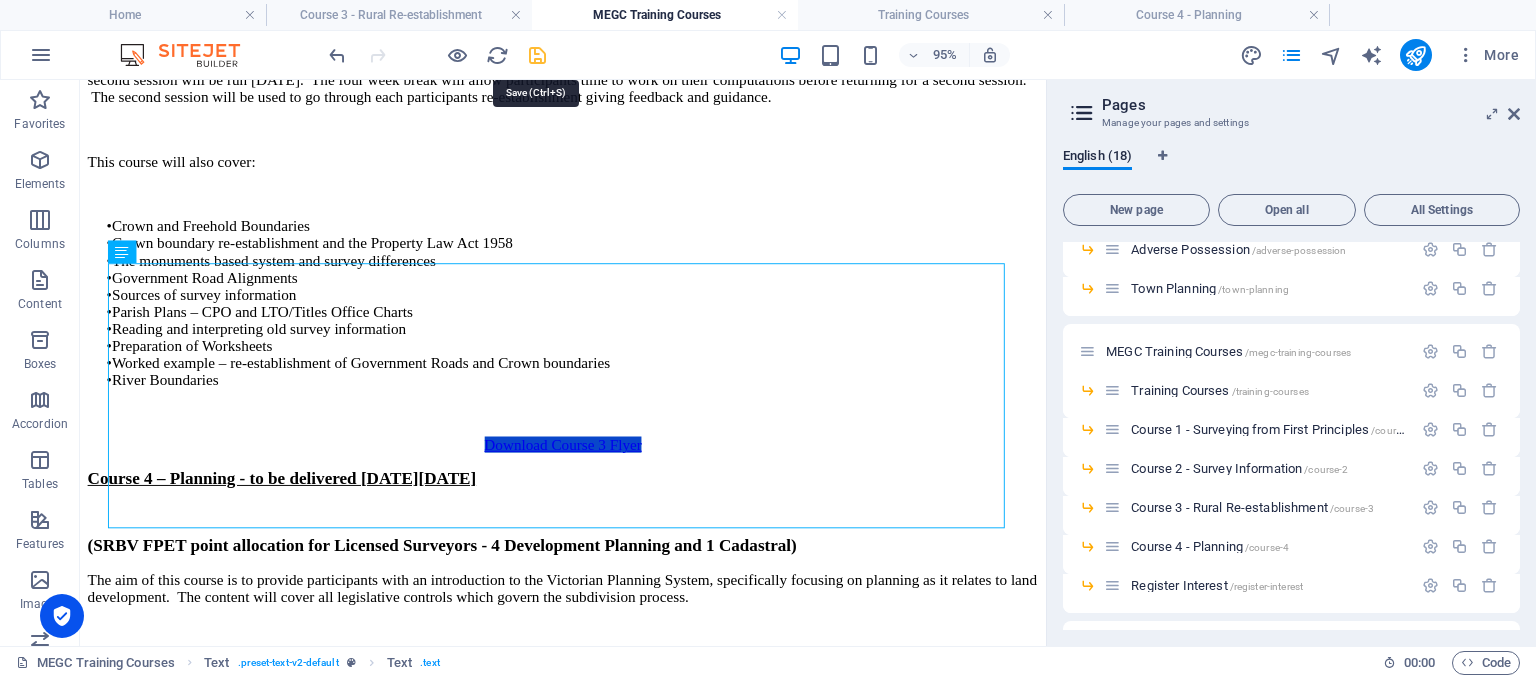 click at bounding box center (537, 55) 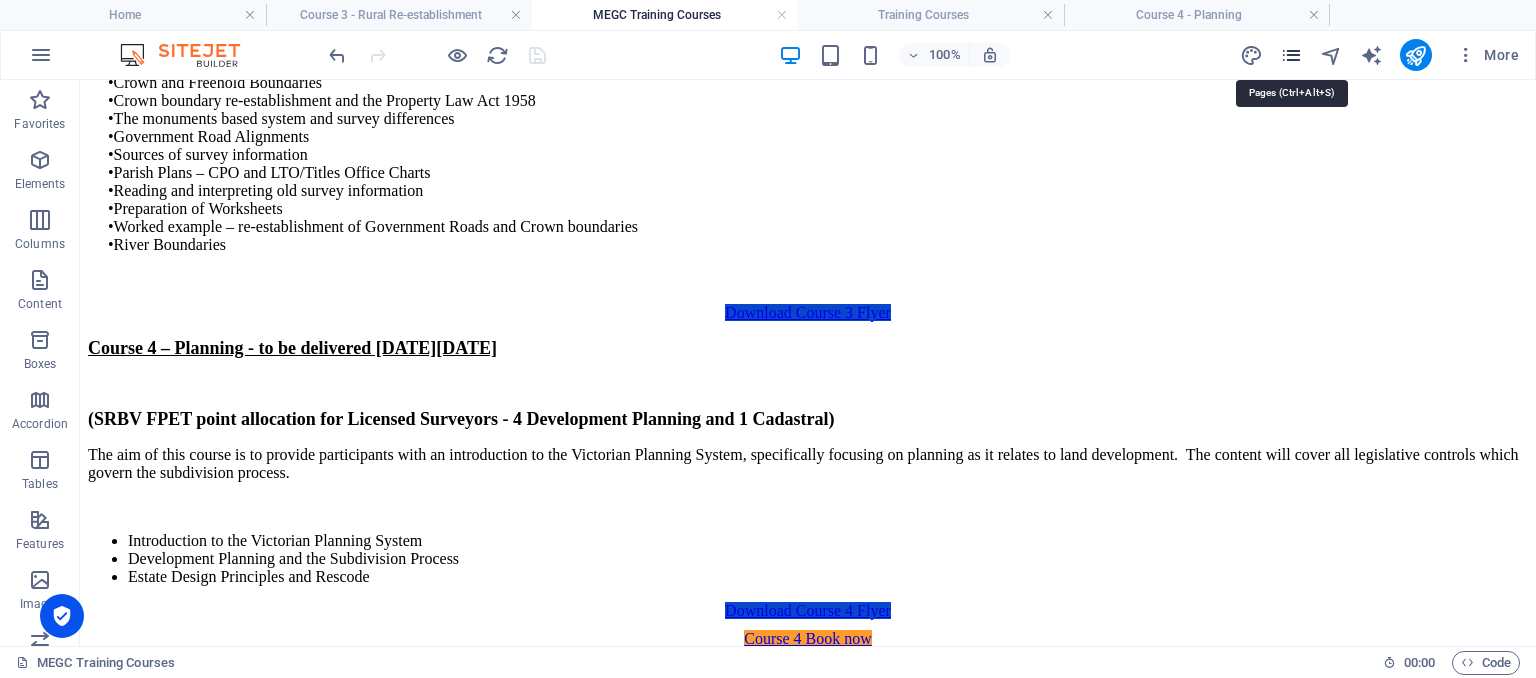 click at bounding box center (1291, 55) 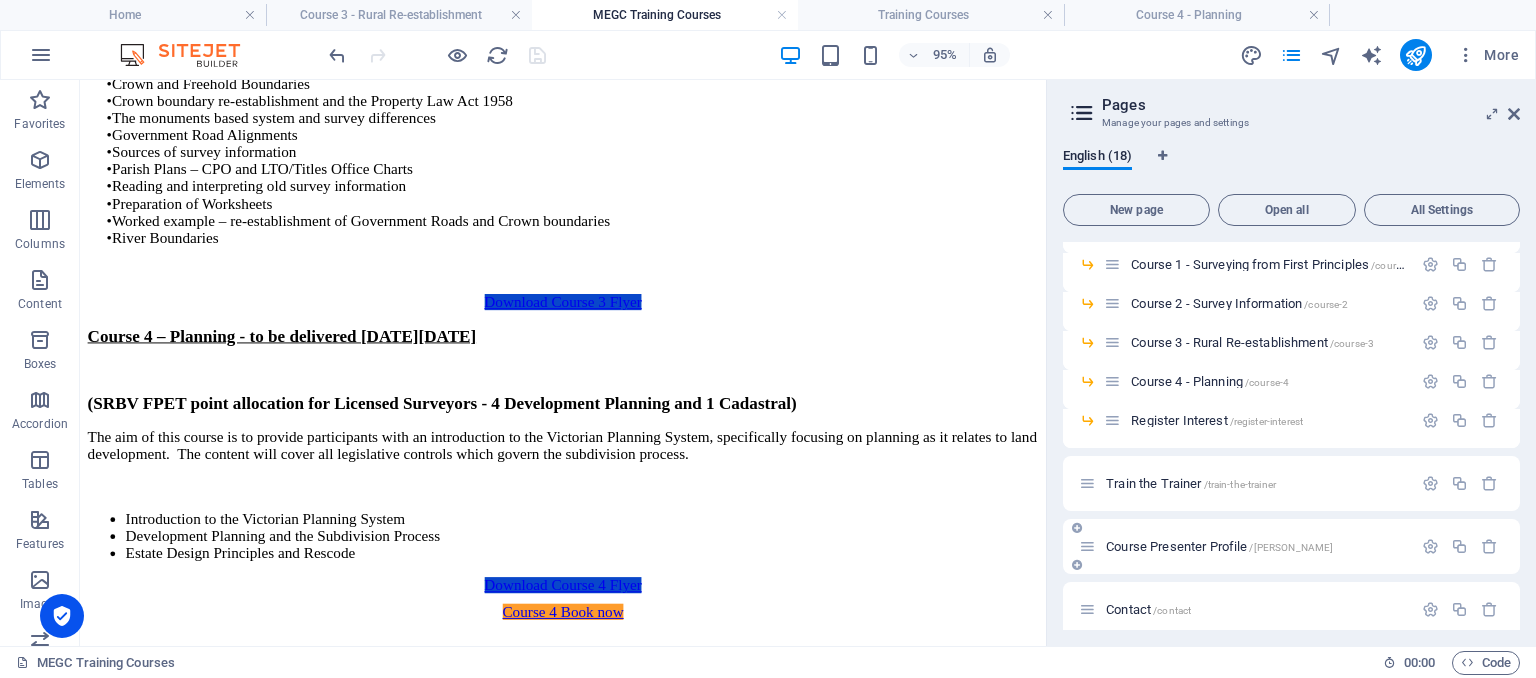 scroll, scrollTop: 400, scrollLeft: 0, axis: vertical 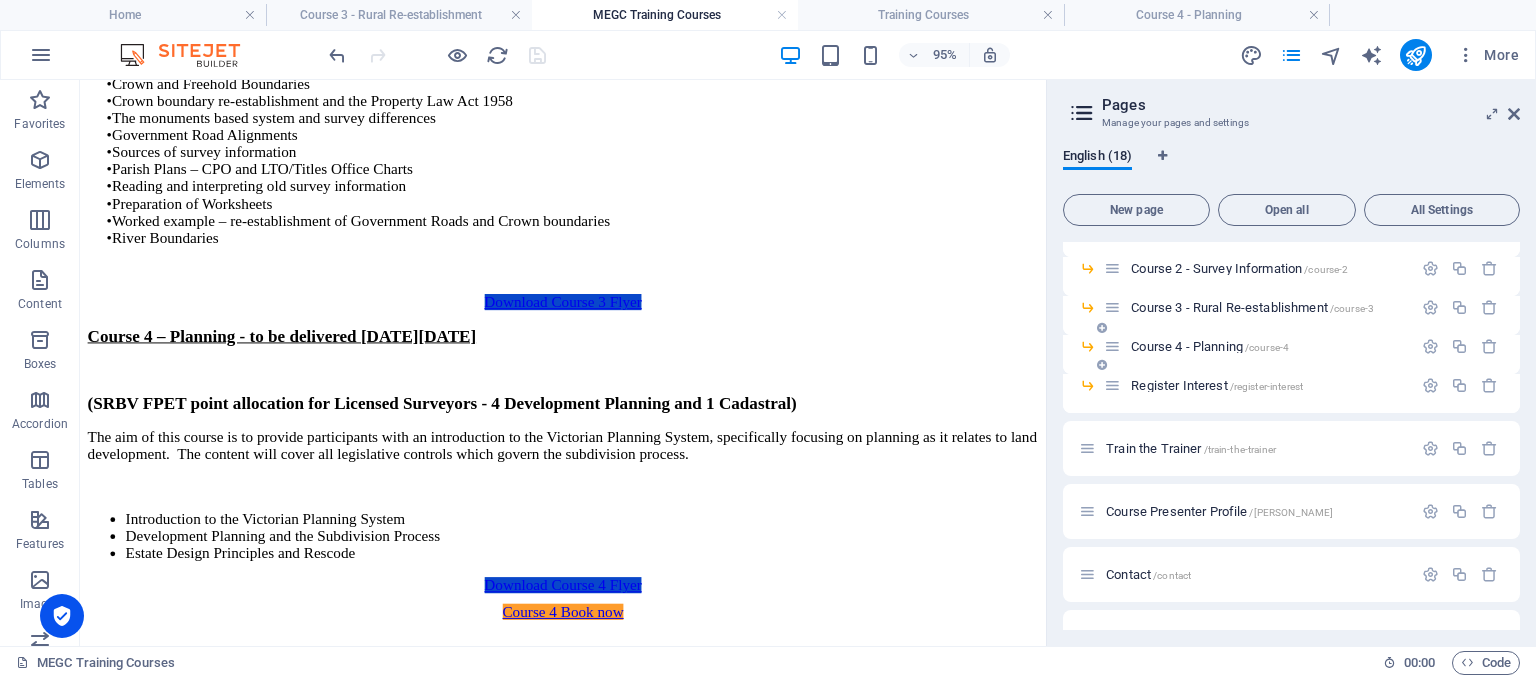 click on "Course 4 - Planning /course-4" at bounding box center (1210, 346) 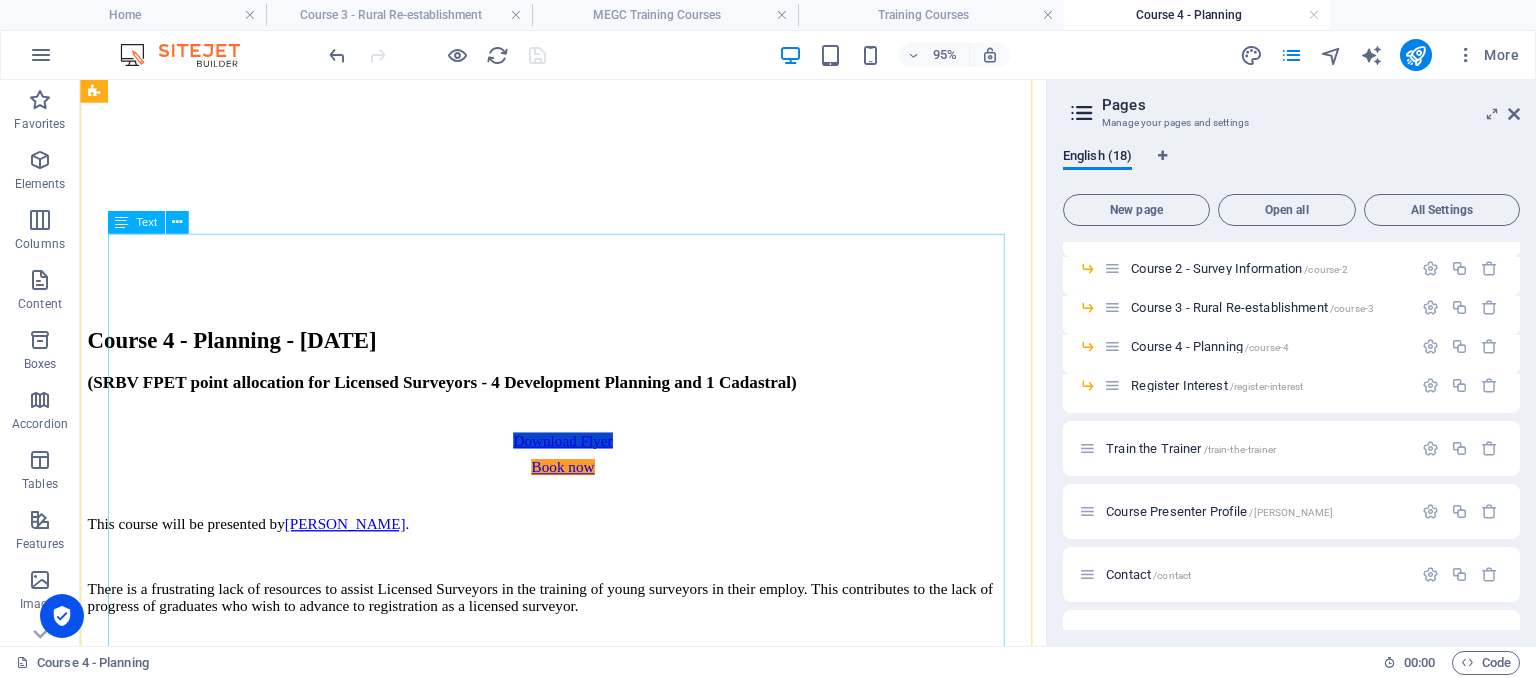 scroll, scrollTop: 873, scrollLeft: 0, axis: vertical 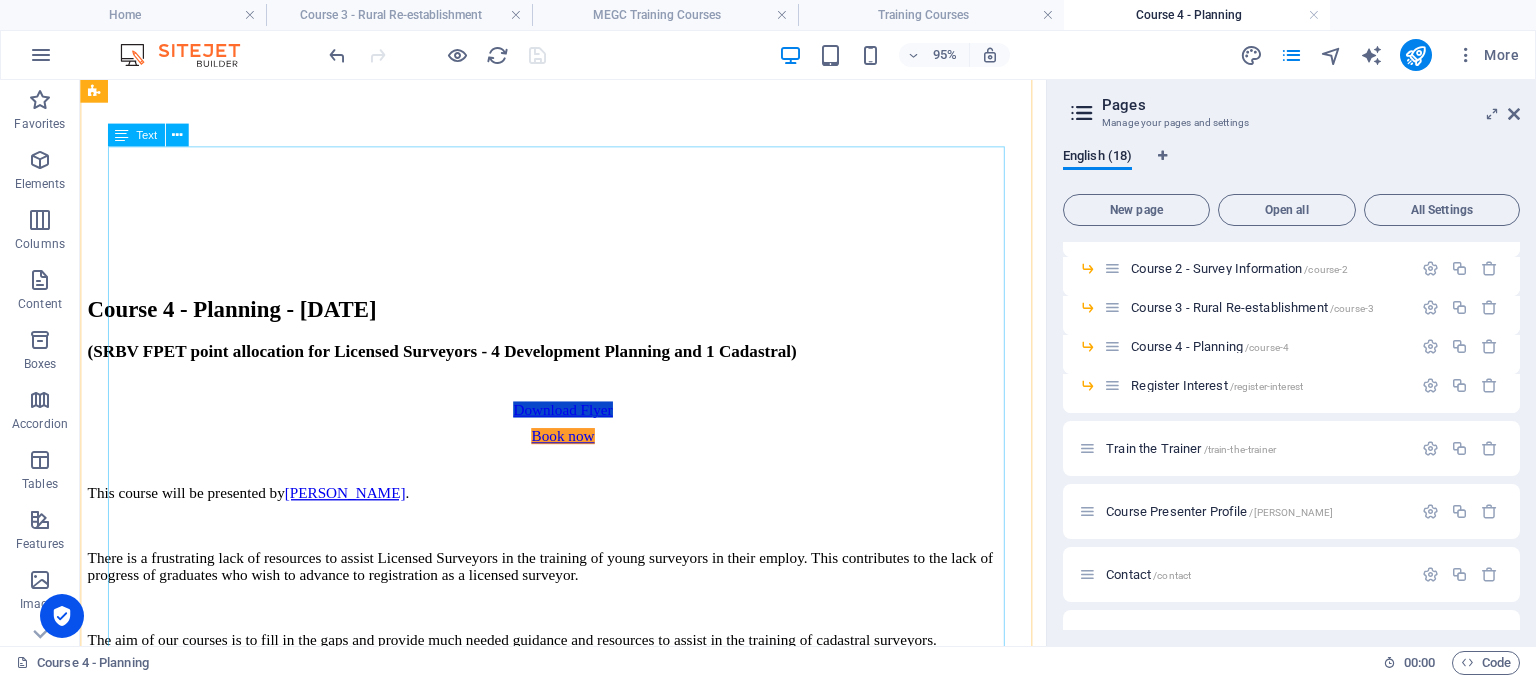 click on "This course will be presented by  [PERSON_NAME] . There is a frustrating lack of resources to assist Licensed Surveyors in the training of young surveyors in their employ. This contributes to the lack of progress of graduates who wish to advance to registration as a licensed surveyor. The aim of our courses is to fill in the gaps and provide much needed guidance and resources to assist in the training of cadastral surveyors. Licensed Surveyors are also welcome to register for this course. Course Details: The aim of this course is to provide participants with an introduction to the Victorian Planning System, specifically focusing on planning as it relates to land development.  The content will cover all legislative controls which govern the subdivision process.    This one-day course will cover the following: An introduction to the Victorian Planning System Development Planning and the Subdivision Process Estate Design Principles and Rescode Pre-requisites: Cost:   Capped at 20 places Venue:" at bounding box center (588, 1071) 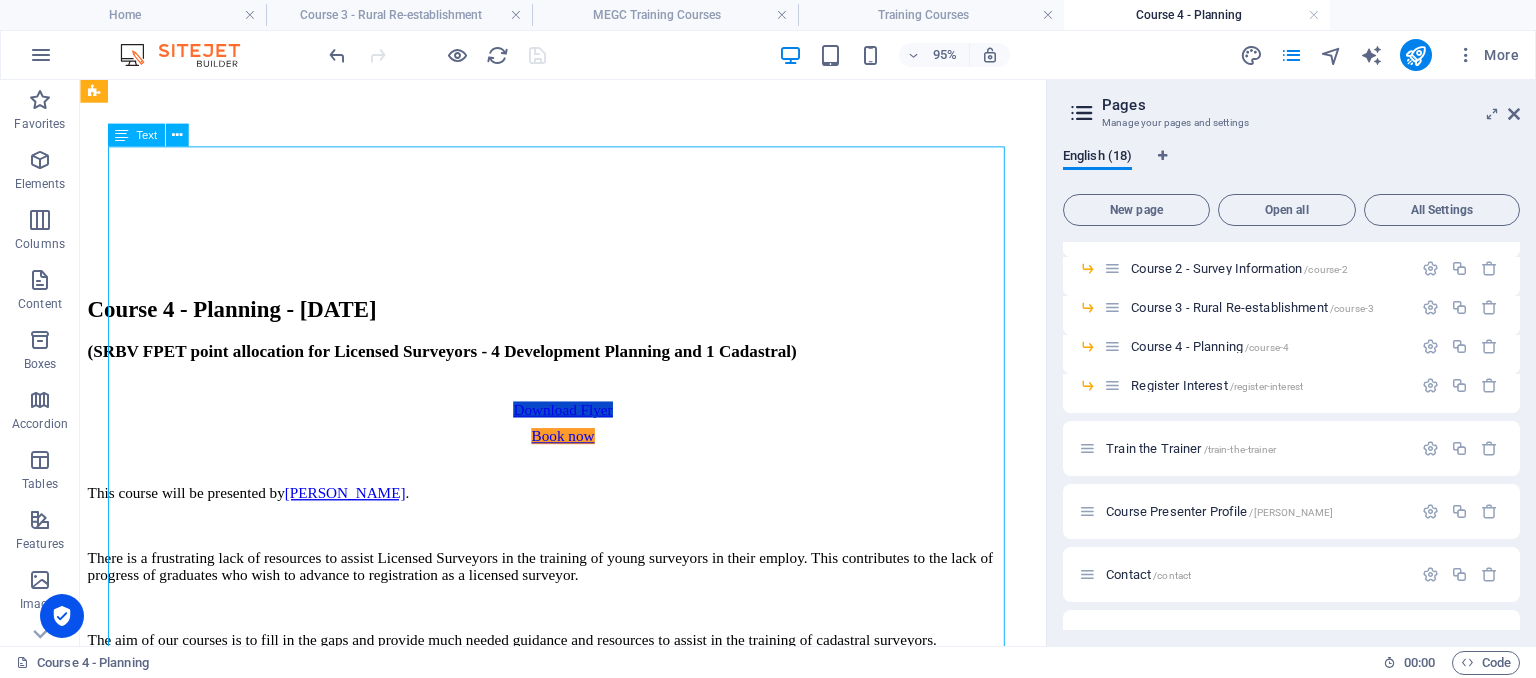 click on "This course will be presented by  [PERSON_NAME] . There is a frustrating lack of resources to assist Licensed Surveyors in the training of young surveyors in their employ. This contributes to the lack of progress of graduates who wish to advance to registration as a licensed surveyor. The aim of our courses is to fill in the gaps and provide much needed guidance and resources to assist in the training of cadastral surveyors. Licensed Surveyors are also welcome to register for this course. Course Details: The aim of this course is to provide participants with an introduction to the Victorian Planning System, specifically focusing on planning as it relates to land development.  The content will cover all legislative controls which govern the subdivision process.    This one-day course will cover the following: An introduction to the Victorian Planning System Development Planning and the Subdivision Process Estate Design Principles and Rescode Pre-requisites: Cost:   Capped at 20 places Venue:" at bounding box center (588, 1071) 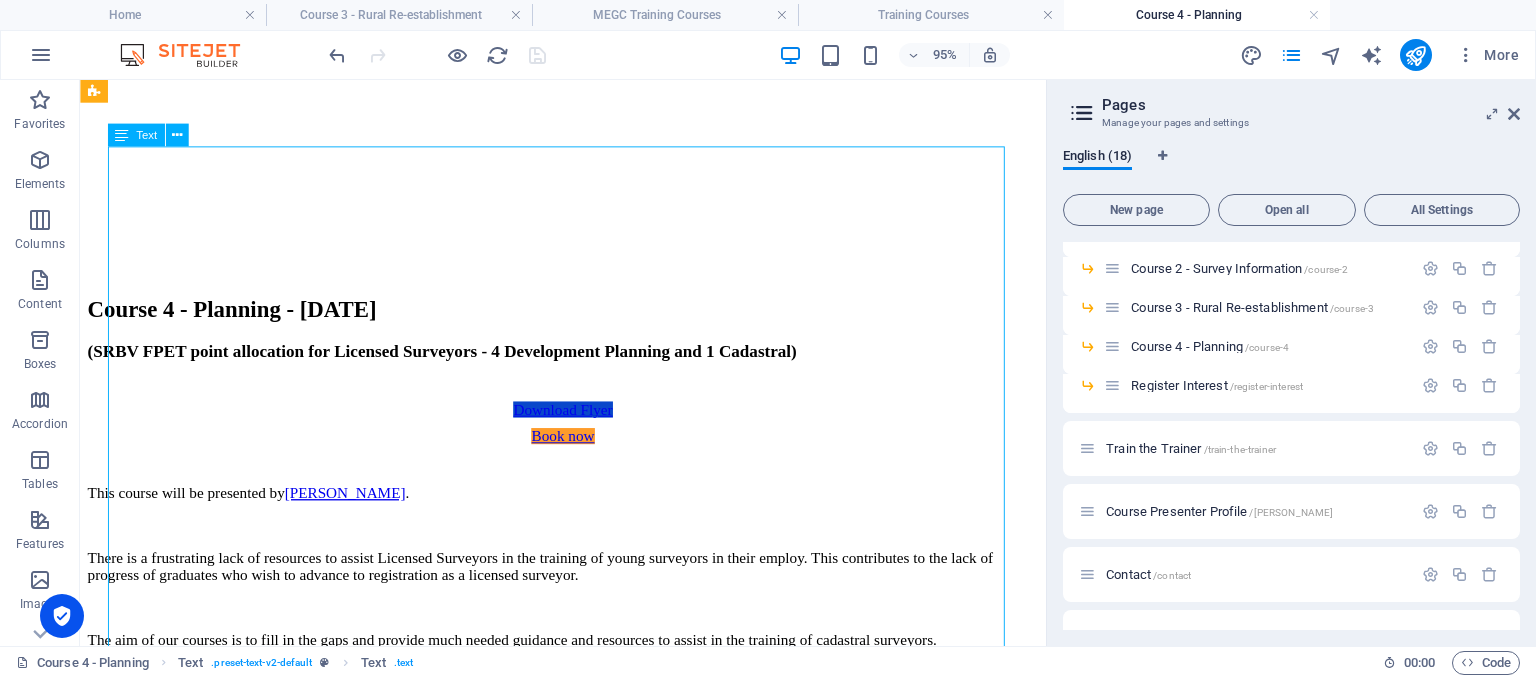 click on "This course will be presented by  [PERSON_NAME] . There is a frustrating lack of resources to assist Licensed Surveyors in the training of young surveyors in their employ. This contributes to the lack of progress of graduates who wish to advance to registration as a licensed surveyor. The aim of our courses is to fill in the gaps and provide much needed guidance and resources to assist in the training of cadastral surveyors. Licensed Surveyors are also welcome to register for this course. Course Details: The aim of this course is to provide participants with an introduction to the Victorian Planning System, specifically focusing on planning as it relates to land development.  The content will cover all legislative controls which govern the subdivision process.    This one-day course will cover the following: An introduction to the Victorian Planning System Development Planning and the Subdivision Process Estate Design Principles and Rescode Pre-requisites: Cost:   Capped at 20 places Venue:" at bounding box center (588, 1071) 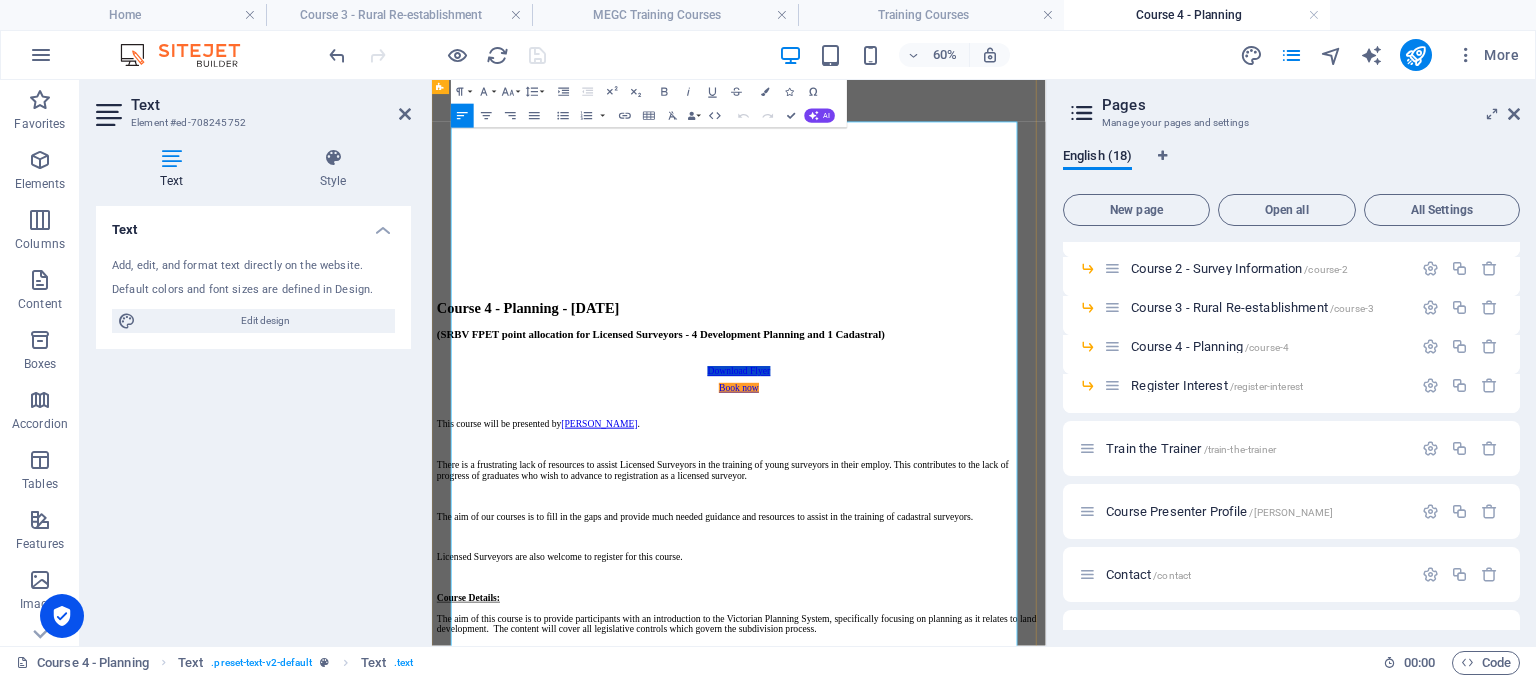 drag, startPoint x: 463, startPoint y: 570, endPoint x: 842, endPoint y: 564, distance: 379.0475 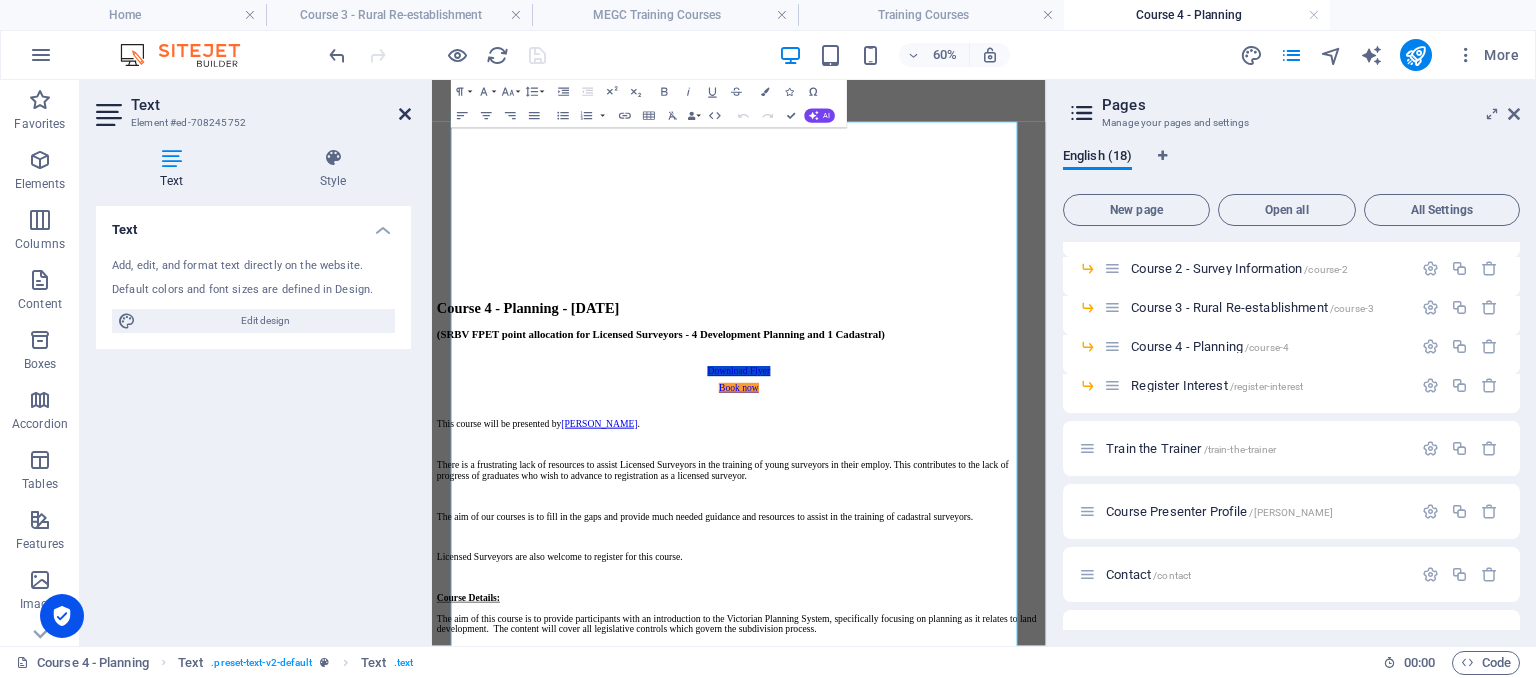 drag, startPoint x: 408, startPoint y: 115, endPoint x: 319, endPoint y: 53, distance: 108.46658 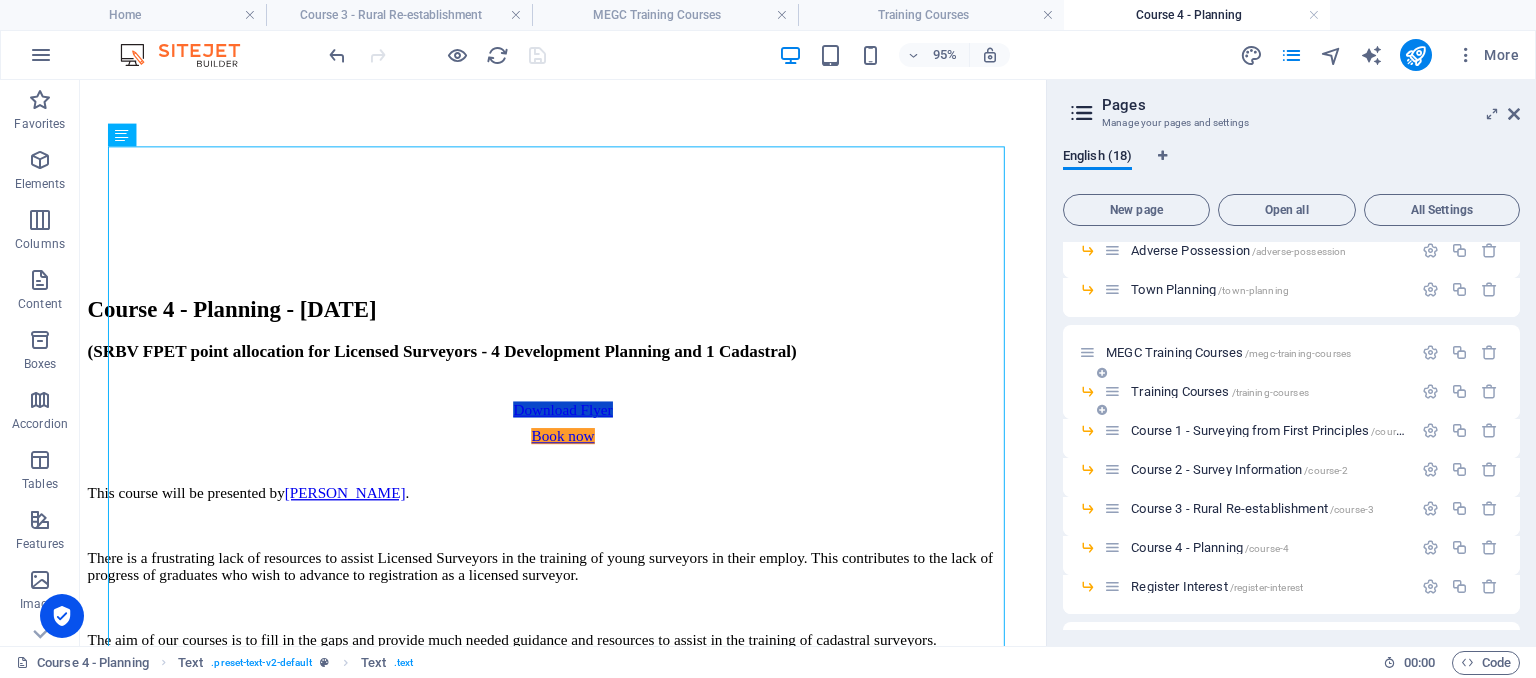 scroll, scrollTop: 200, scrollLeft: 0, axis: vertical 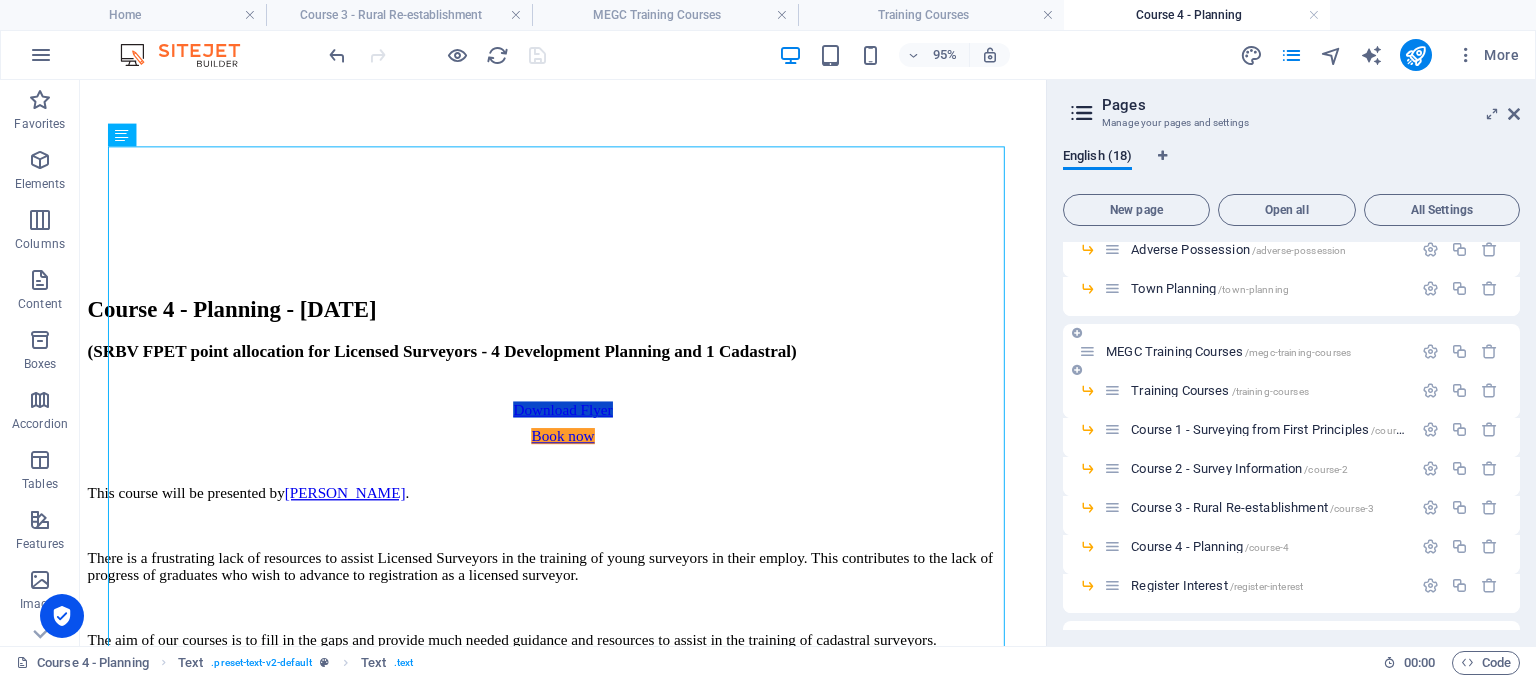 click on "MEGC Training Courses /megc-training-courses" at bounding box center [1228, 351] 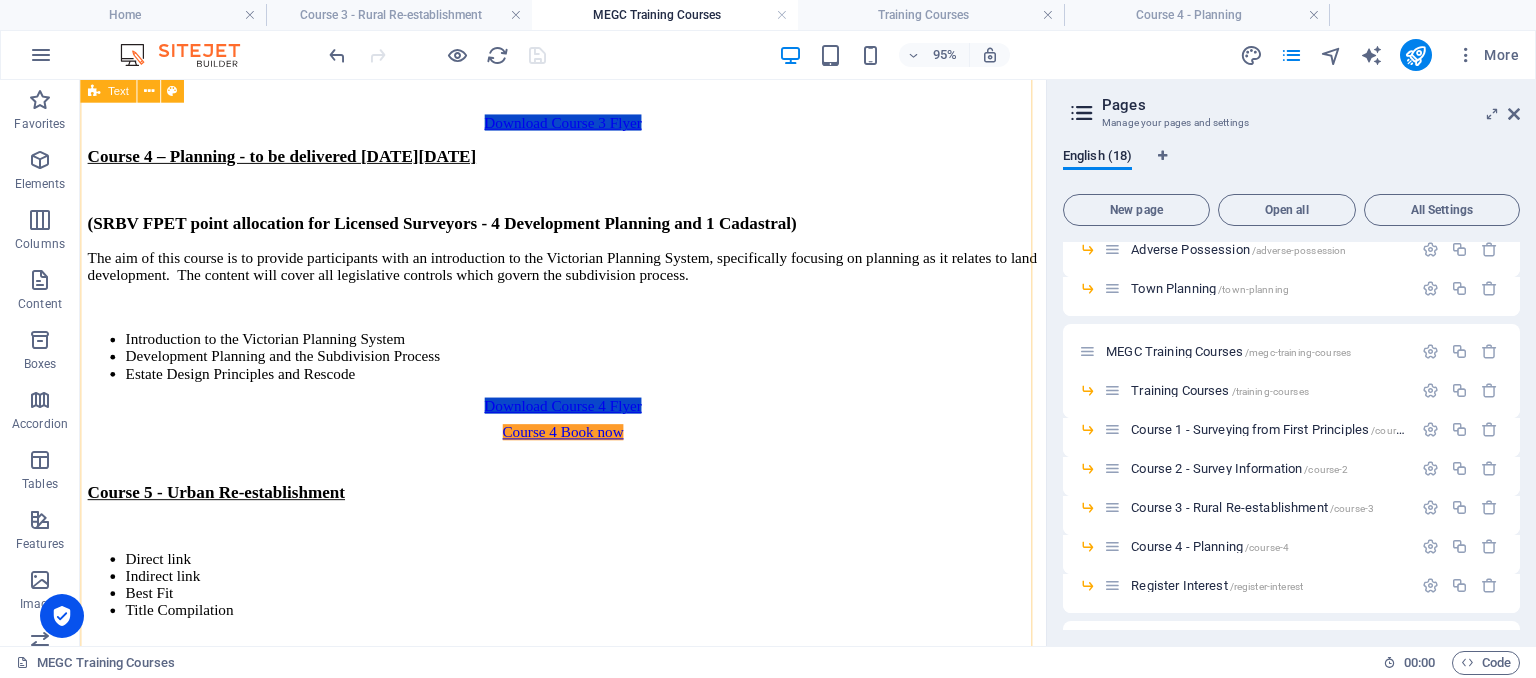 scroll, scrollTop: 2855, scrollLeft: 0, axis: vertical 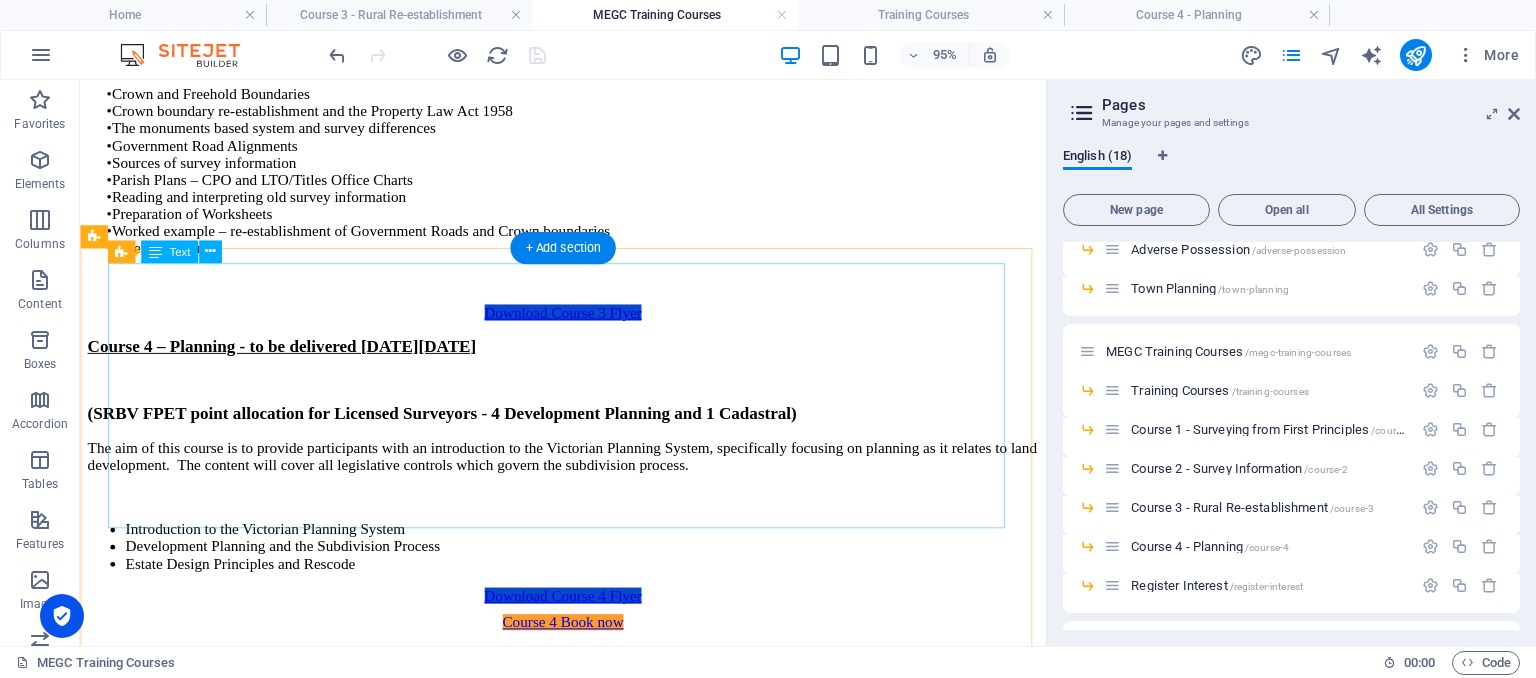 click on "Course 4 – Planning - to be delivered [DATE][DATE] (SRBV FPET point allocation for Licensed Surveyors - 4 Development Planning and 1 Cadastral) The aim of this course is to provide participants with an introduction to the Victorian Planning System, specifically focusing on planning as it relates to land development.  The content will cover all legislative controls which govern the subdivision process.    Introduction to the Victorian Planning System Development Planning and the Subdivision Process Estate Design Principles and Rescode" at bounding box center (588, 474) 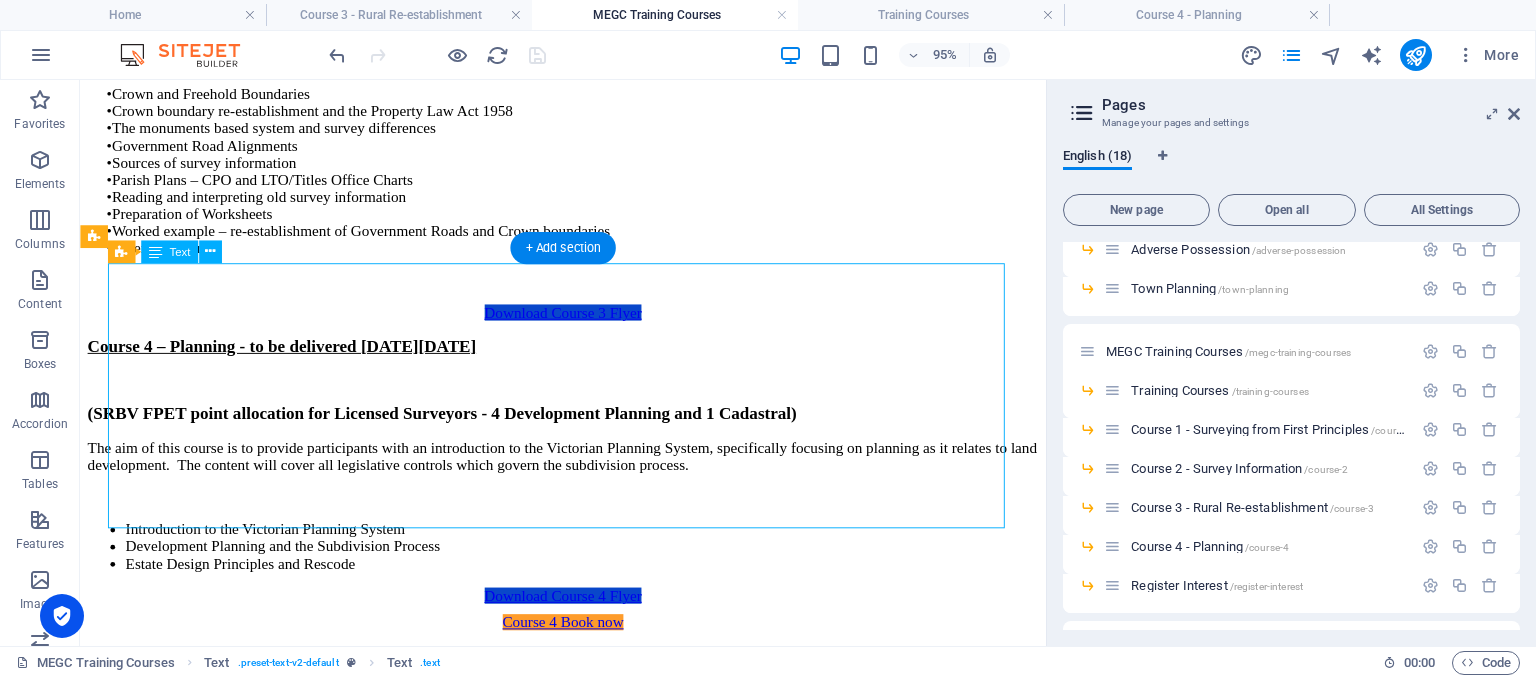click on "Course 4 – Planning - to be delivered [DATE][DATE] (SRBV FPET point allocation for Licensed Surveyors - 4 Development Planning and 1 Cadastral) The aim of this course is to provide participants with an introduction to the Victorian Planning System, specifically focusing on planning as it relates to land development.  The content will cover all legislative controls which govern the subdivision process.    Introduction to the Victorian Planning System Development Planning and the Subdivision Process Estate Design Principles and Rescode" at bounding box center (588, 474) 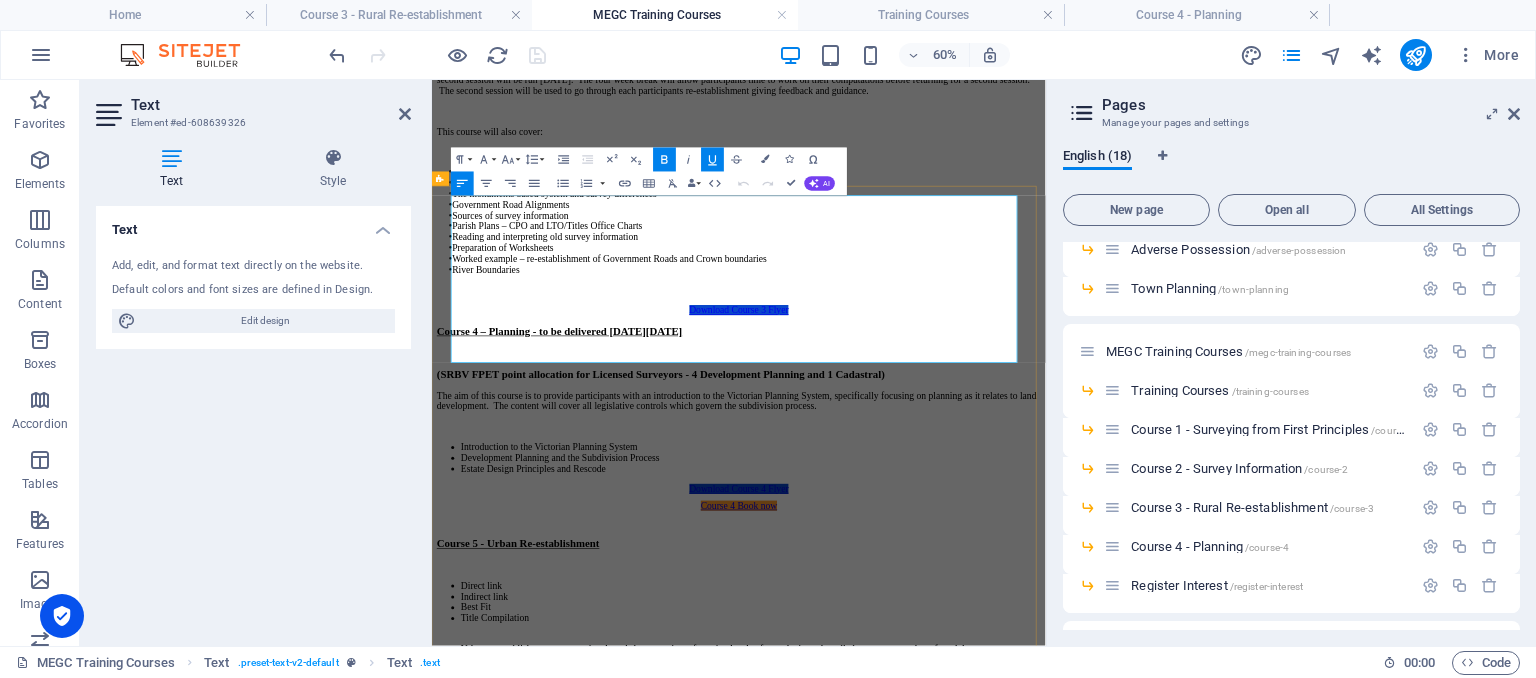 click on "The aim of this course is to provide participants with an introduction to the Victorian Planning System, specifically focusing on planning as it relates to land development.  The content will cover all legislative controls which govern the subdivision process." at bounding box center [943, 615] 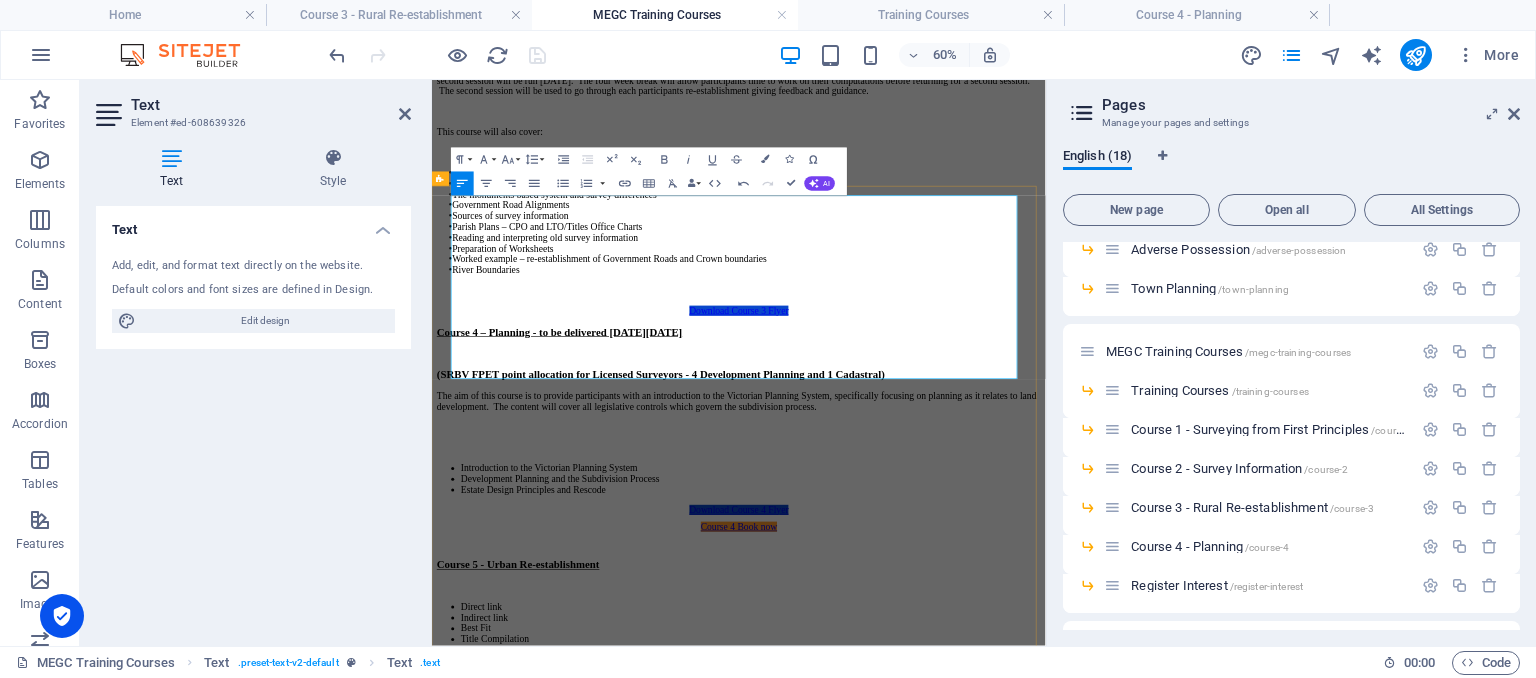click at bounding box center [943, 693] 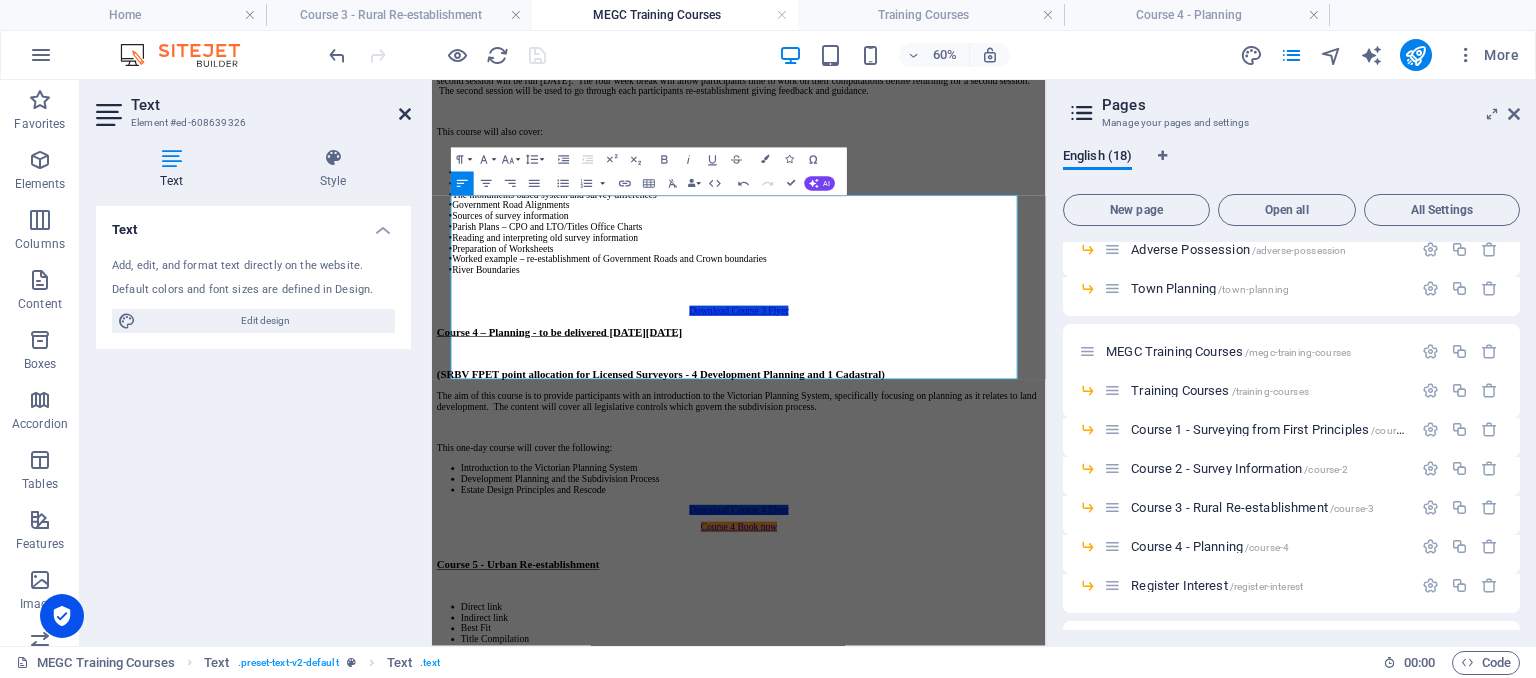 drag, startPoint x: 406, startPoint y: 113, endPoint x: 327, endPoint y: 53, distance: 99.20181 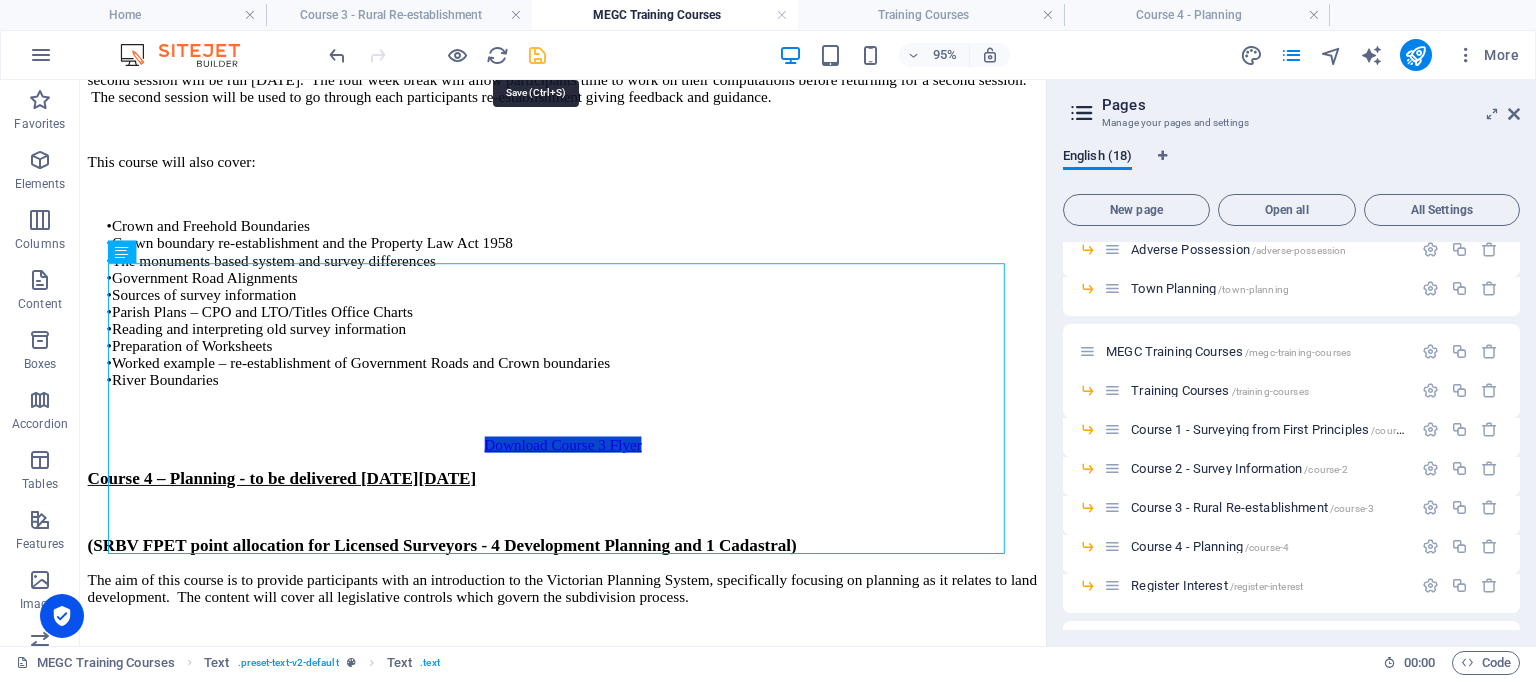 click at bounding box center (537, 55) 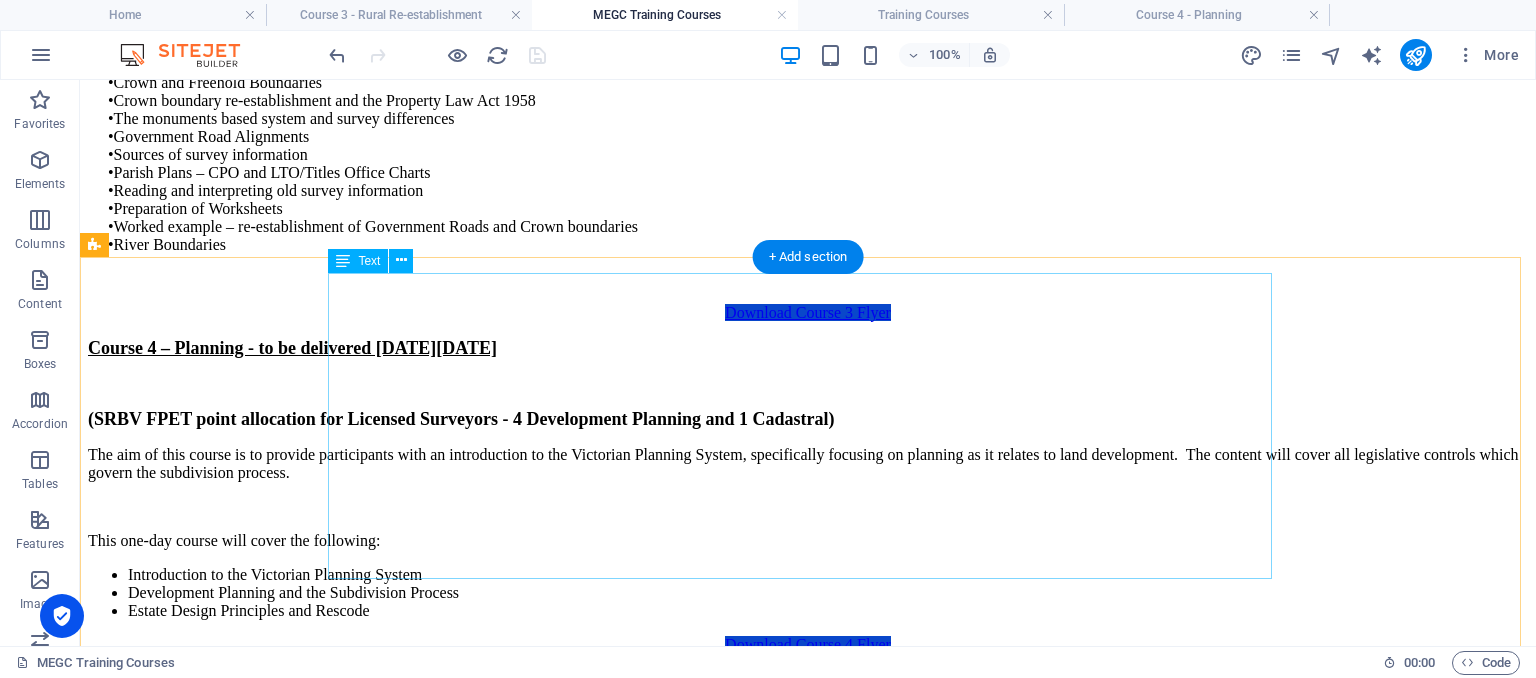 click on "Course 4 – Planning - to be delivered [DATE][DATE] (SRBV FPET point allocation for Licensed Surveyors - 4 Development Planning and 1 Cadastral) The aim of this course is to provide participants with an introduction to the Victorian Planning System, specifically focusing on planning as it relates to land development.  The content will cover all legislative controls which govern the subdivision process.     This one-day course will cover the following: Introduction to the Victorian Planning System Development Planning and the Subdivision Process Estate Design Principles and Rescode" at bounding box center (808, 479) 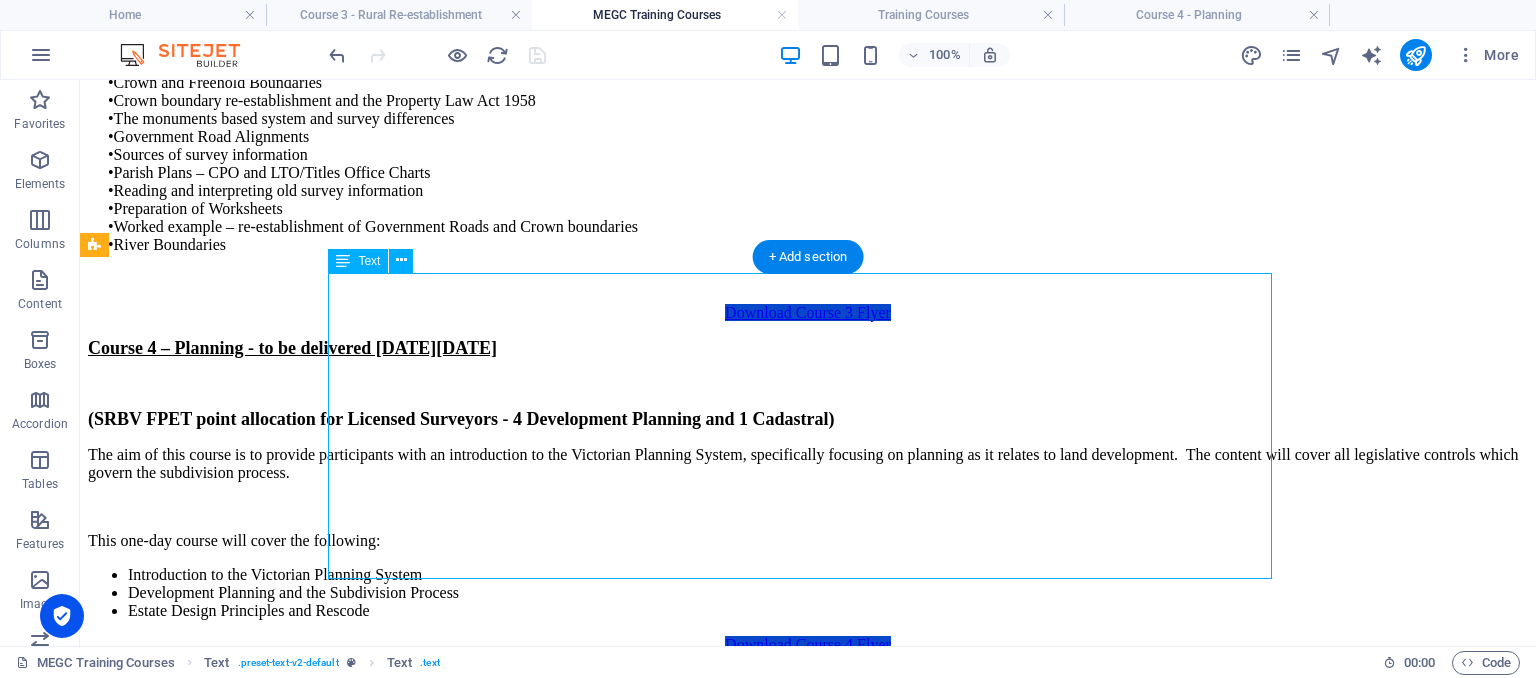 click on "Course 4 – Planning - to be delivered [DATE][DATE] (SRBV FPET point allocation for Licensed Surveyors - 4 Development Planning and 1 Cadastral) The aim of this course is to provide participants with an introduction to the Victorian Planning System, specifically focusing on planning as it relates to land development.  The content will cover all legislative controls which govern the subdivision process.     This one-day course will cover the following: Introduction to the Victorian Planning System Development Planning and the Subdivision Process Estate Design Principles and Rescode" at bounding box center (808, 479) 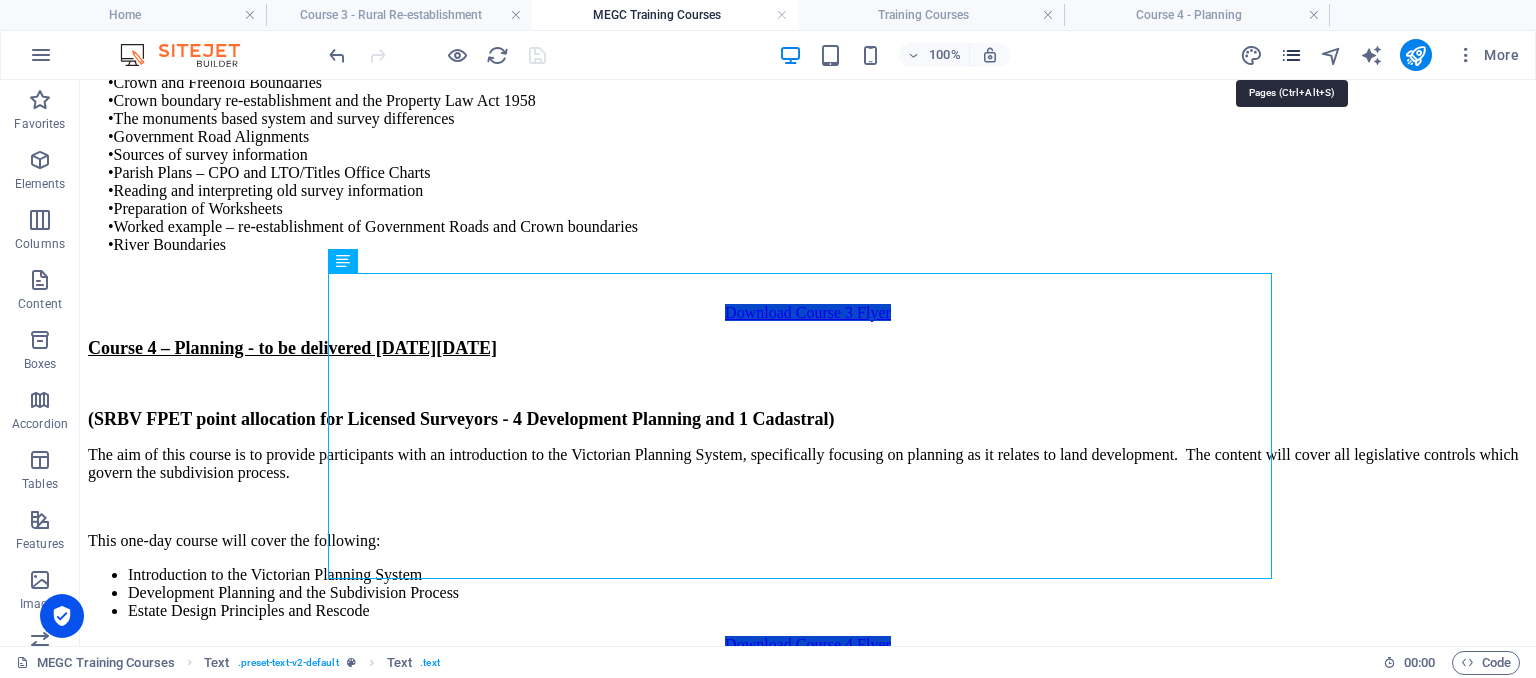 click at bounding box center (1291, 55) 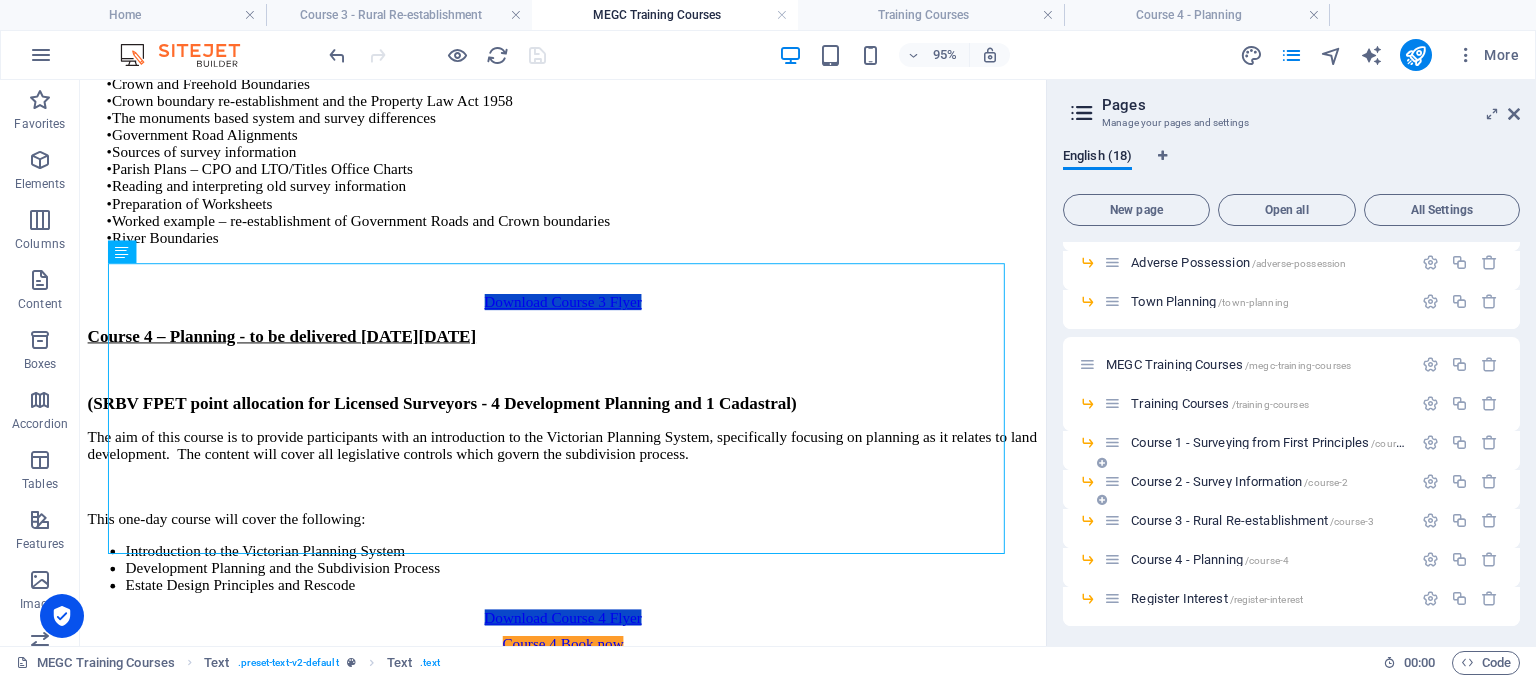 scroll, scrollTop: 200, scrollLeft: 0, axis: vertical 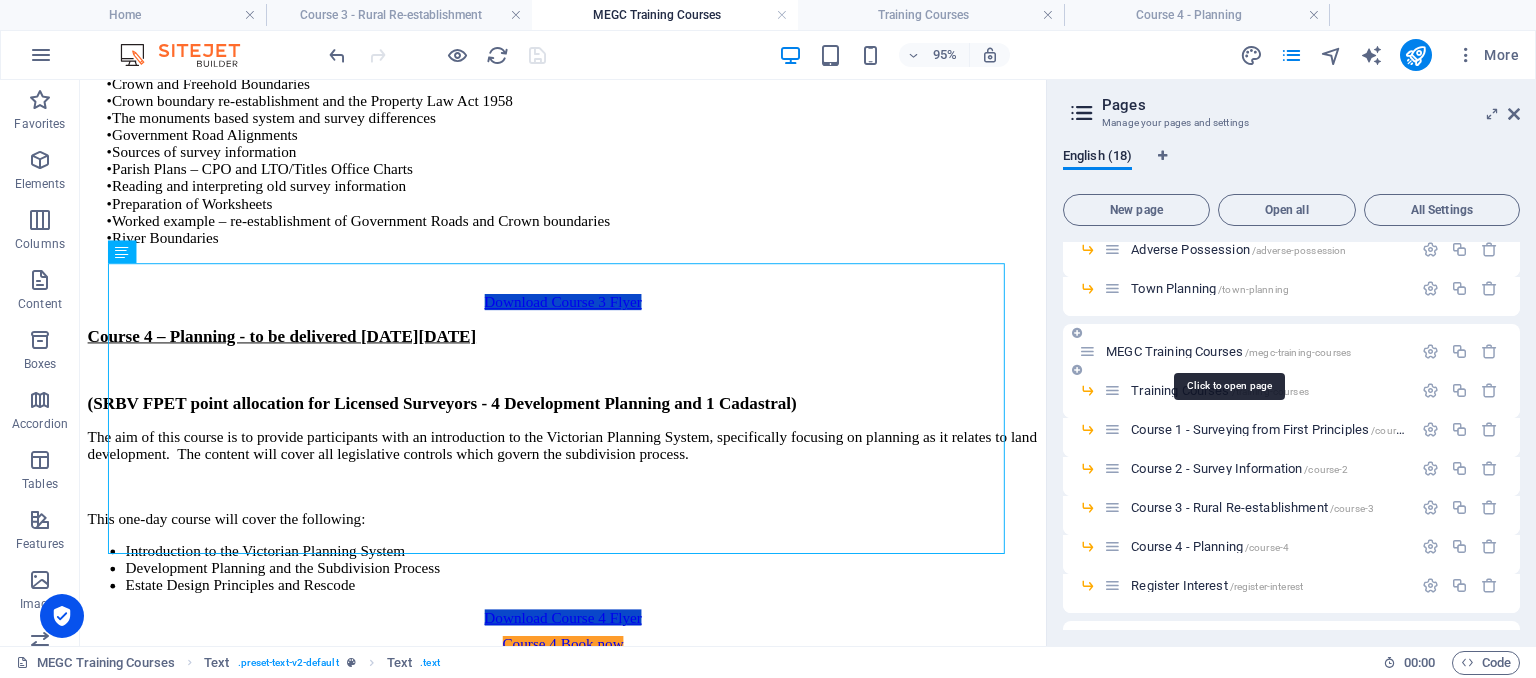 click on "MEGC Training Courses /megc-training-courses" at bounding box center [1228, 351] 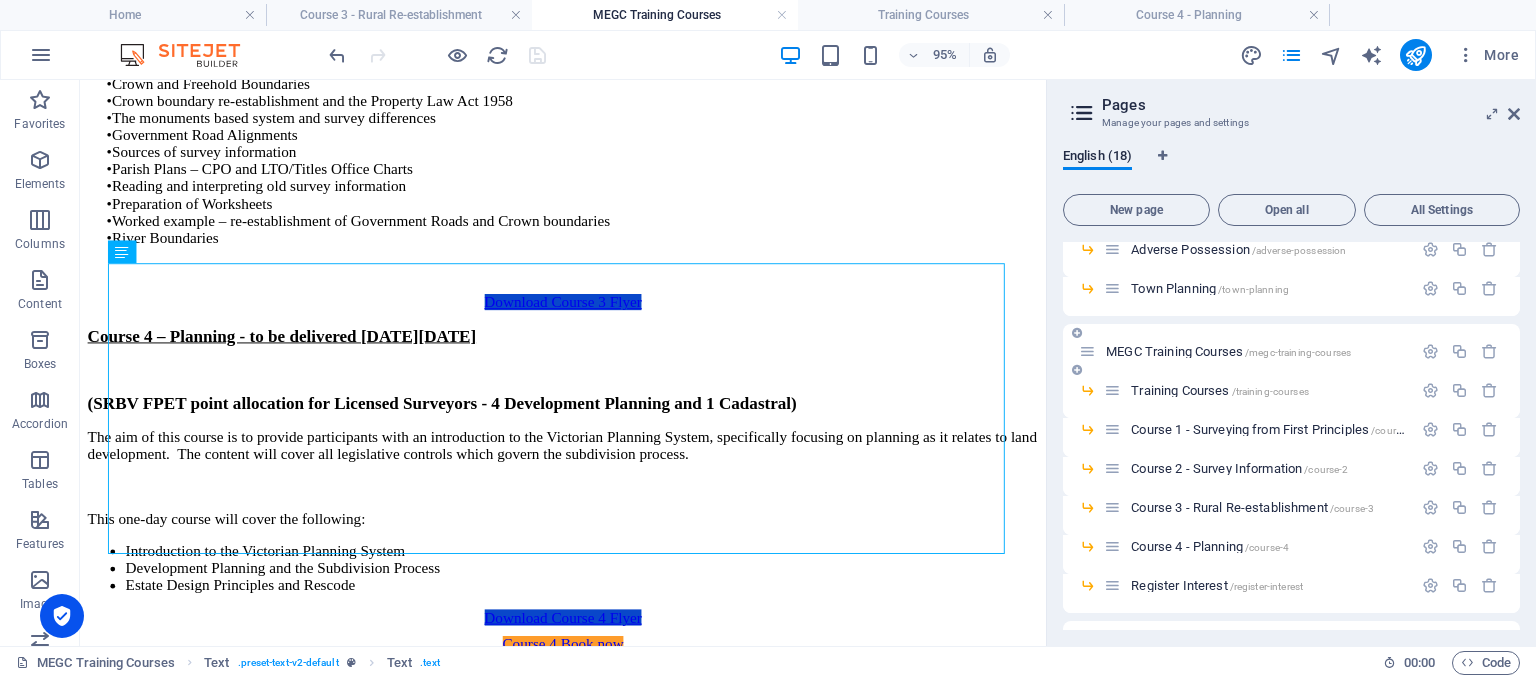 click on "MEGC Training Courses /megc-training-courses" at bounding box center (1228, 351) 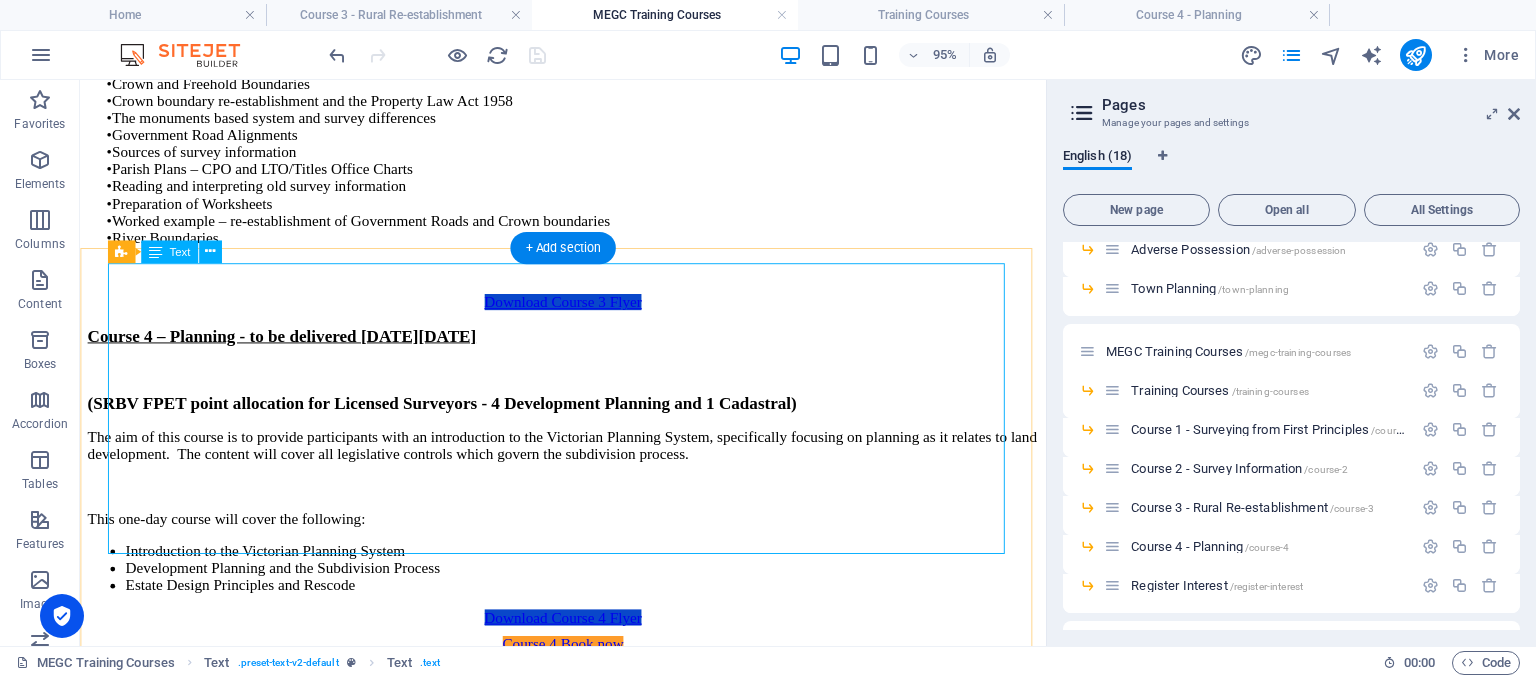 click on "Course 4 – Planning - to be delivered [DATE][DATE] (SRBV FPET point allocation for Licensed Surveyors - 4 Development Planning and 1 Cadastral) The aim of this course is to provide participants with an introduction to the Victorian Planning System, specifically focusing on planning as it relates to land development.  The content will cover all legislative controls which govern the subdivision process.     This one-day course will cover the following: Introduction to the Victorian Planning System Development Planning and the Subdivision Process Estate Design Principles and Rescode" at bounding box center (588, 480) 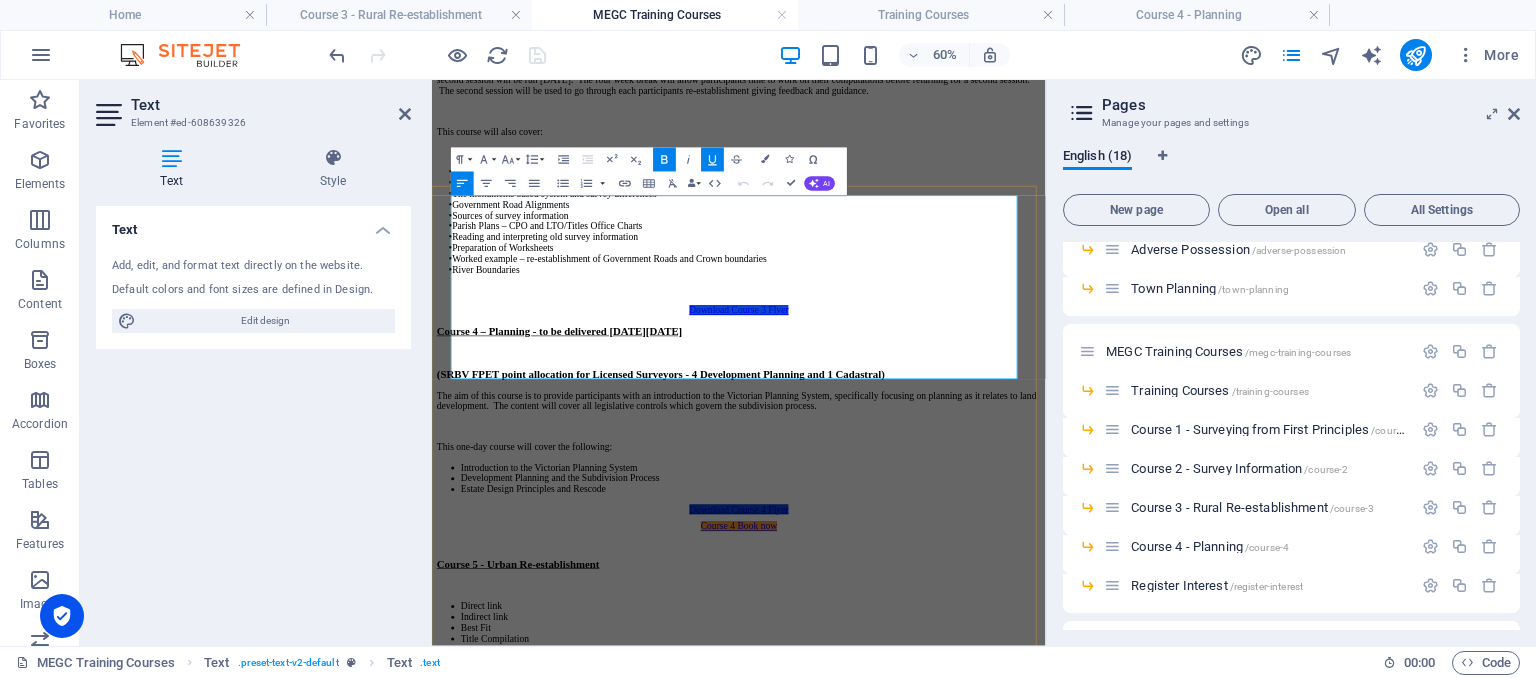 click on "The aim of this course is to provide participants with an introduction to the Victorian Planning System, specifically focusing on planning as it relates to land development.  The content will cover all legislative controls which govern the subdivision process." at bounding box center (943, 615) 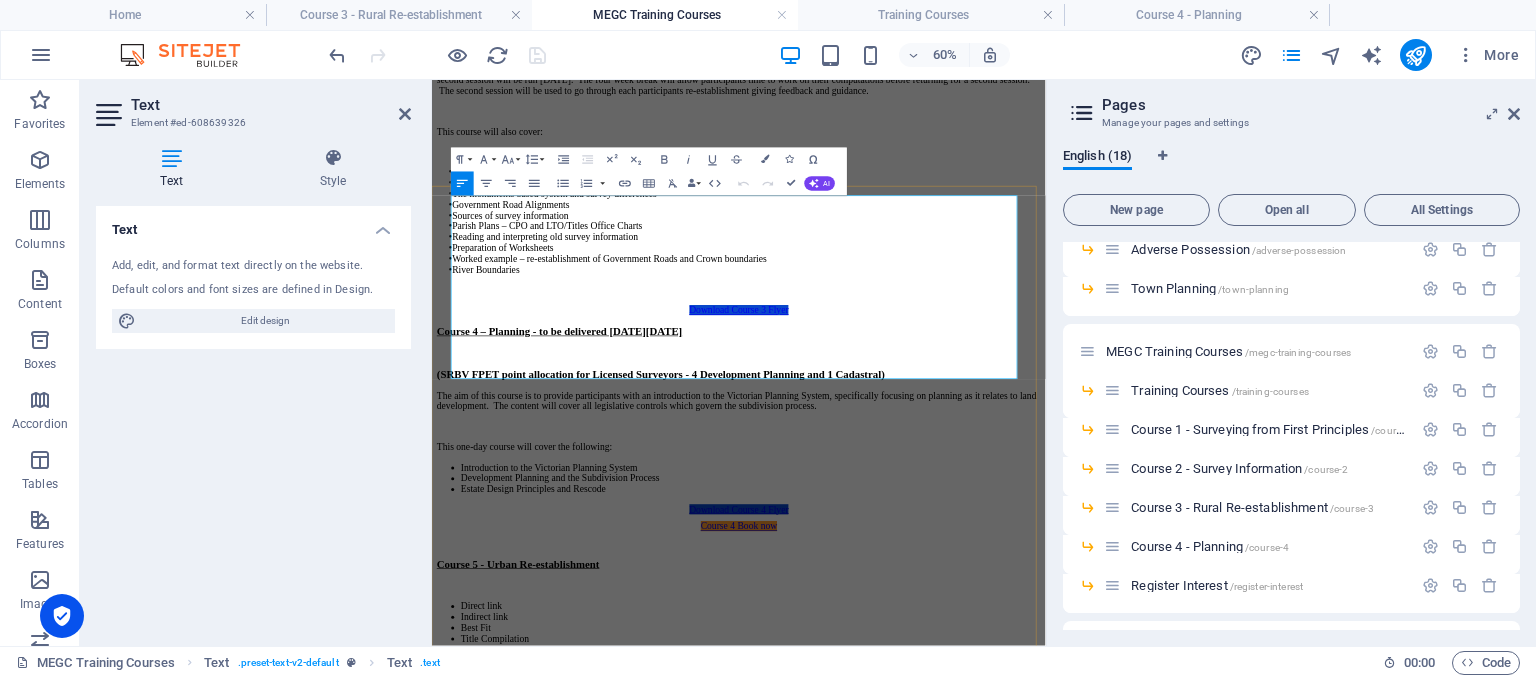 click on "The aim of this course is to provide participants with an introduction to the Victorian Planning System, specifically focusing on planning as it relates to land development.  The content will cover all legislative controls which govern the subdivision process." at bounding box center [943, 615] 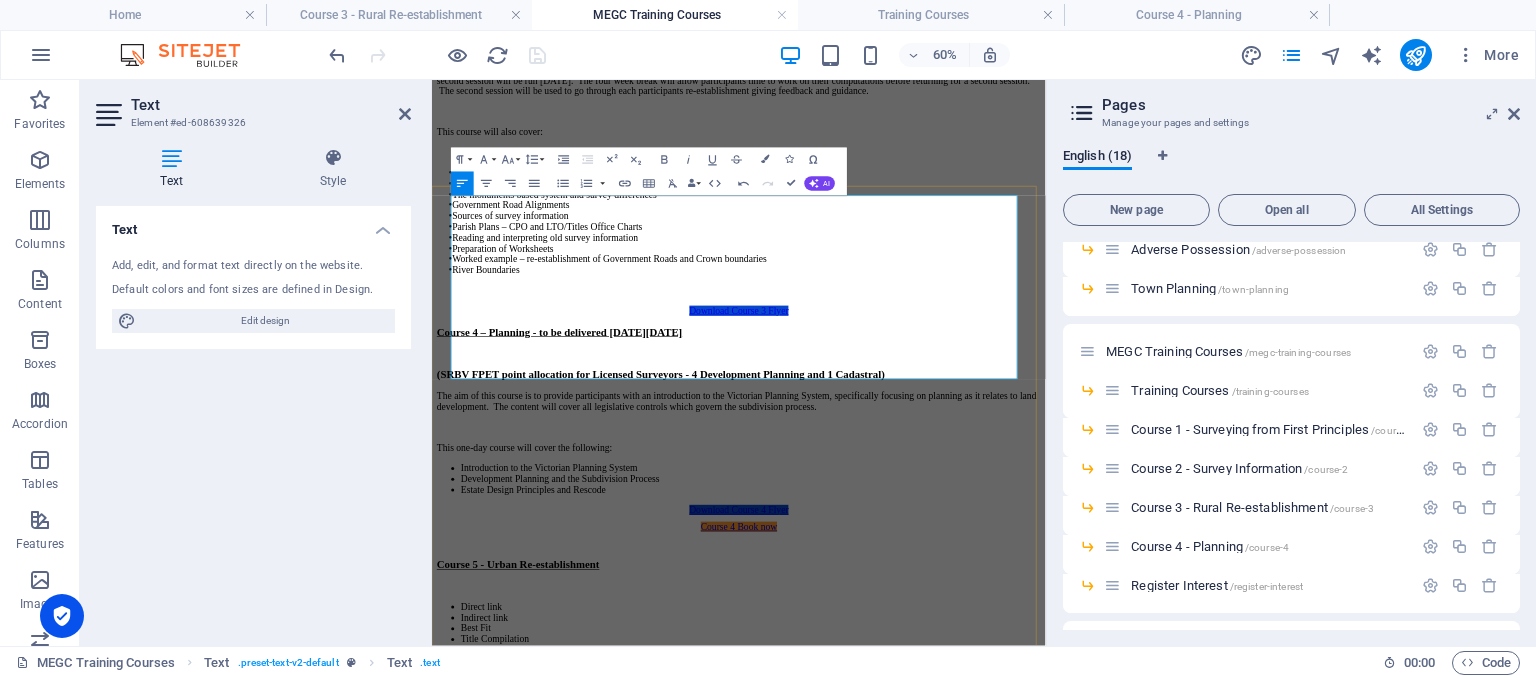 click on "The aim of this course is to provide participants with an introduction to the Victorian Planning System, specifically focusing on planning as it relates to land development.  The content will cover all legislative controls which govern the subdivision process." at bounding box center (943, 616) 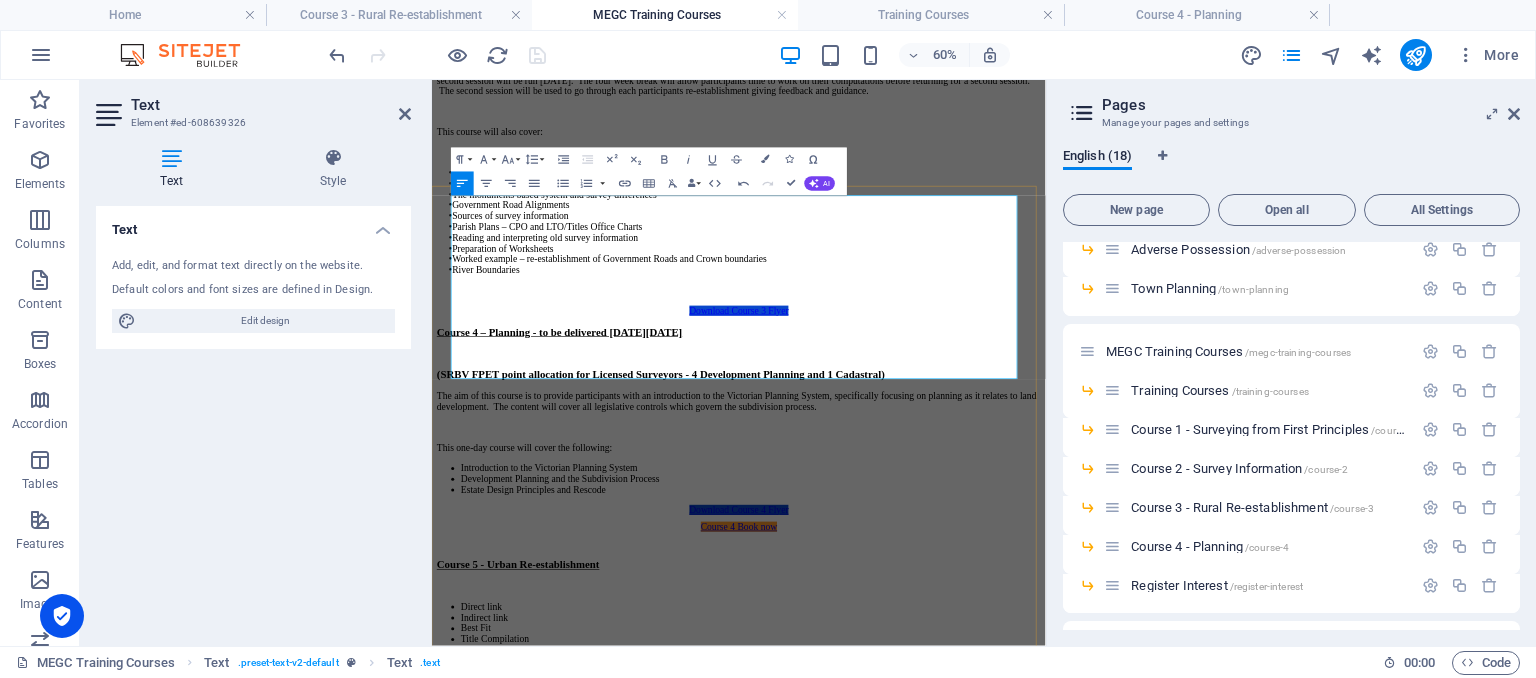 click on "The aim of this course is to provide participants with an introduction to the Victorian Planning System, specifically focusing on planning as it relates to land development.  The content will cover all legislative controls which govern the subdivision process." at bounding box center (943, 616) 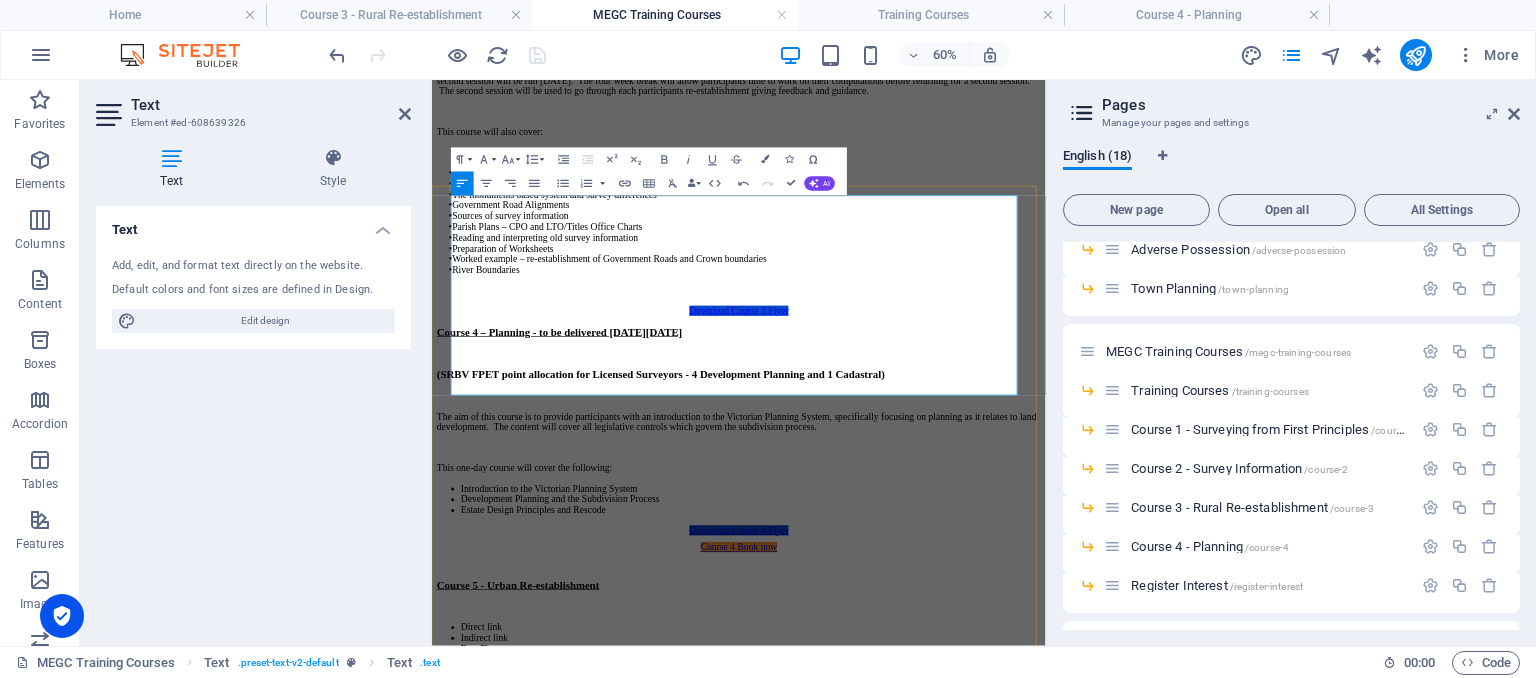 click at bounding box center [943, 607] 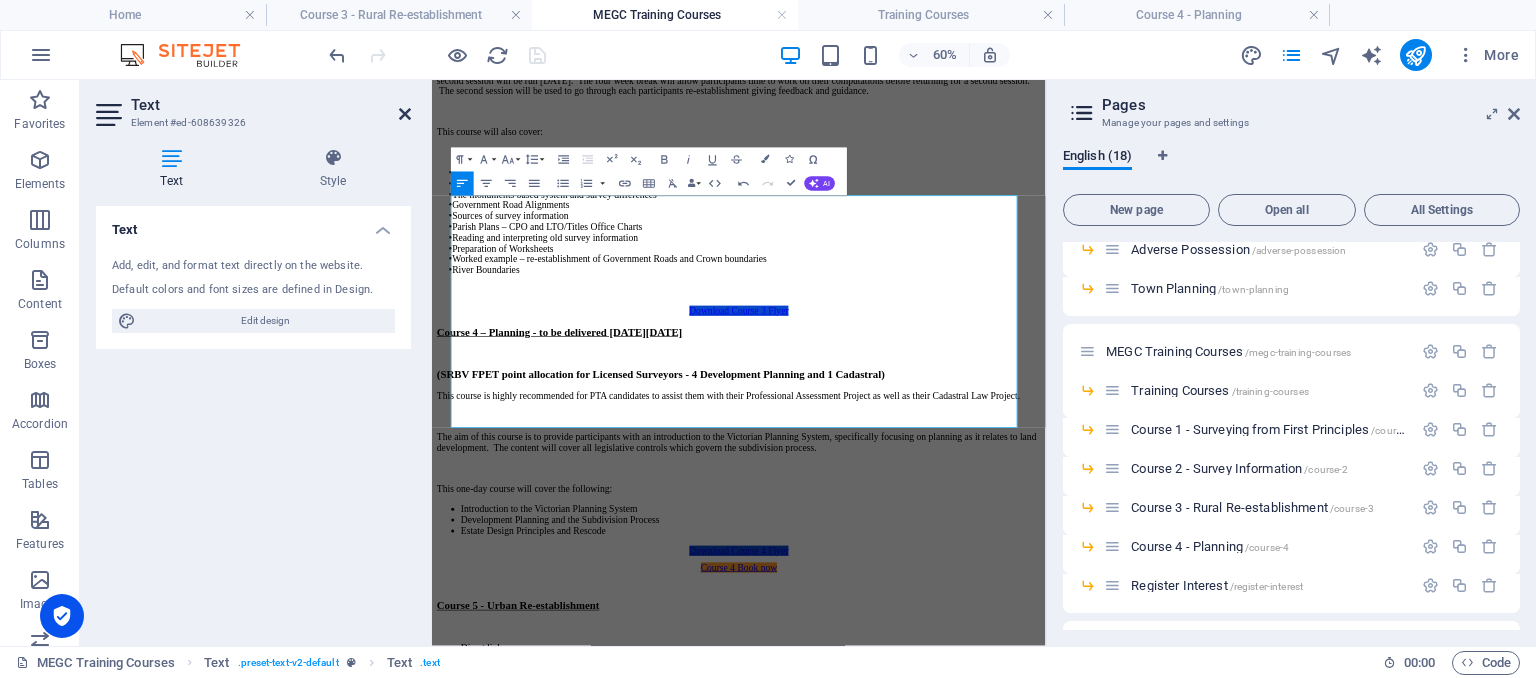 click at bounding box center [405, 114] 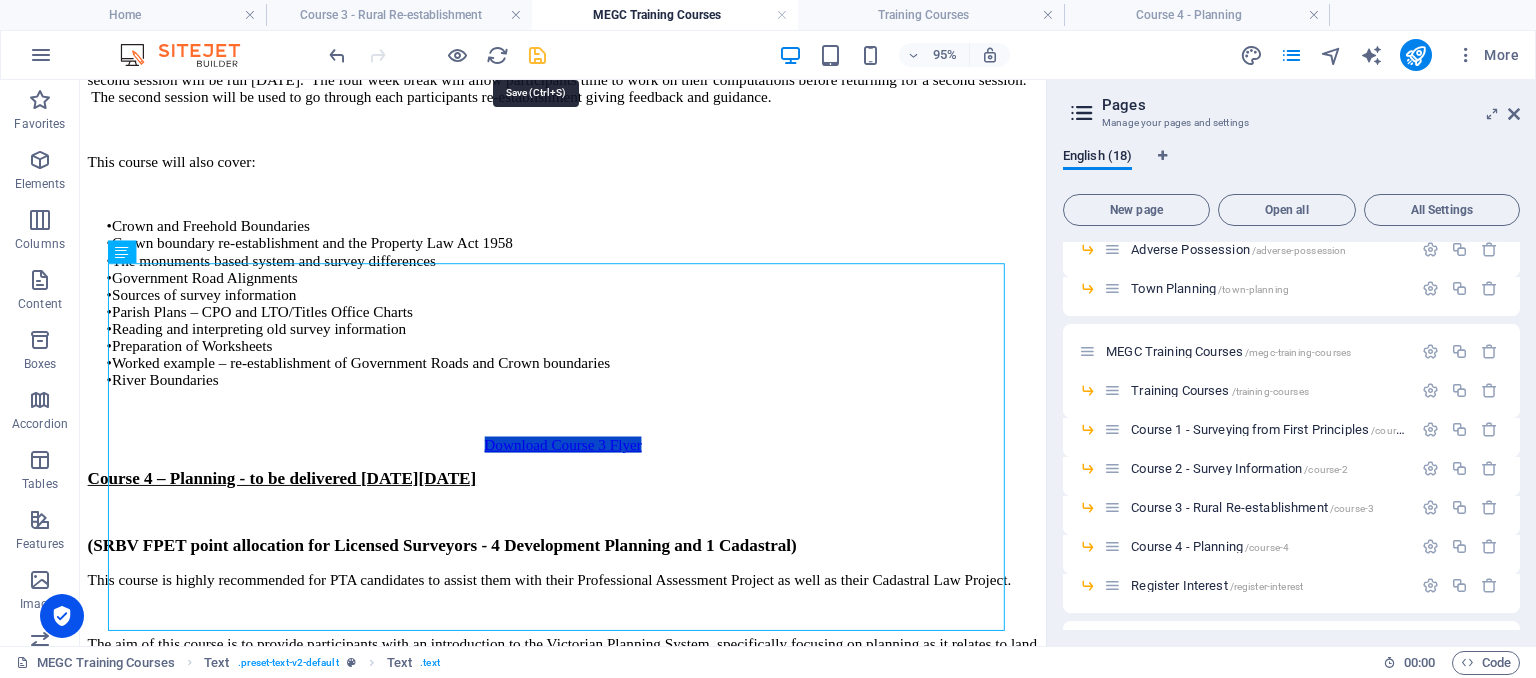 drag, startPoint x: 536, startPoint y: 49, endPoint x: 234, endPoint y: 296, distance: 390.14484 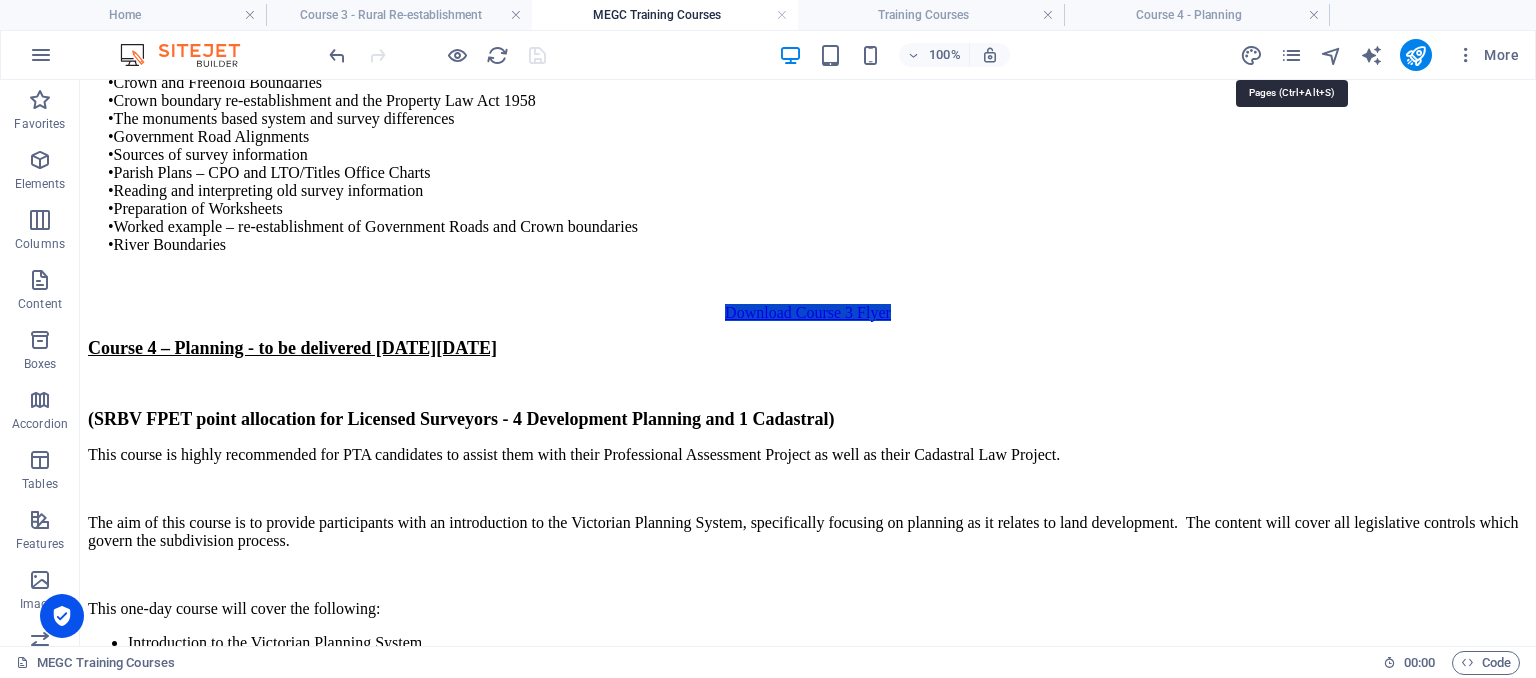 click at bounding box center (1291, 55) 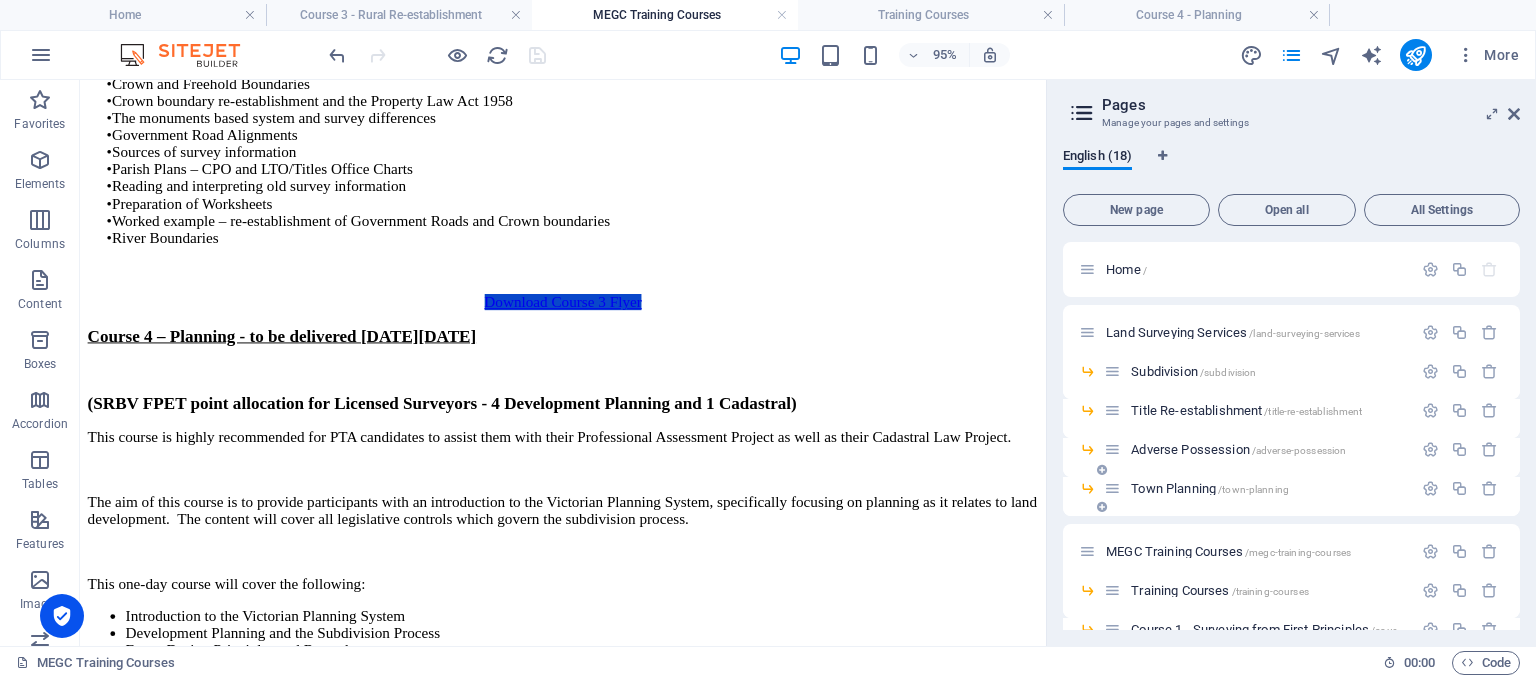 scroll, scrollTop: 100, scrollLeft: 0, axis: vertical 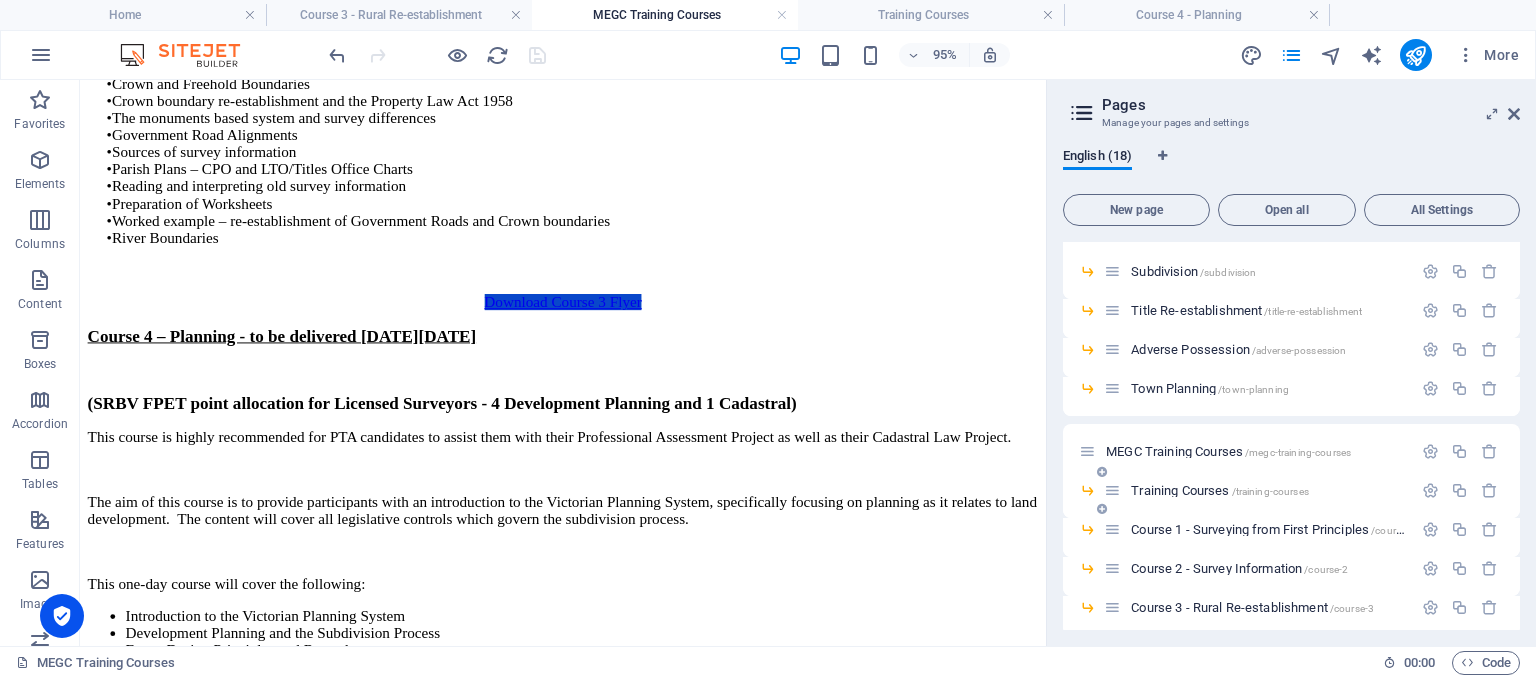 click on "Training Courses /training-courses" at bounding box center (1220, 490) 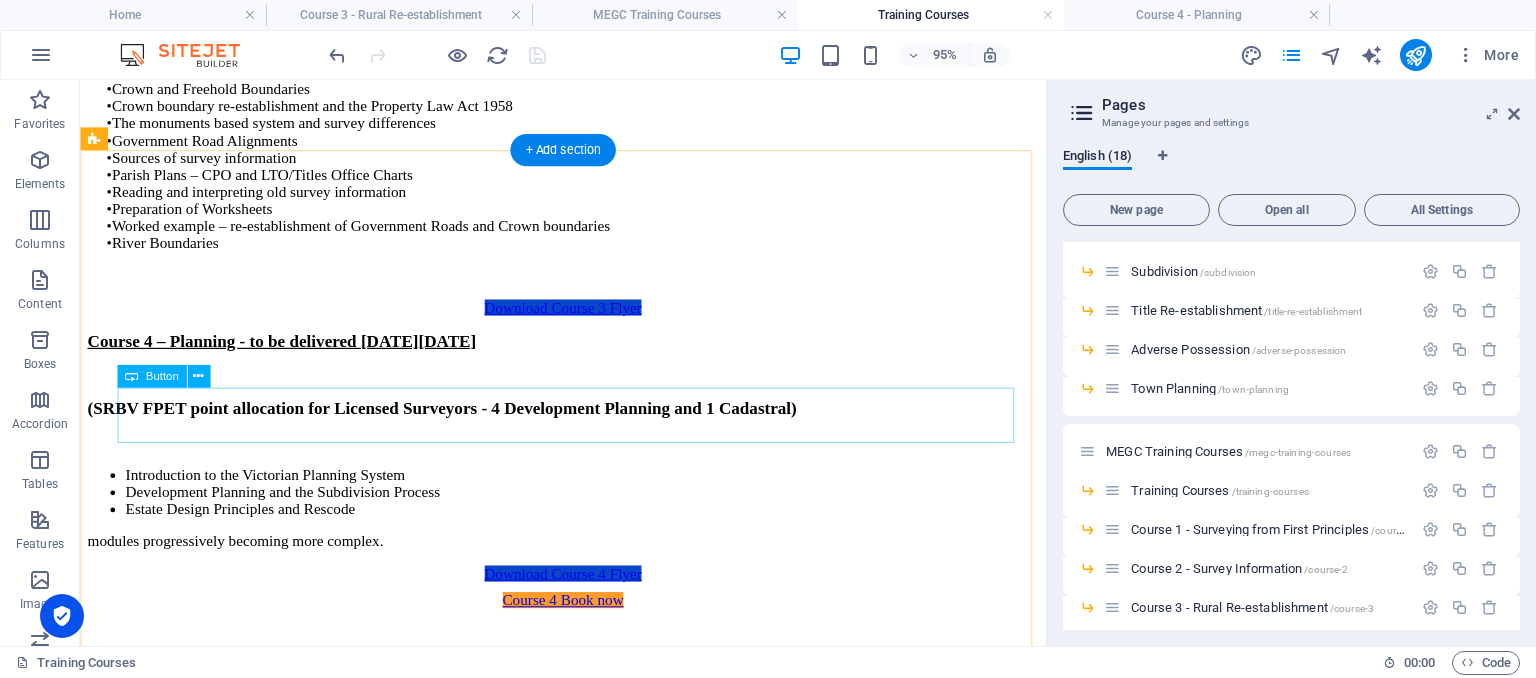 scroll, scrollTop: 2958, scrollLeft: 0, axis: vertical 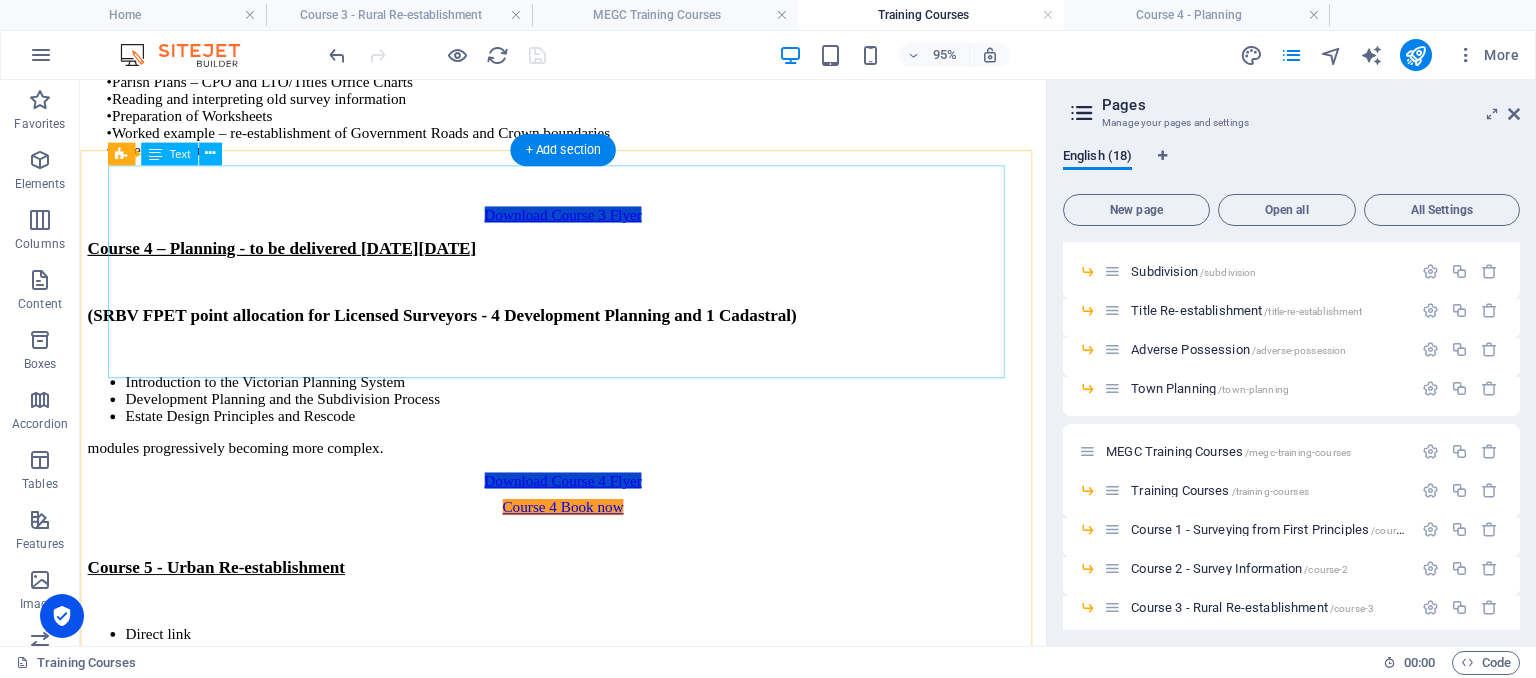 click on "Course 4 – Planning - to be delivered [DATE][DATE] (SRBV FPET point allocation for Licensed Surveyors - 4 Development Planning and 1 Cadastral) Introduction to the Victorian Planning System Development Planning and the Subdivision Process Estate Design Principles and Rescode modules progressively becoming more complex." at bounding box center [588, 362] 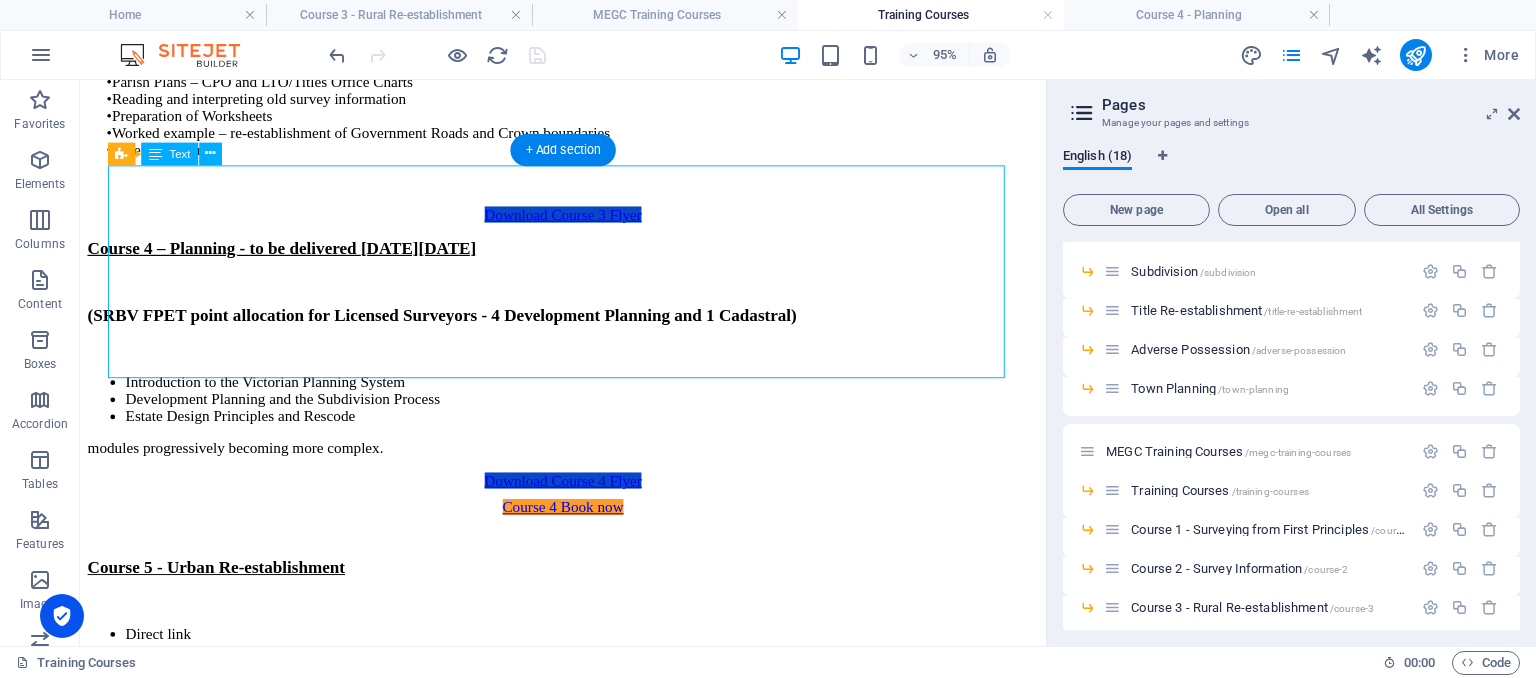 click on "Course 4 – Planning - to be delivered [DATE][DATE] (SRBV FPET point allocation for Licensed Surveyors - 4 Development Planning and 1 Cadastral) Introduction to the Victorian Planning System Development Planning and the Subdivision Process Estate Design Principles and Rescode modules progressively becoming more complex." at bounding box center [588, 362] 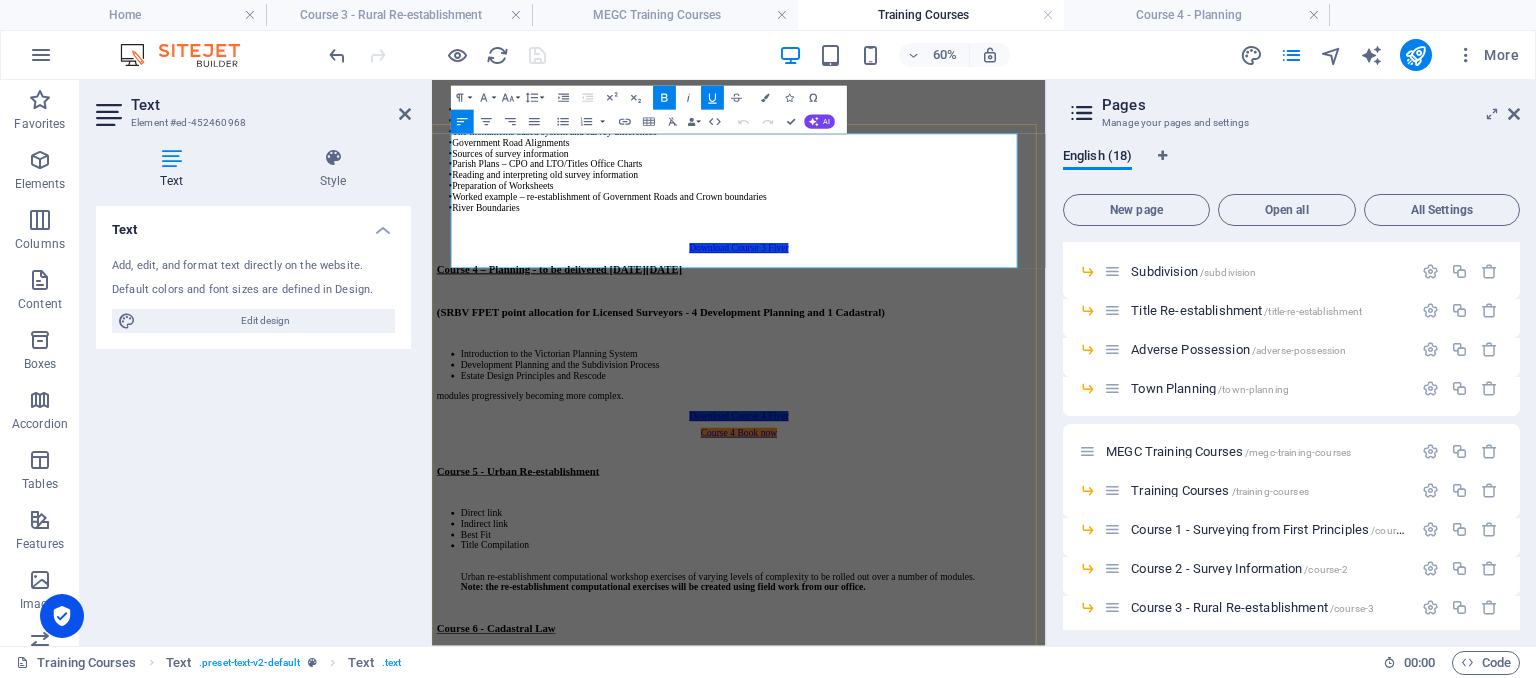 click on "modules progressively becoming more complex." at bounding box center [943, 607] 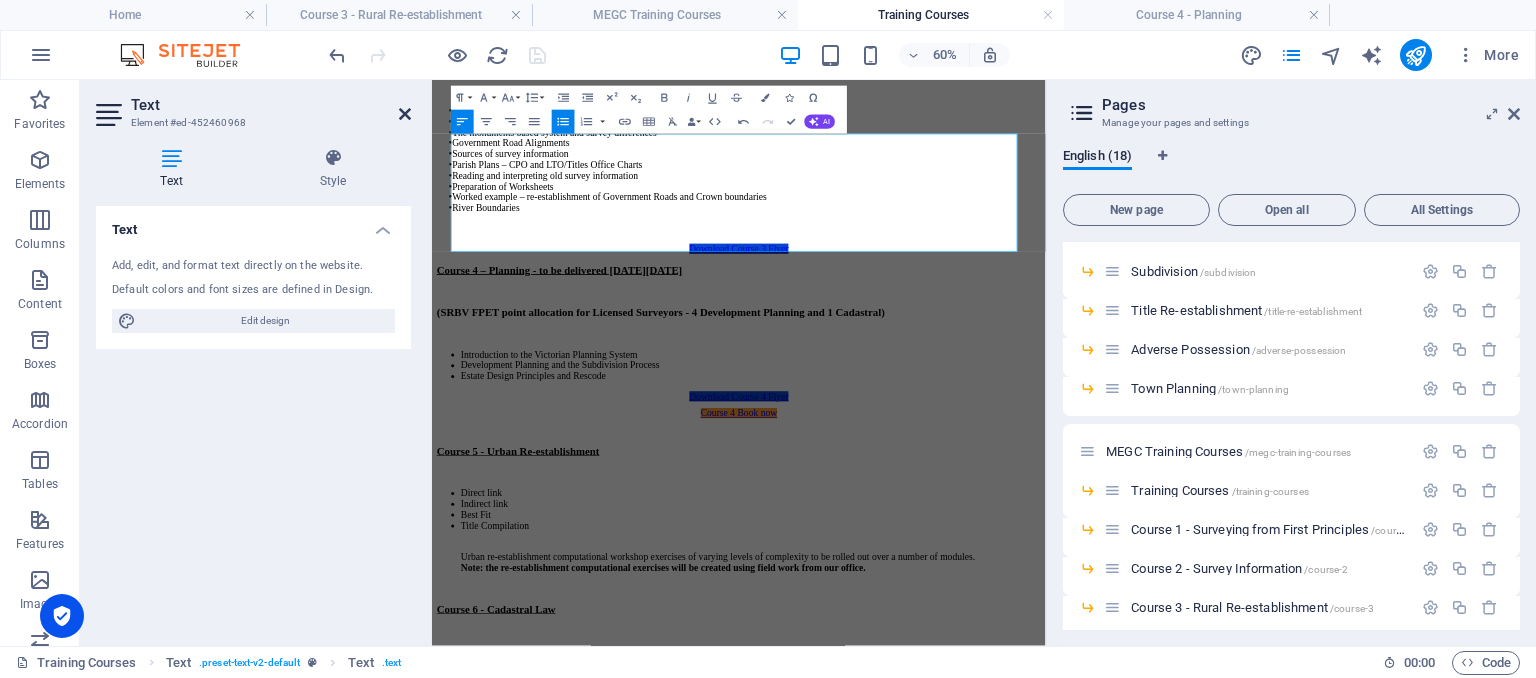 click at bounding box center [405, 114] 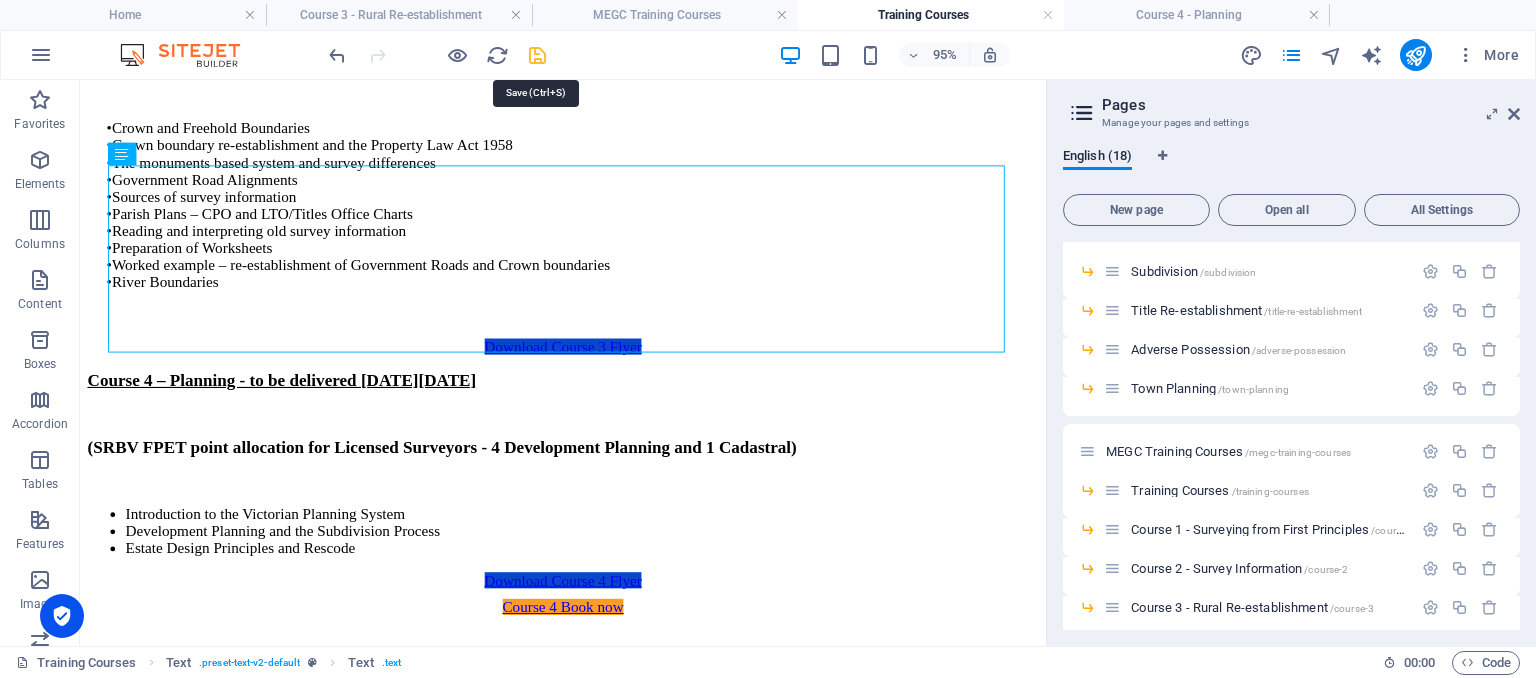 click at bounding box center (537, 55) 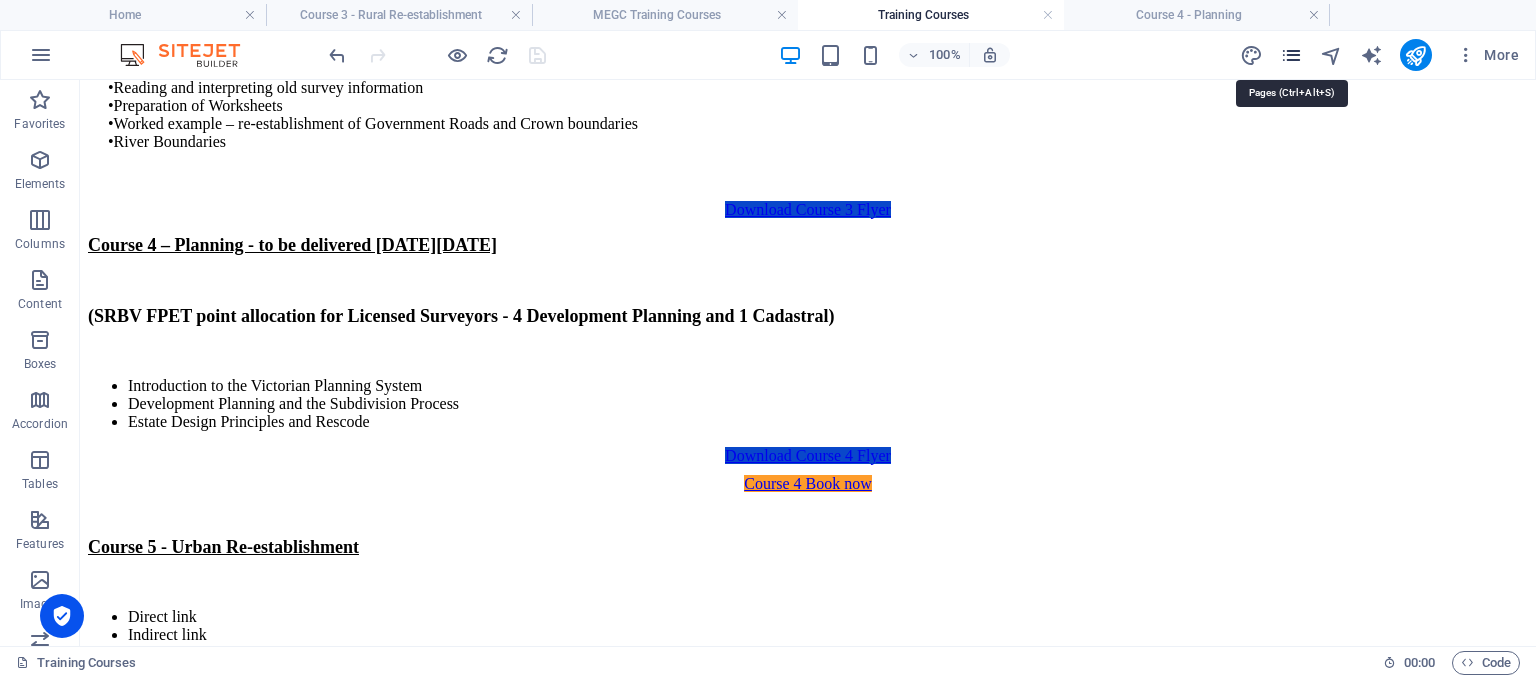 click at bounding box center (1291, 55) 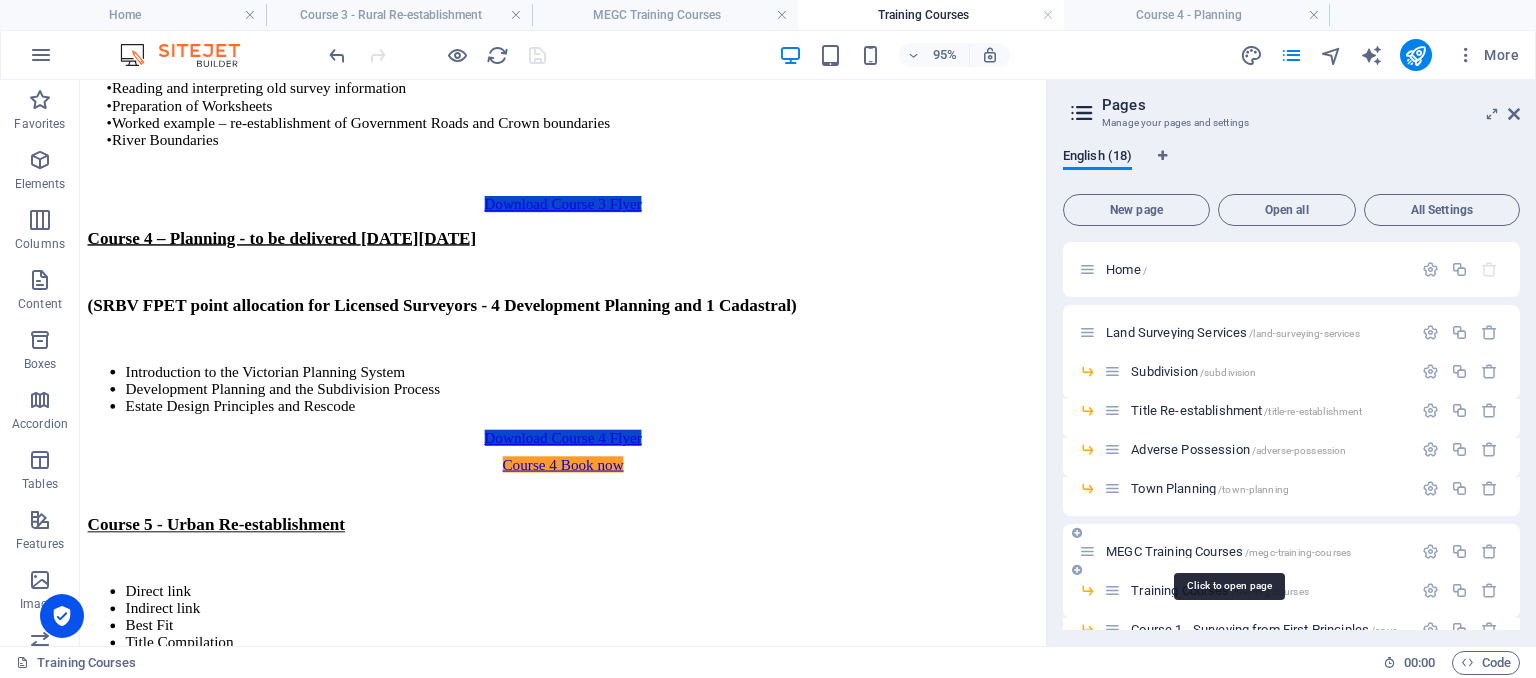 click on "MEGC Training Courses /megc-training-courses" at bounding box center [1228, 551] 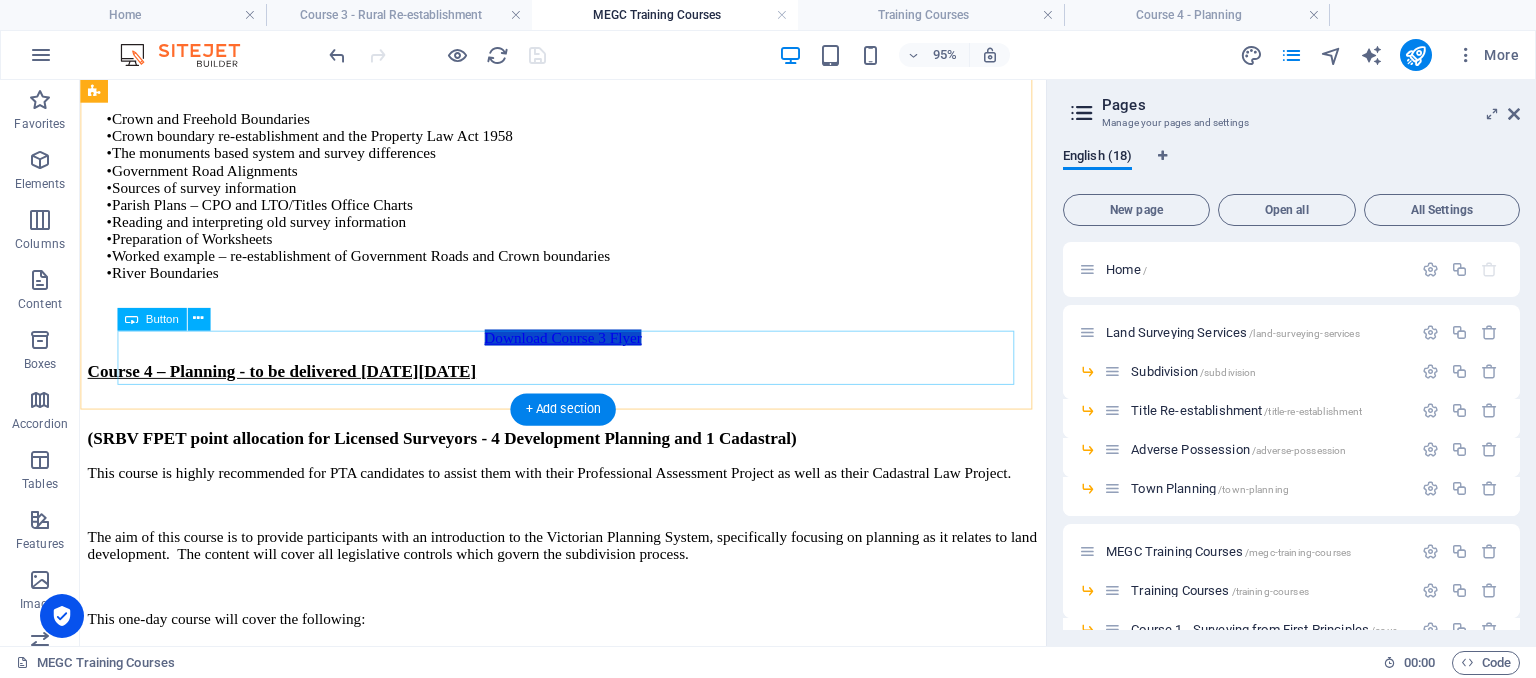 scroll, scrollTop: 2955, scrollLeft: 0, axis: vertical 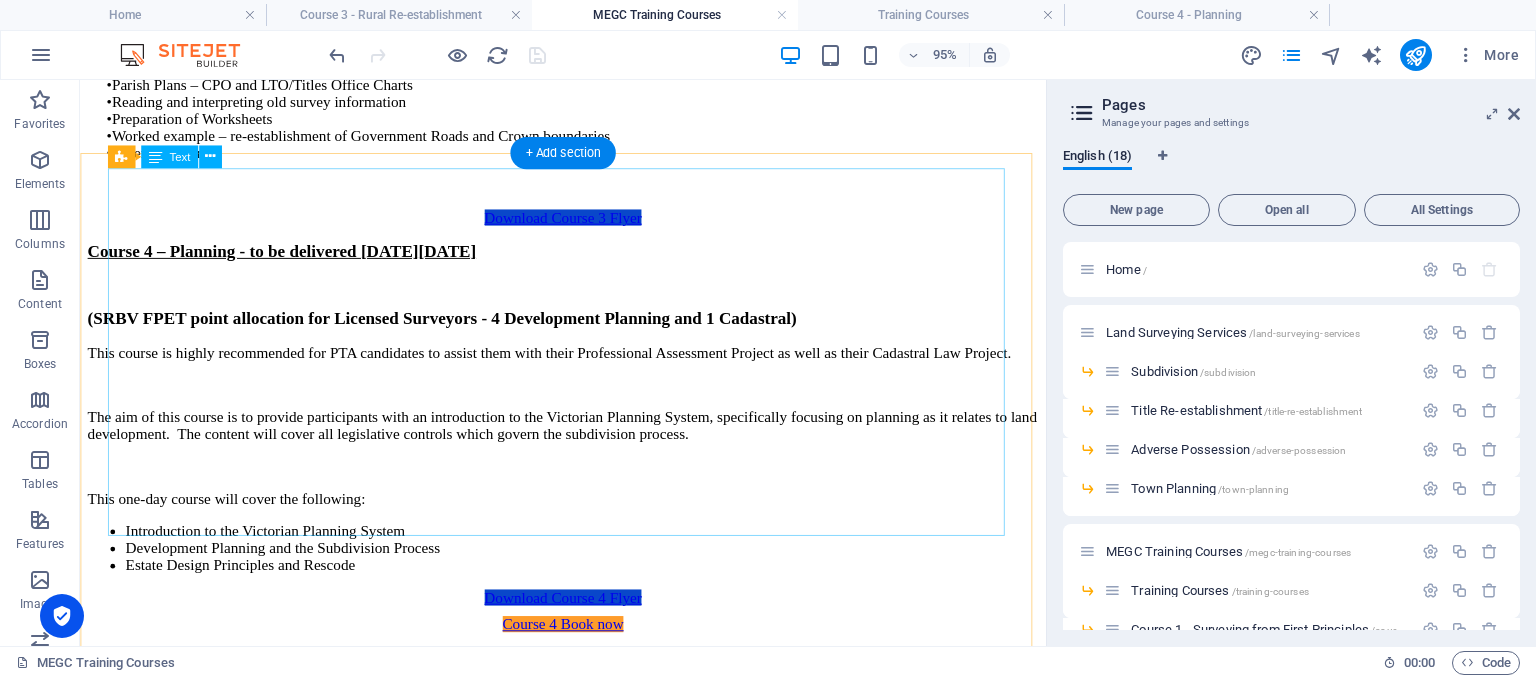 click on "Course 4 – Planning - to be delivered [DATE][DATE] (SRBV FPET point allocation for Licensed Surveyors - 4 Development Planning and 1 Cadastral) This course is highly recommended for PTA candidates to assist them with their Professional Assessment Project as well as their Cadastral Law Project. The aim of this course is to provide participants with an introduction to the Victorian Planning System, specifically focusing on planning as it relates to land development.  The content will cover all legislative controls which govern the subdivision process.     This one-day course will cover the following: Introduction to the Victorian Planning System Development Planning and the Subdivision Process Estate Design Principles and Rescode" at bounding box center (588, 425) 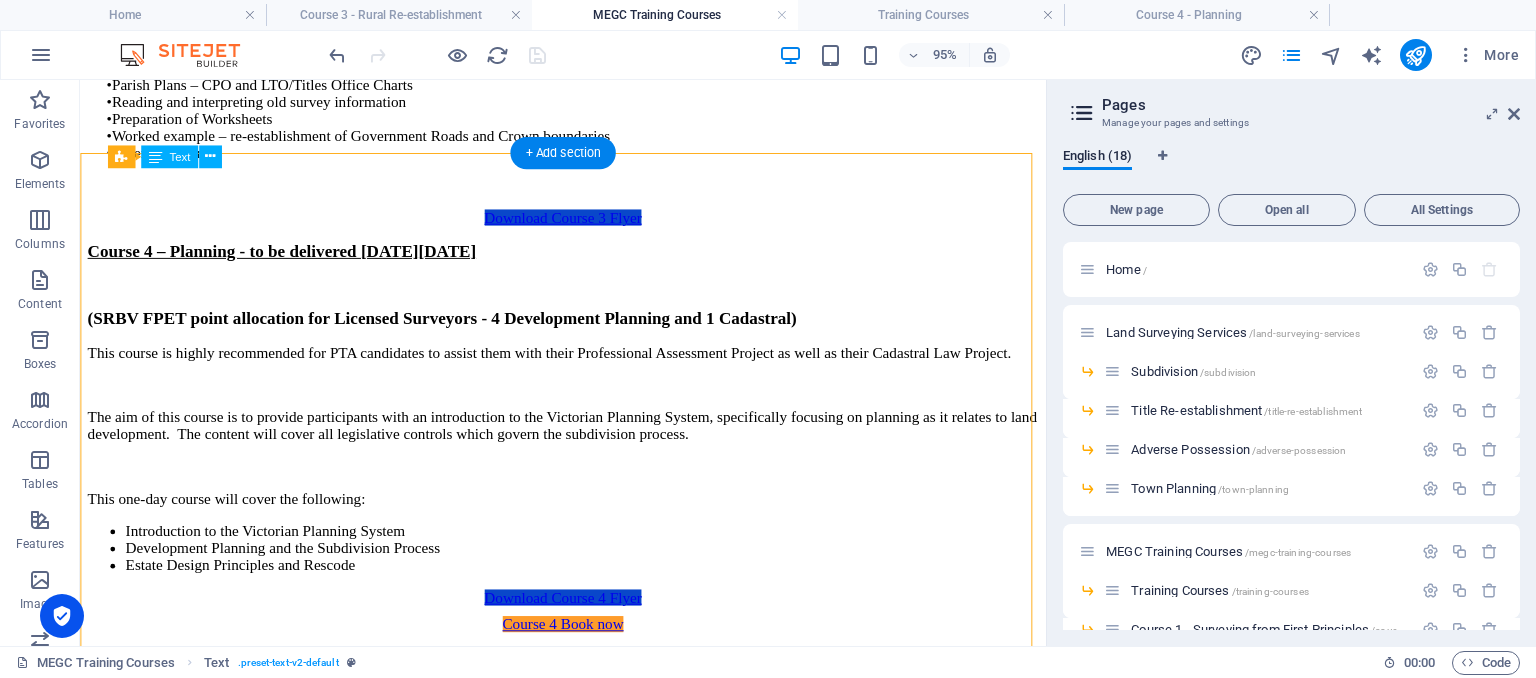 click on "Course 4 – Planning - to be delivered [DATE][DATE] (SRBV FPET point allocation for Licensed Surveyors - 4 Development Planning and 1 Cadastral) This course is highly recommended for PTA candidates to assist them with their Professional Assessment Project as well as their Cadastral Law Project. The aim of this course is to provide participants with an introduction to the Victorian Planning System, specifically focusing on planning as it relates to land development.  The content will cover all legislative controls which govern the subdivision process.     This one-day course will cover the following: Introduction to the Victorian Planning System Development Planning and the Subdivision Process Estate Design Principles and Rescode" at bounding box center (588, 425) 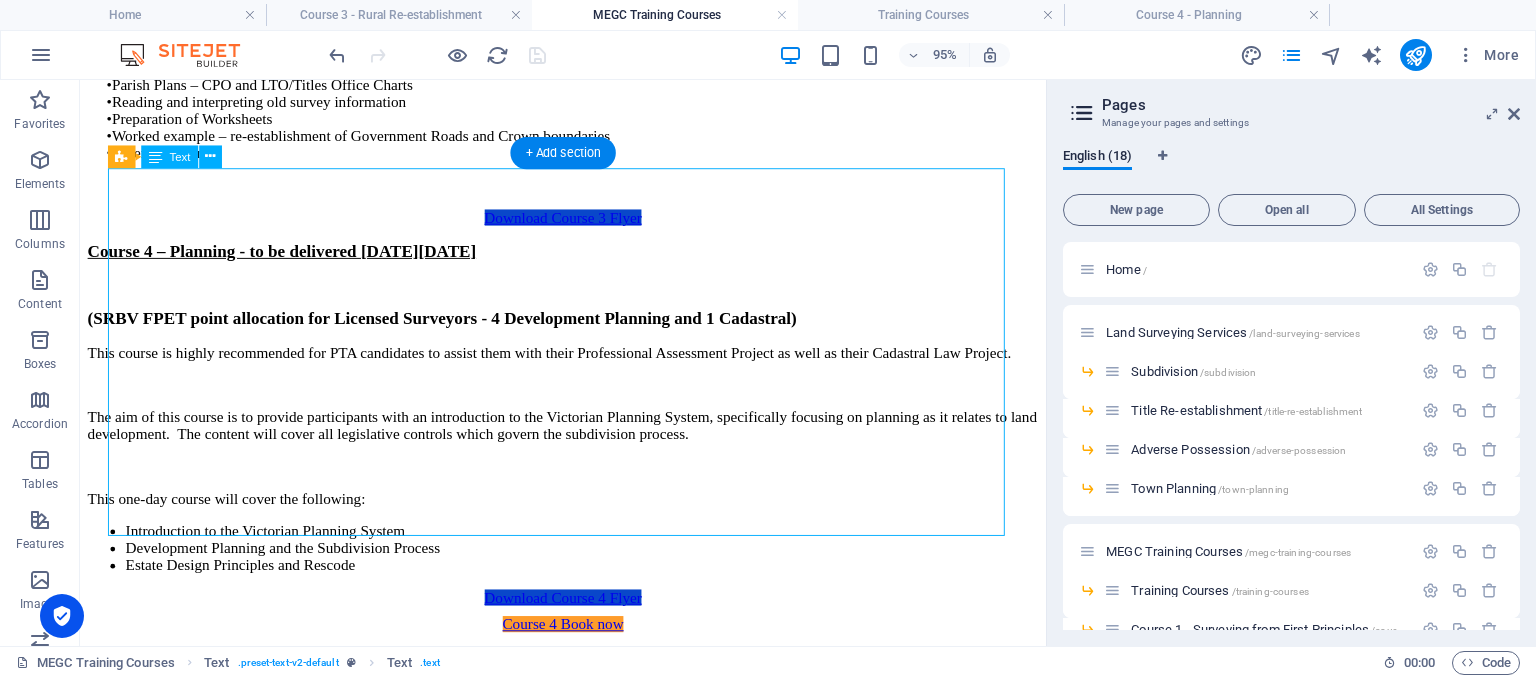 click on "Course 4 – Planning - to be delivered [DATE][DATE] (SRBV FPET point allocation for Licensed Surveyors - 4 Development Planning and 1 Cadastral) This course is highly recommended for PTA candidates to assist them with their Professional Assessment Project as well as their Cadastral Law Project. The aim of this course is to provide participants with an introduction to the Victorian Planning System, specifically focusing on planning as it relates to land development.  The content will cover all legislative controls which govern the subdivision process.     This one-day course will cover the following: Introduction to the Victorian Planning System Development Planning and the Subdivision Process Estate Design Principles and Rescode" at bounding box center (588, 425) 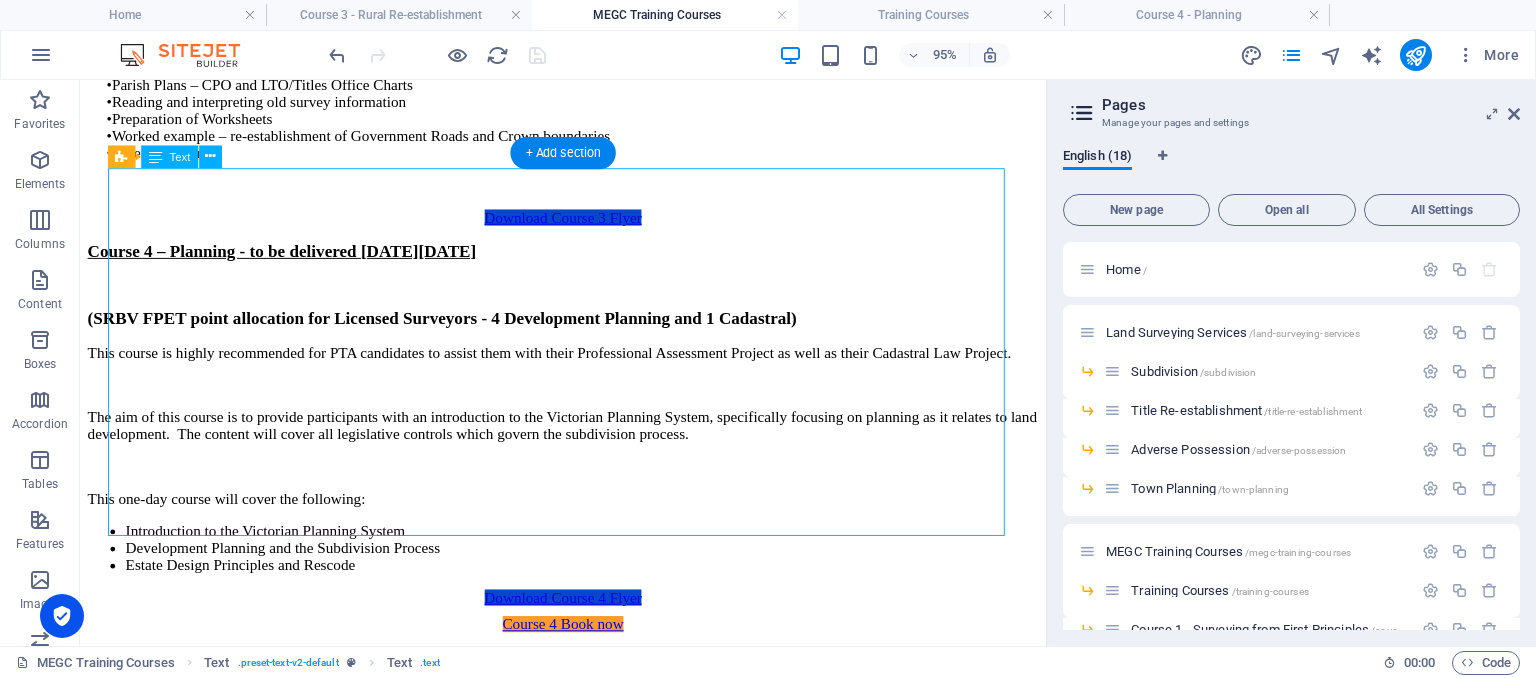 click on "Course 4 – Planning - to be delivered [DATE][DATE] (SRBV FPET point allocation for Licensed Surveyors - 4 Development Planning and 1 Cadastral) This course is highly recommended for PTA candidates to assist them with their Professional Assessment Project as well as their Cadastral Law Project. The aim of this course is to provide participants with an introduction to the Victorian Planning System, specifically focusing on planning as it relates to land development.  The content will cover all legislative controls which govern the subdivision process.     This one-day course will cover the following: Introduction to the Victorian Planning System Development Planning and the Subdivision Process Estate Design Principles and Rescode" at bounding box center (588, 425) 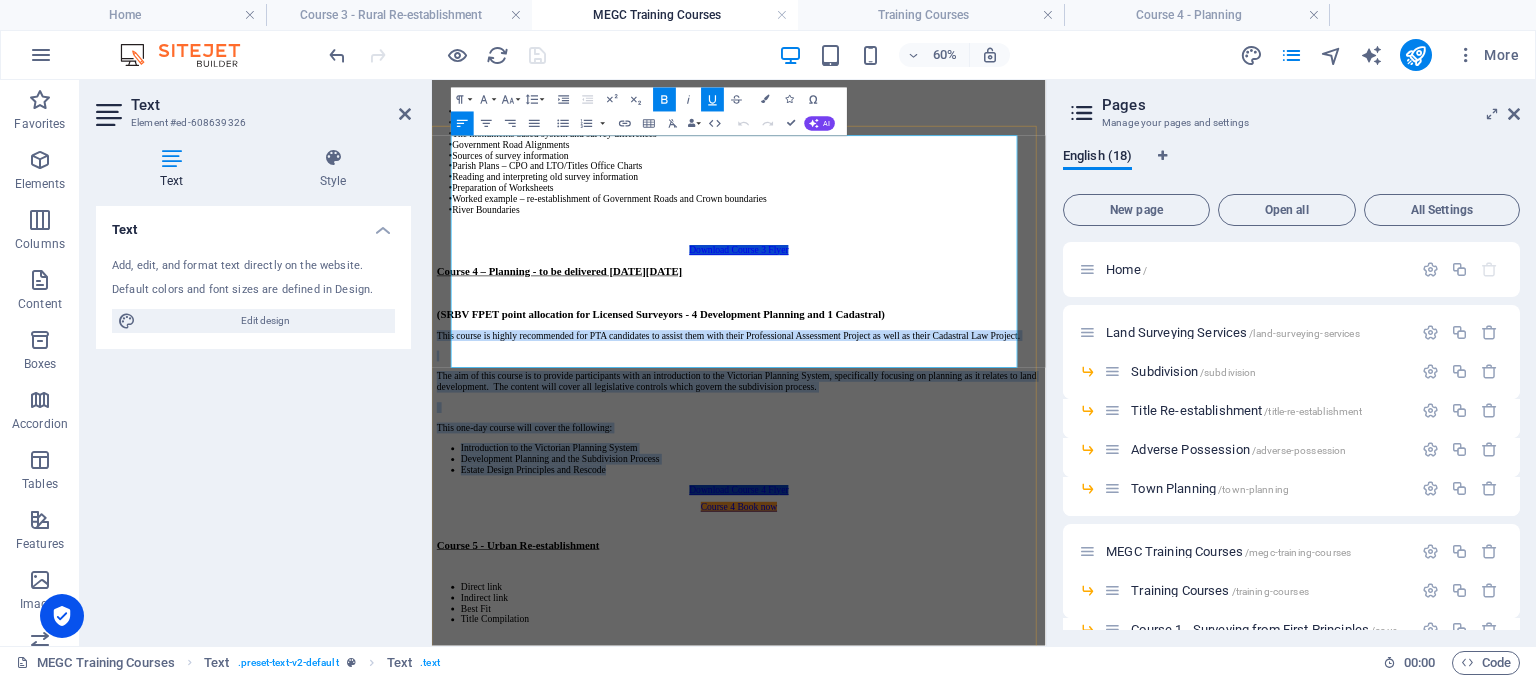 drag, startPoint x: 467, startPoint y: 272, endPoint x: 485, endPoint y: 436, distance: 164.98485 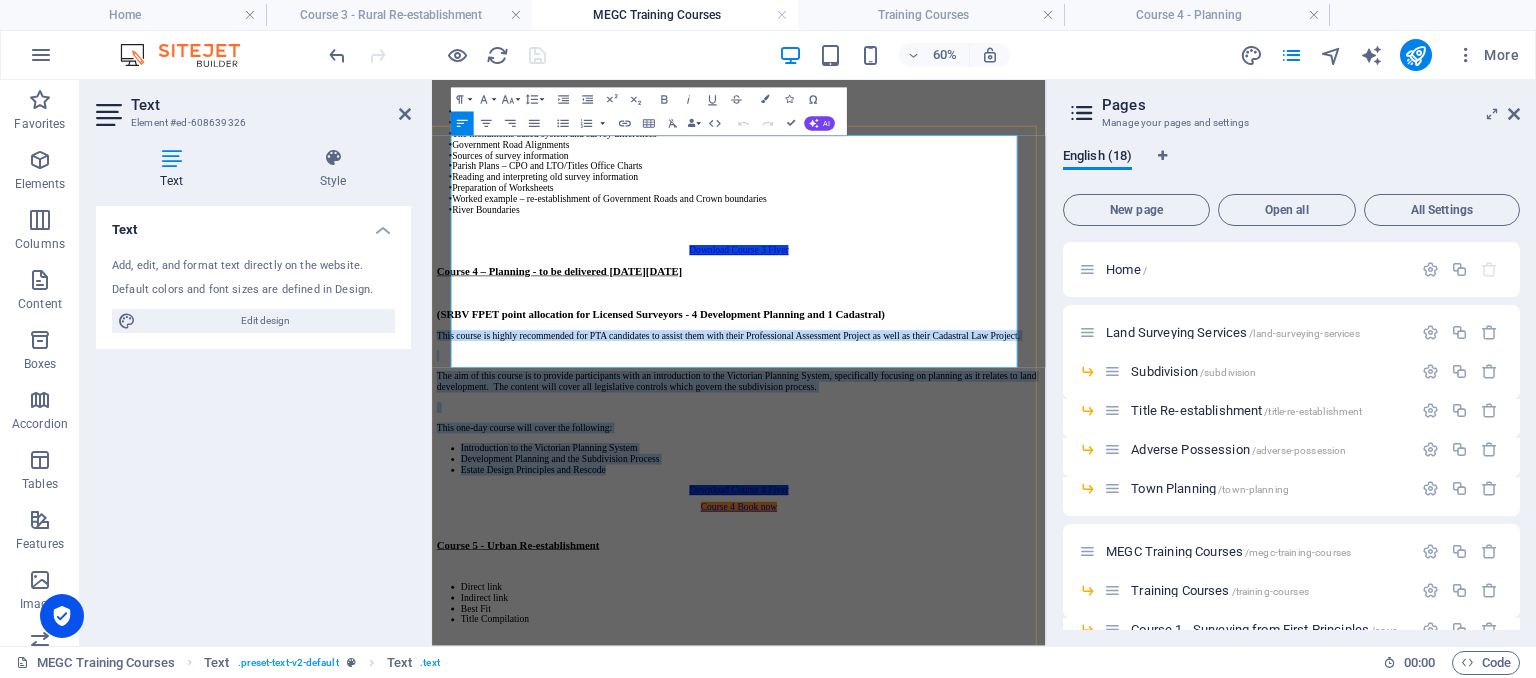 copy on "This course is highly recommended for PTA candidates to assist them with their Professional Assessment Project as well as their Cadastral Law Project. The aim of this course is to provide participants with an introduction to the Victorian Planning System, specifically focusing on planning as it relates to land development.  The content will cover all legislative controls which govern the subdivision process.     This one-day course will cover the following: Introduction to the Victorian Planning System Development Planning and the Subdivision Process Estate Design Principles and Rescode" 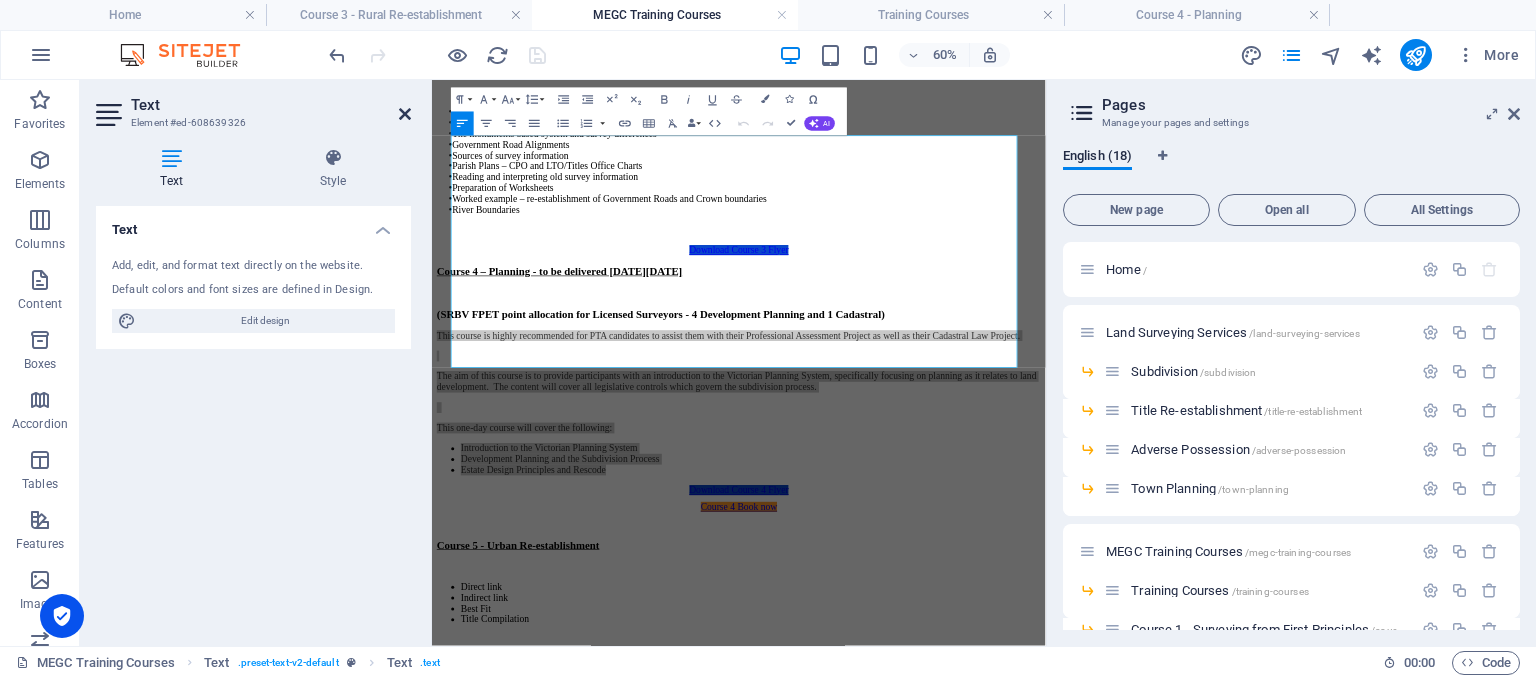 click at bounding box center (405, 114) 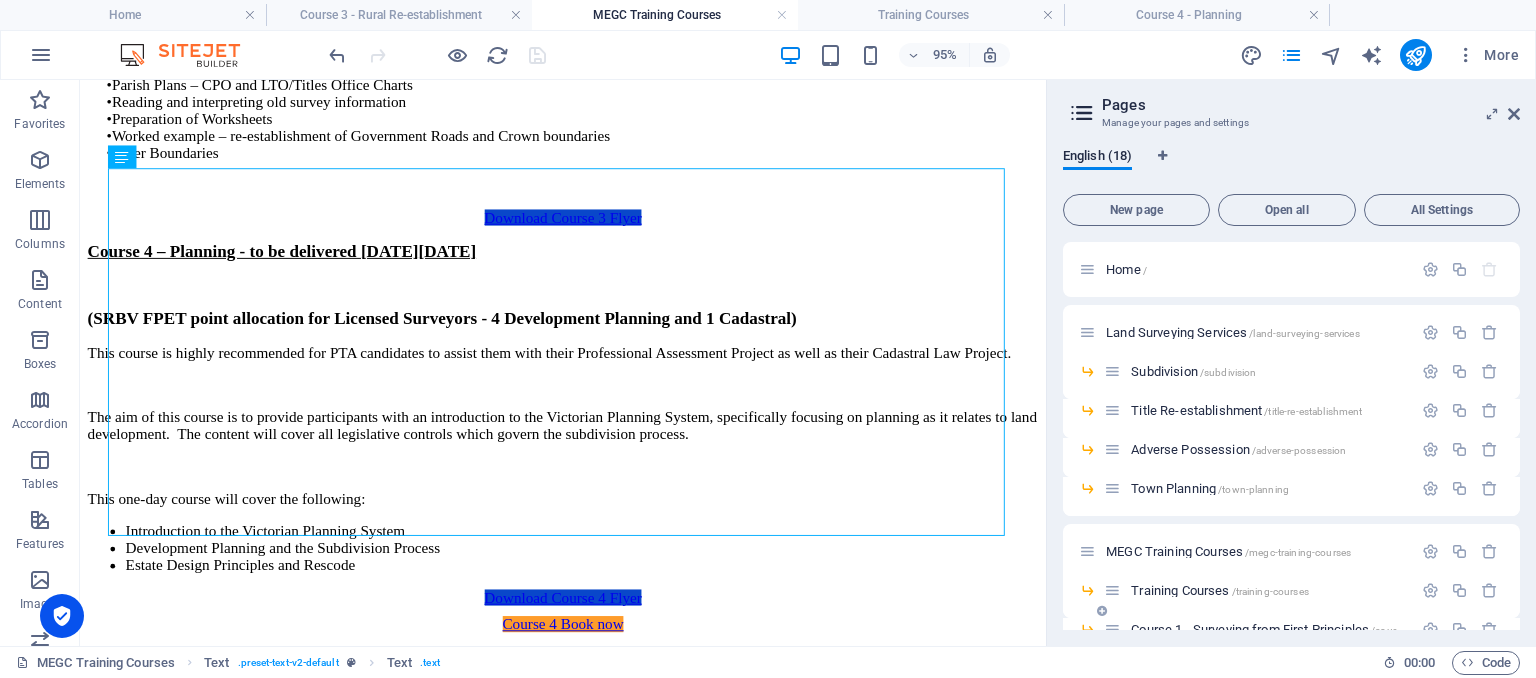 scroll, scrollTop: 100, scrollLeft: 0, axis: vertical 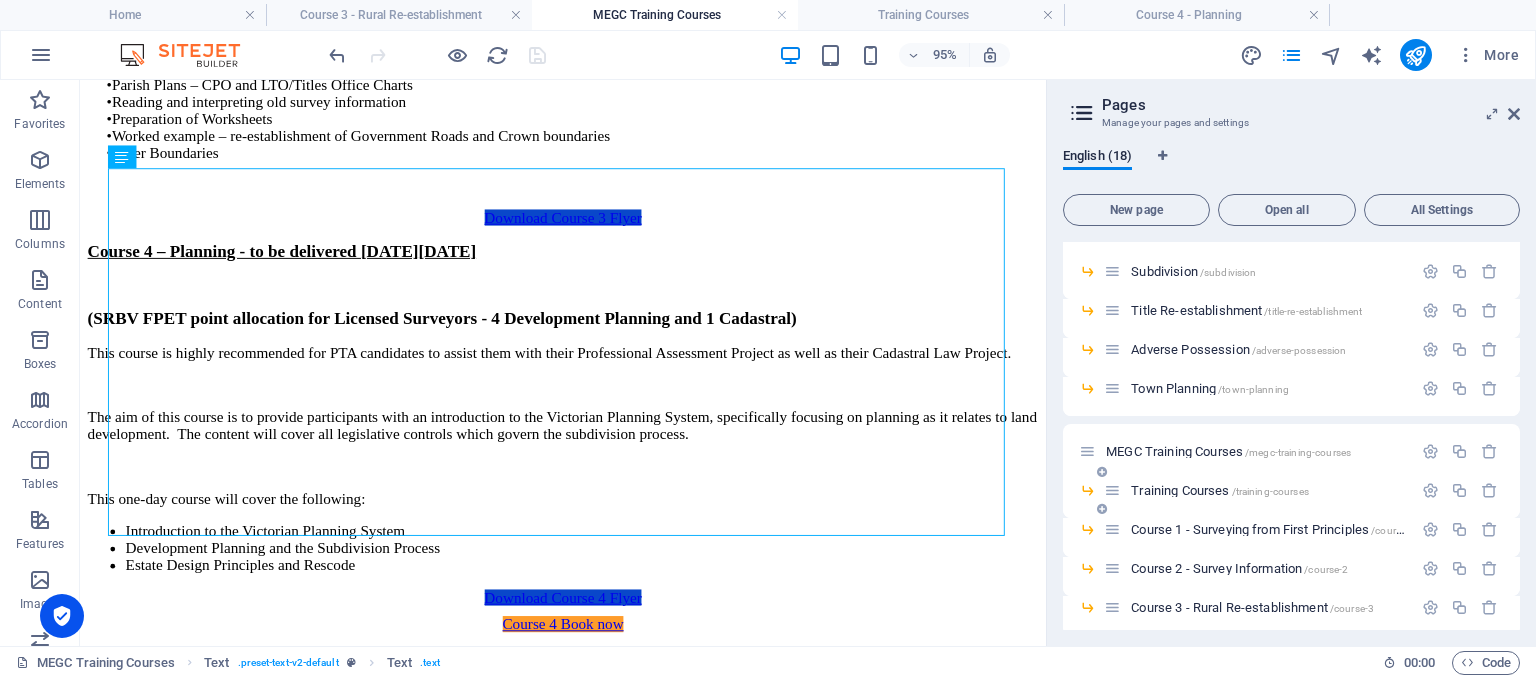 click on "Training Courses /training-courses" at bounding box center (1220, 490) 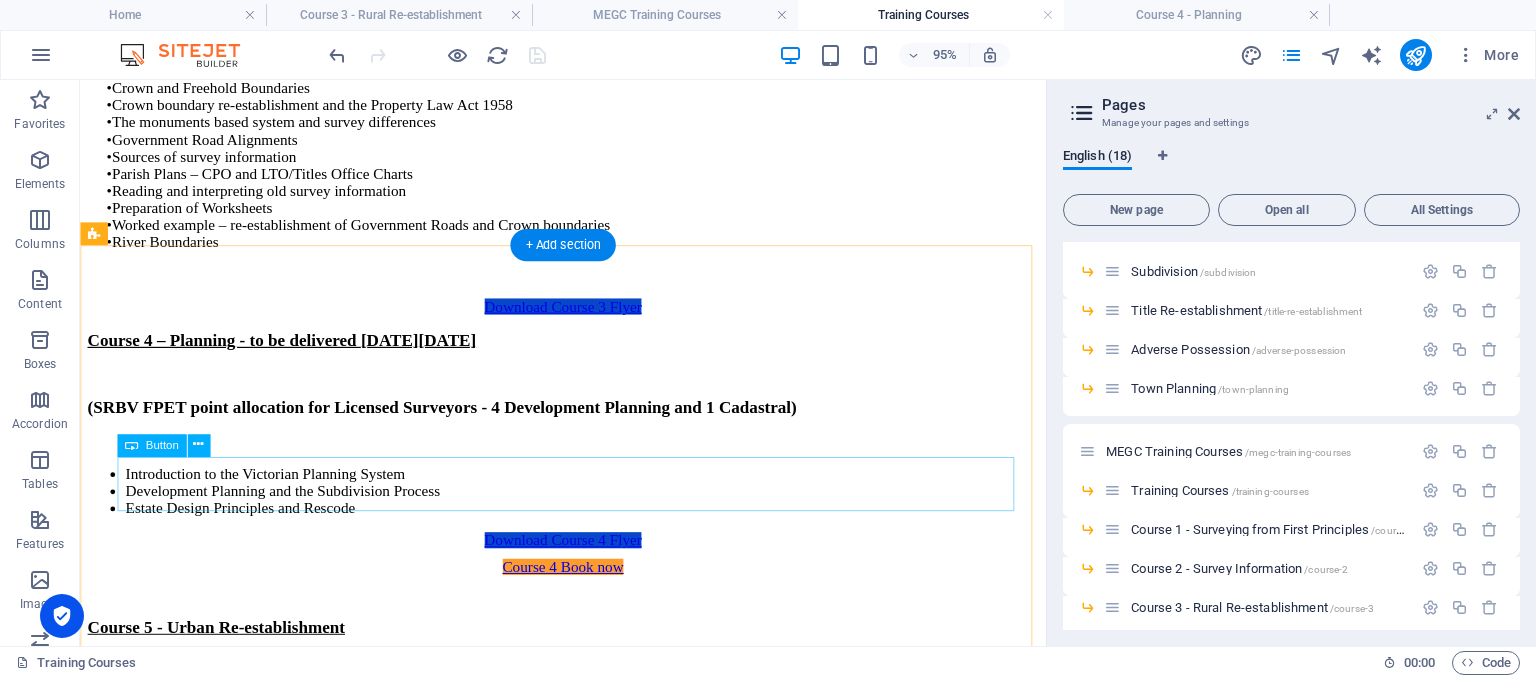 scroll, scrollTop: 2858, scrollLeft: 0, axis: vertical 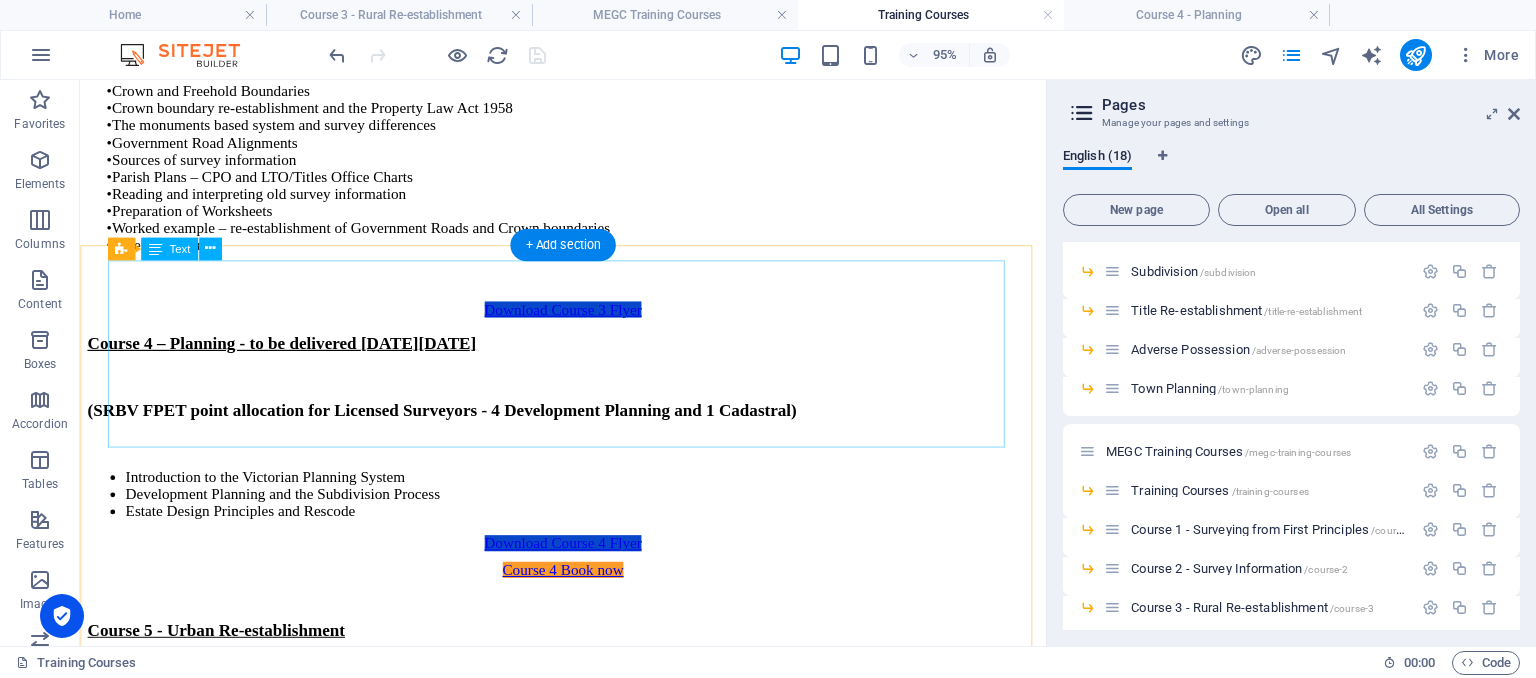 click on "Course 4 – Planning - to be delivered [DATE][DATE] (SRBV FPET point allocation for Licensed Surveyors - 4 Development Planning and 1 Cadastral) Introduction to the Victorian Planning System Development Planning and the Subdivision Process Estate Design Principles and Rescode" at bounding box center (588, 445) 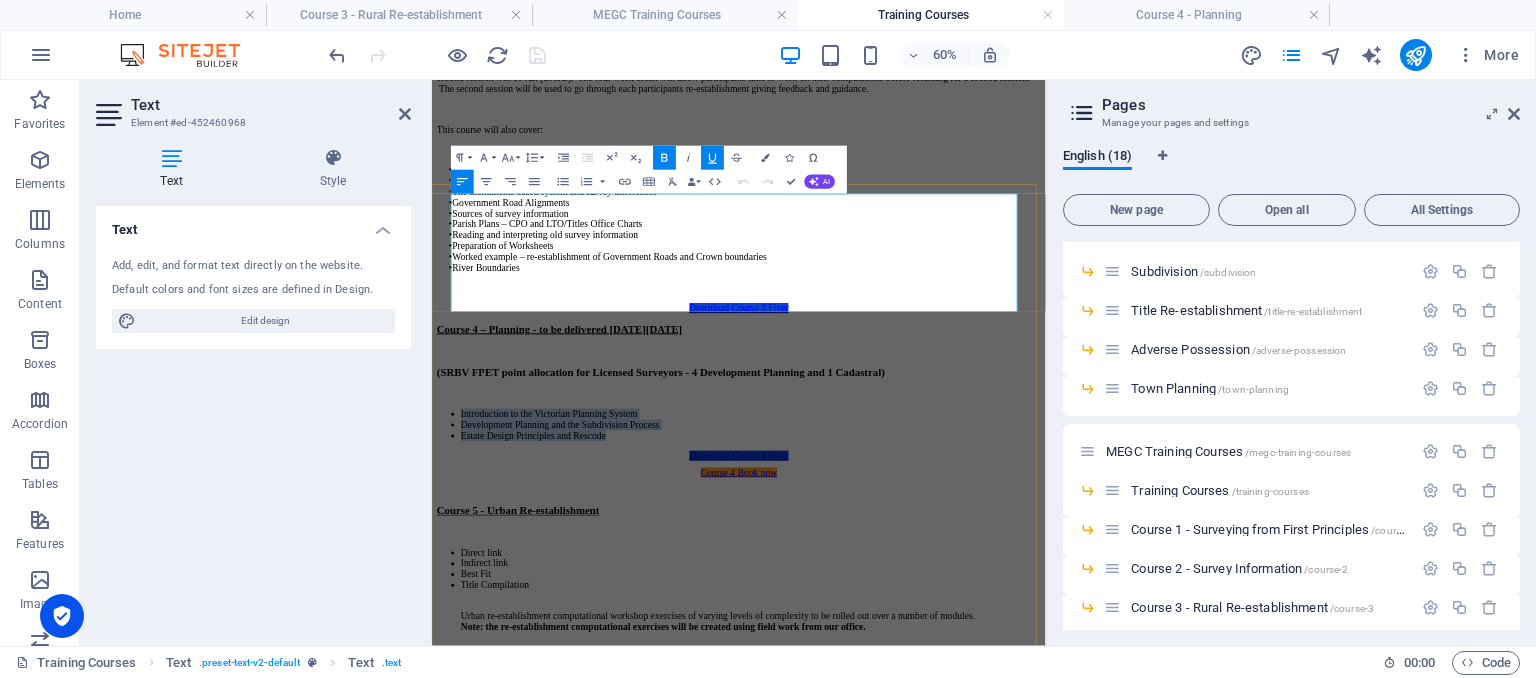 drag, startPoint x: 477, startPoint y: 385, endPoint x: 815, endPoint y: 457, distance: 345.58356 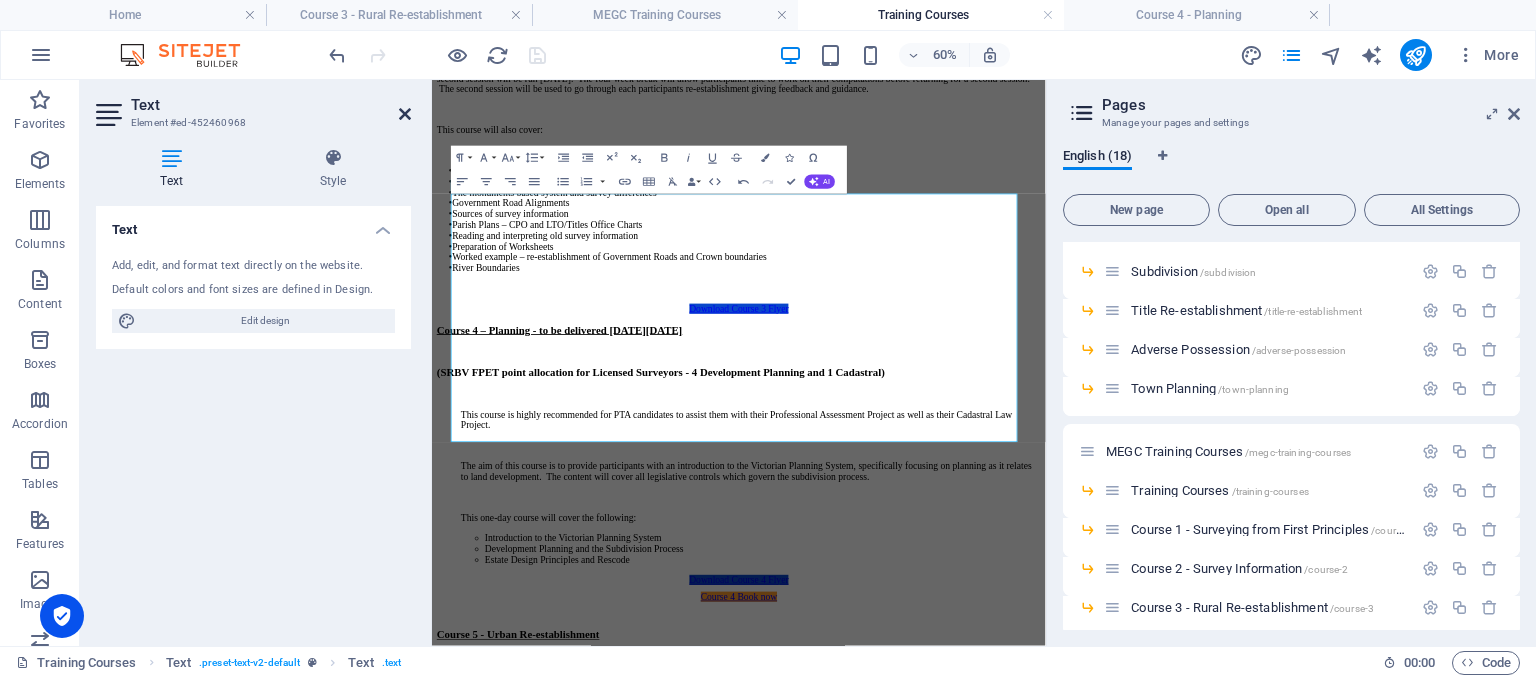 drag, startPoint x: 404, startPoint y: 113, endPoint x: 327, endPoint y: 38, distance: 107.48953 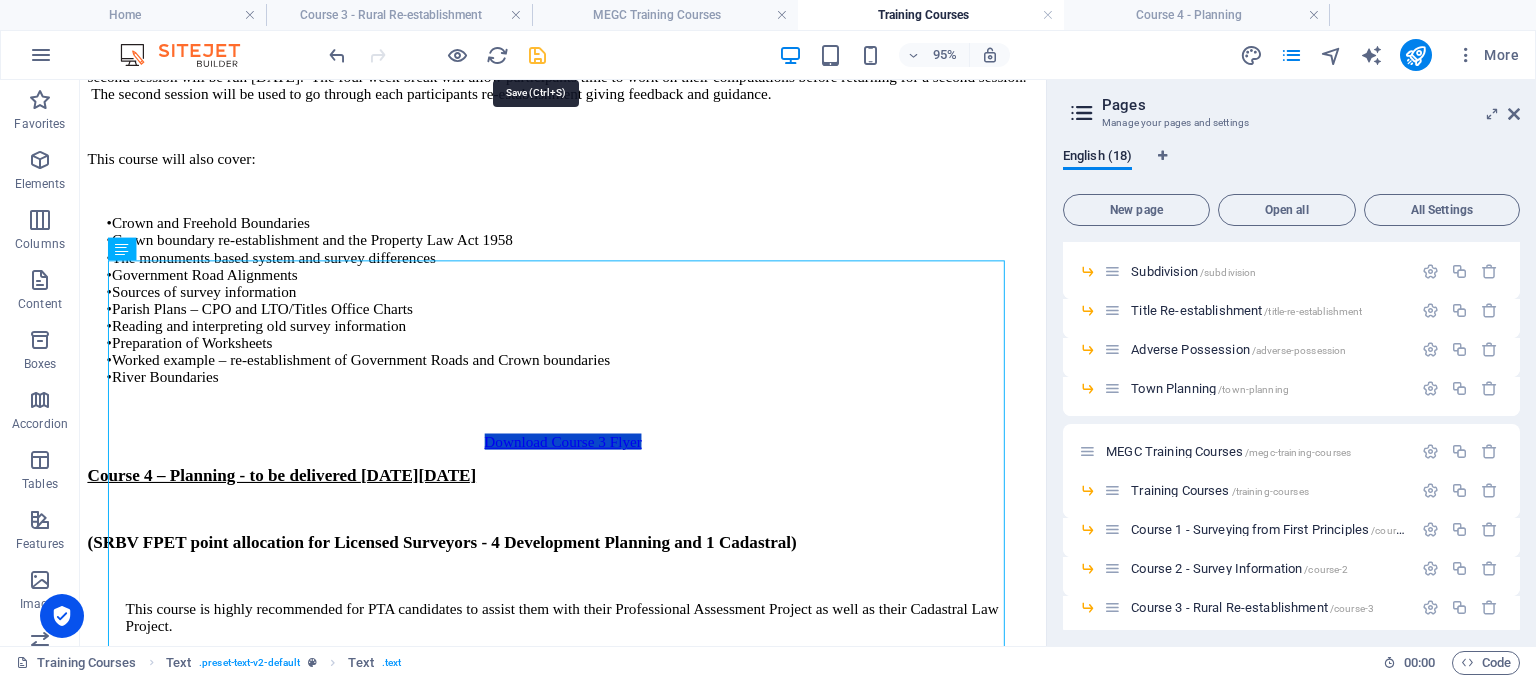 click at bounding box center (537, 55) 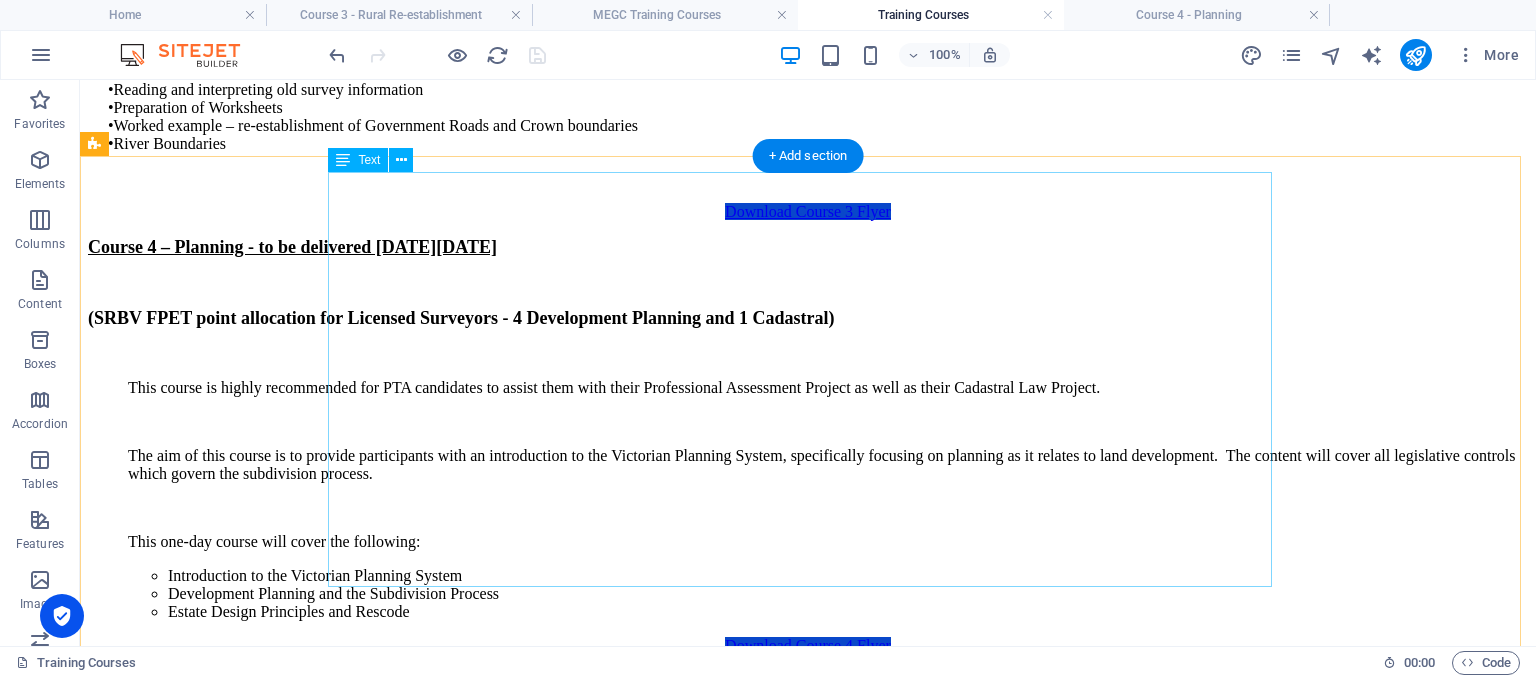scroll, scrollTop: 2958, scrollLeft: 0, axis: vertical 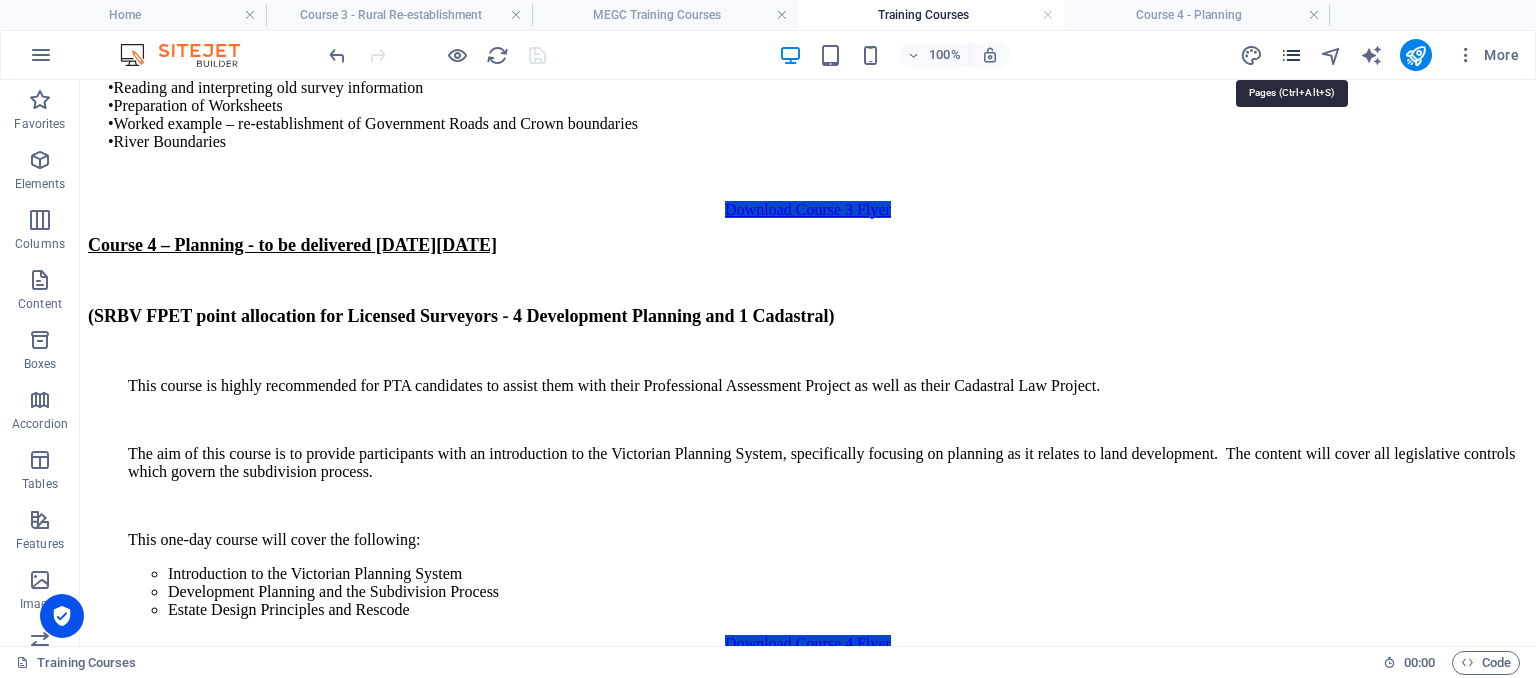 click at bounding box center (1291, 55) 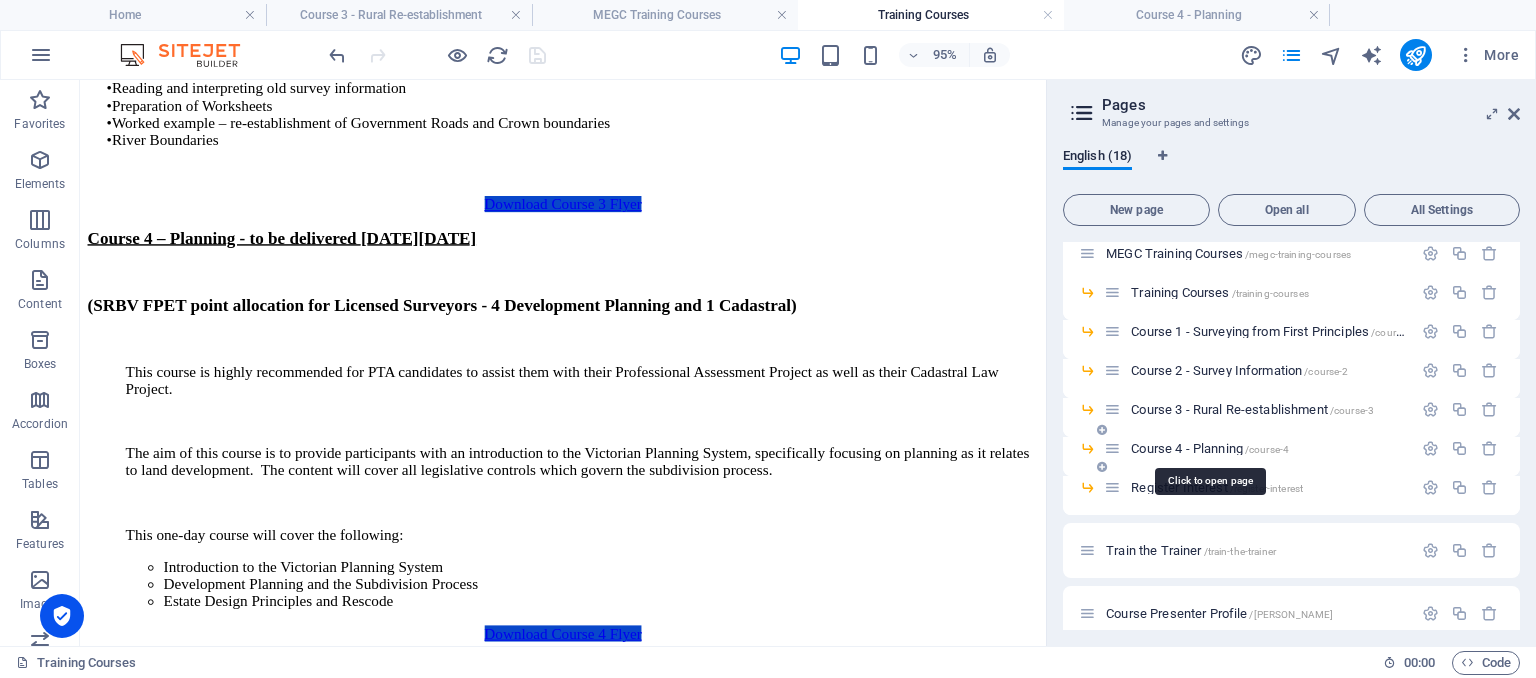 scroll, scrollTop: 300, scrollLeft: 0, axis: vertical 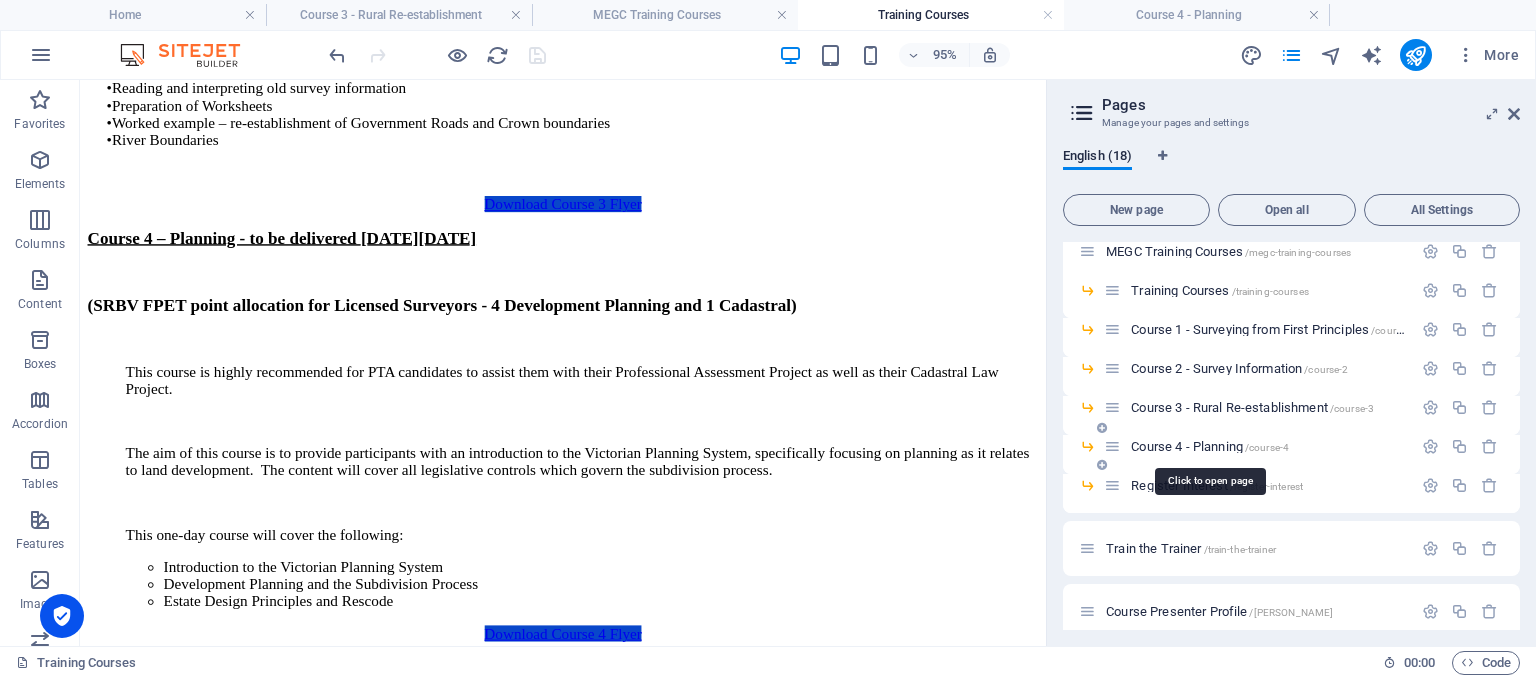 click on "Course 4 - Planning /course-4" at bounding box center [1210, 446] 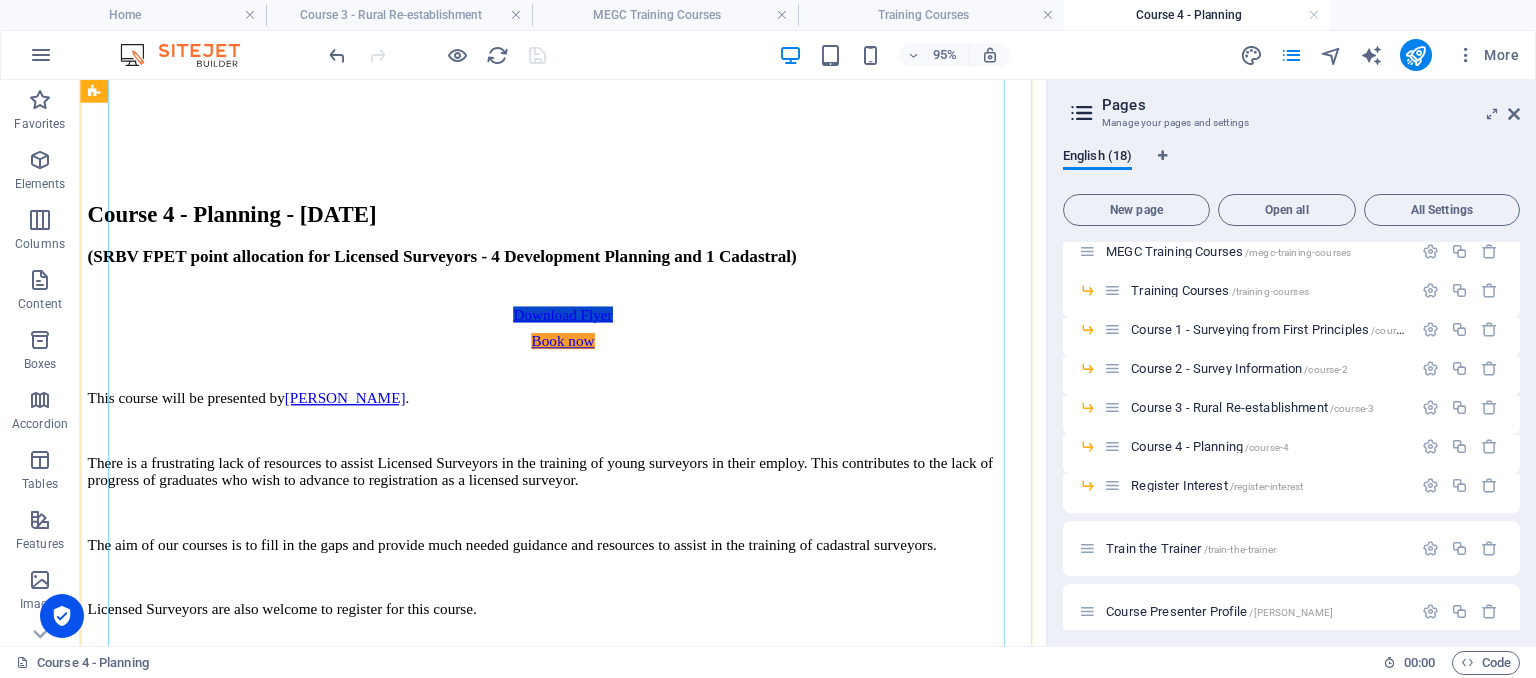 scroll, scrollTop: 973, scrollLeft: 0, axis: vertical 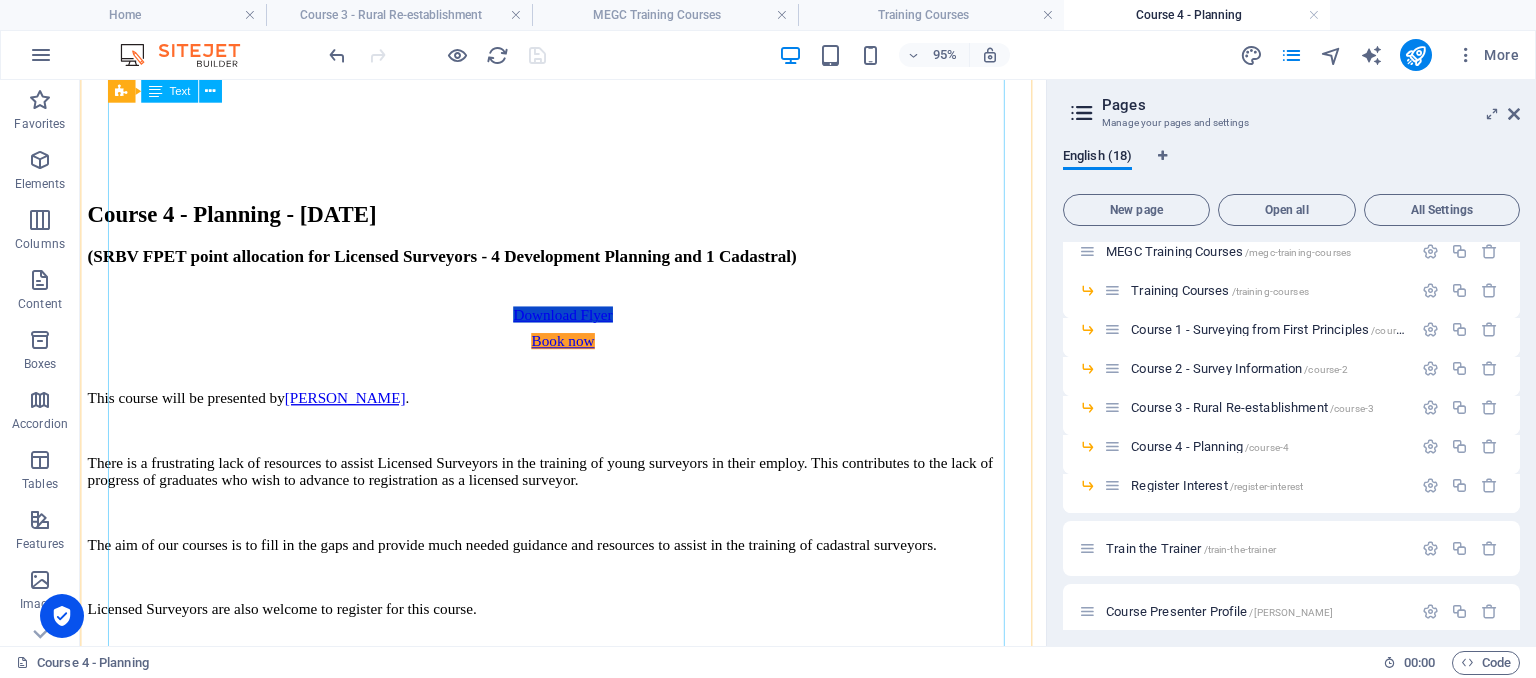click on "This course will be presented by  [PERSON_NAME] . There is a frustrating lack of resources to assist Licensed Surveyors in the training of young surveyors in their employ. This contributes to the lack of progress of graduates who wish to advance to registration as a licensed surveyor. The aim of our courses is to fill in the gaps and provide much needed guidance and resources to assist in the training of cadastral surveyors. Licensed Surveyors are also welcome to register for this course. Course Details: The aim of this course is to provide participants with an introduction to the Victorian Planning System, specifically focusing on planning as it relates to land development.  The content will cover all legislative controls which govern the subdivision process.    This one-day course will cover the following: An introduction to the Victorian Planning System Development Planning and the Subdivision Process Estate Design Principles and Rescode Pre-requisites: Cost:   Capped at 20 places Venue:" at bounding box center [588, 971] 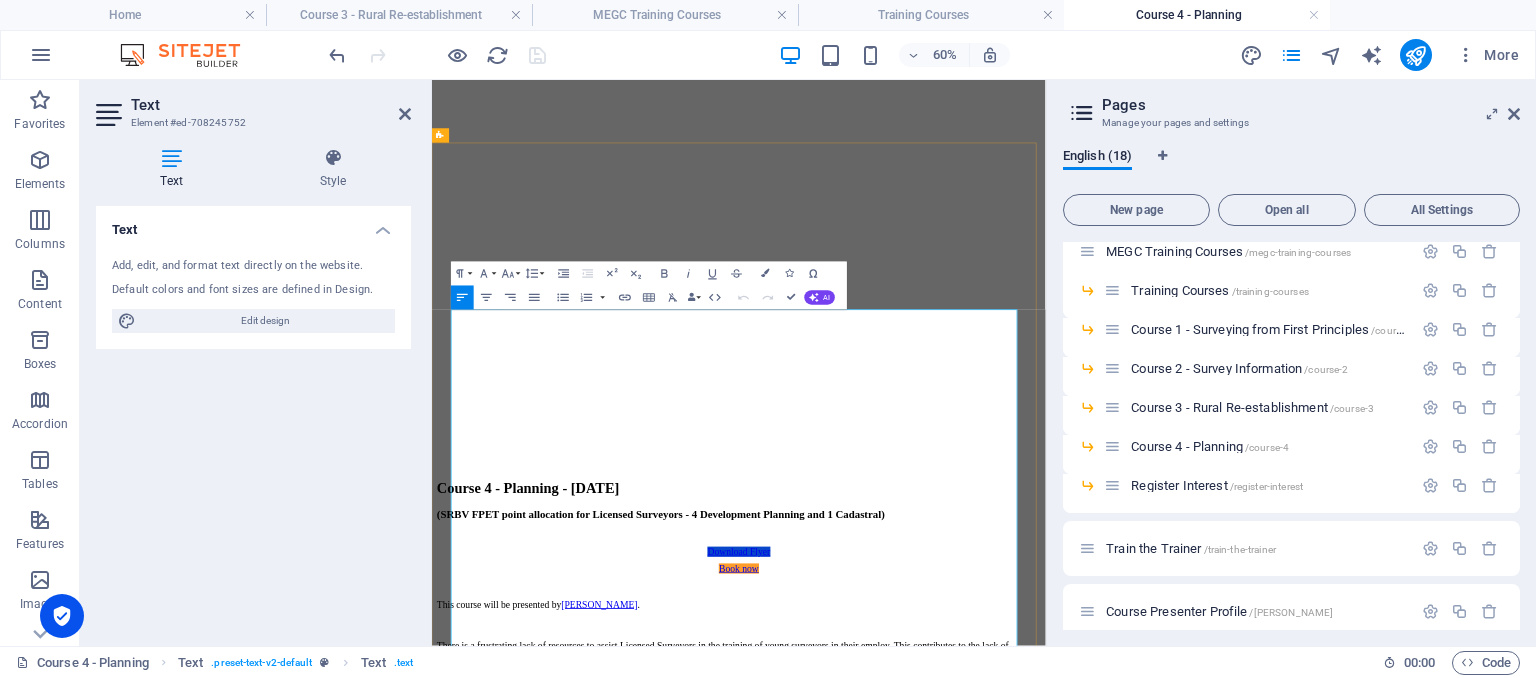 scroll, scrollTop: 572, scrollLeft: 0, axis: vertical 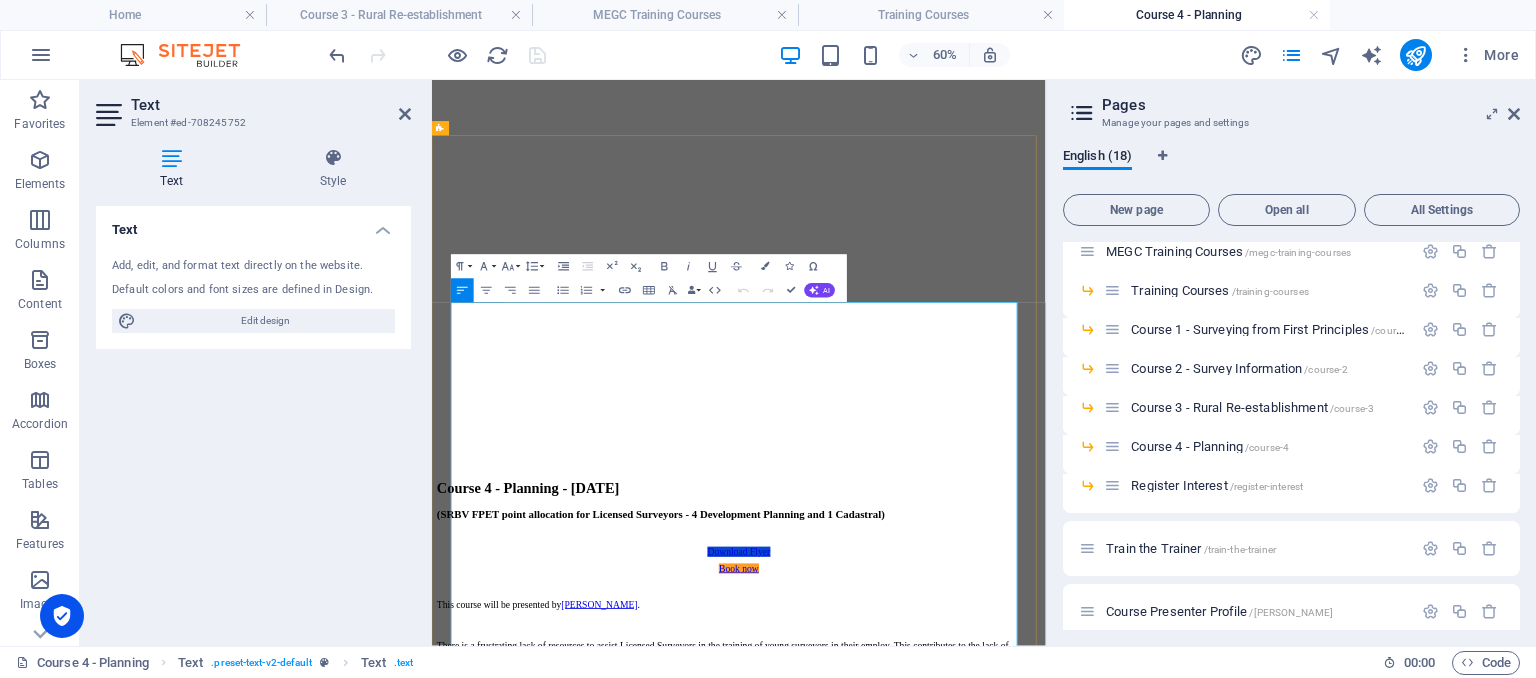 click on "Course Details:" at bounding box center [943, 1246] 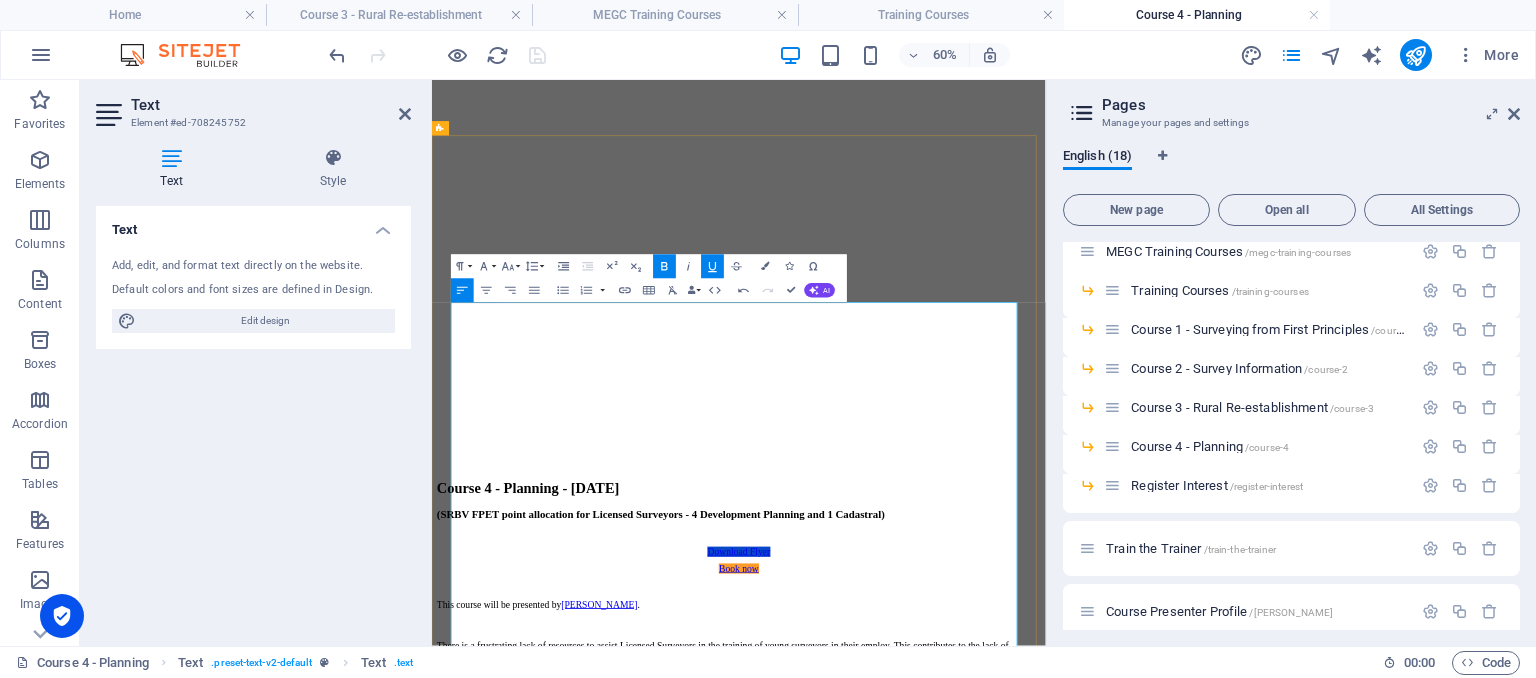 click on "​" at bounding box center (943, 1280) 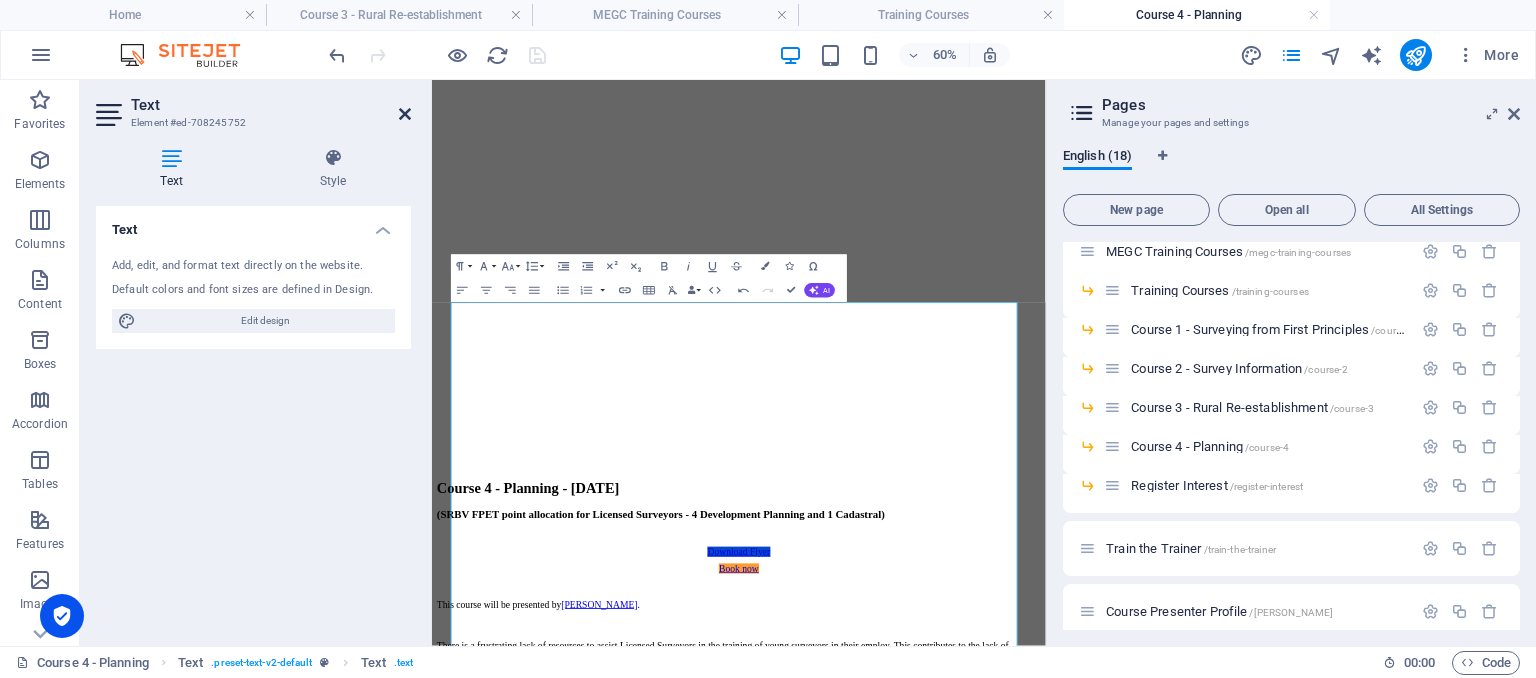 click at bounding box center [405, 114] 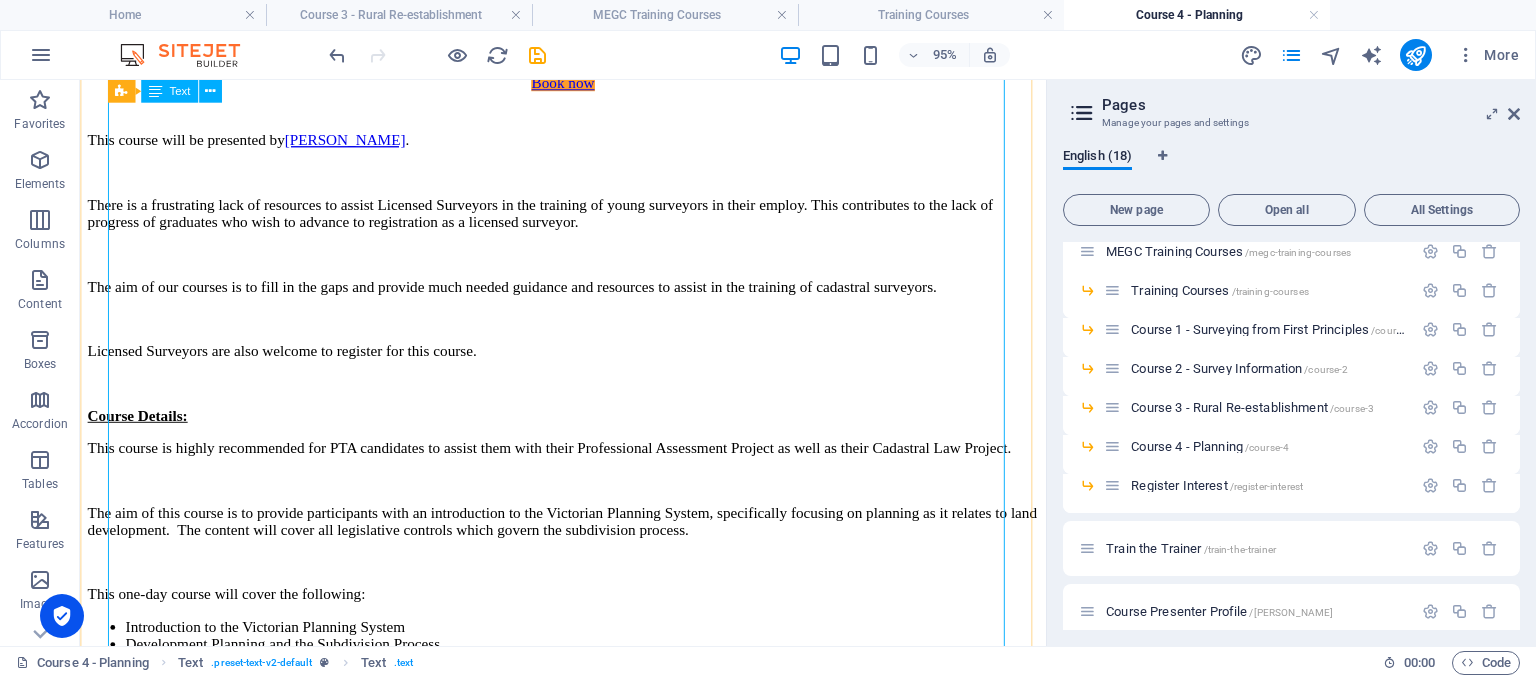 scroll, scrollTop: 1273, scrollLeft: 0, axis: vertical 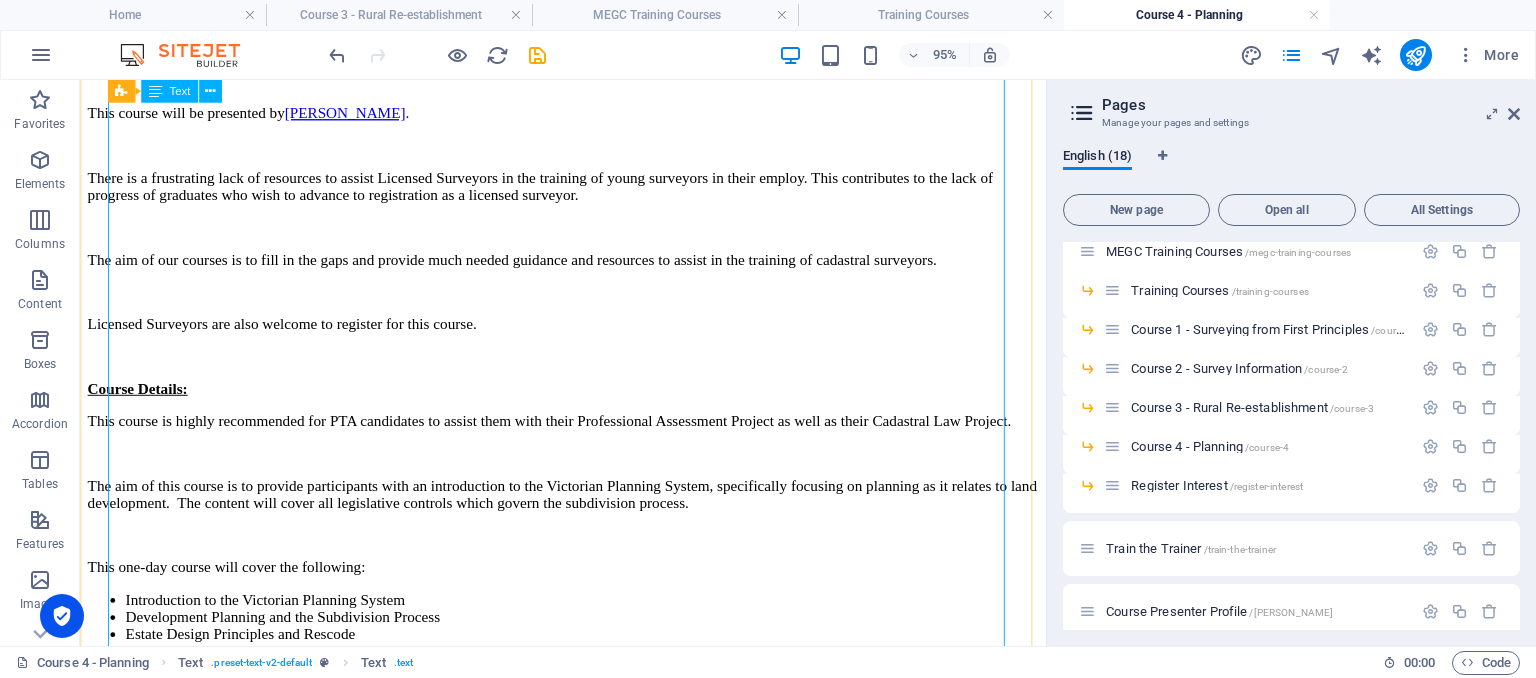 click on "This course will be presented by  [PERSON_NAME] . There is a frustrating lack of resources to assist Licensed Surveyors in the training of young surveyors in their employ. This contributes to the lack of progress of graduates who wish to advance to registration as a licensed surveyor. The aim of our courses is to fill in the gaps and provide much needed guidance and resources to assist in the training of cadastral surveyors. Licensed Surveyors are also welcome to register for this course. Course Details: This course is highly recommended for PTA candidates to assist them with their Professional Assessment Project as well as their Cadastral Law Project. The aim of this course is to provide participants with an introduction to the Victorian Planning System, specifically focusing on planning as it relates to land development.  The content will cover all legislative controls which govern the subdivision process.     This one-day course will cover the following: Estate Design Principles and Rescode" at bounding box center (588, 817) 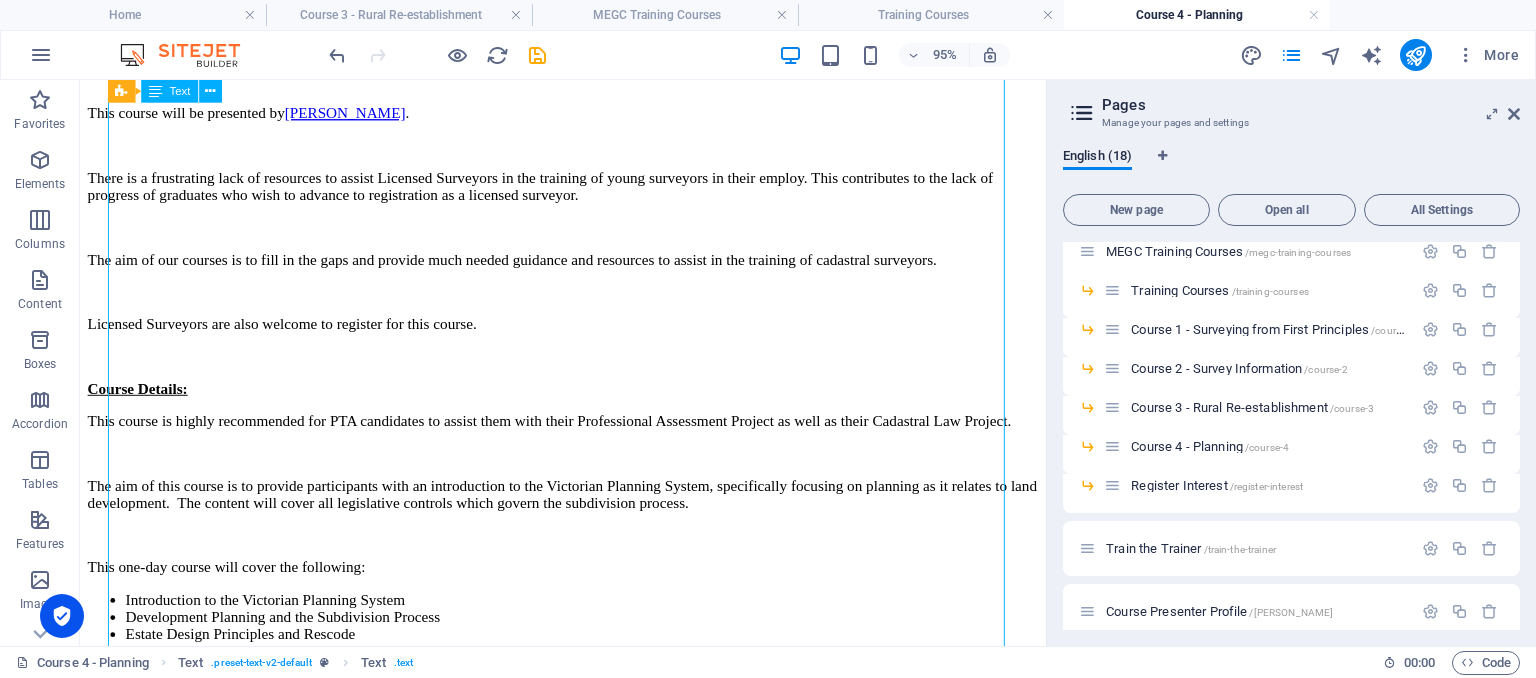 click on "This course will be presented by  [PERSON_NAME] . There is a frustrating lack of resources to assist Licensed Surveyors in the training of young surveyors in their employ. This contributes to the lack of progress of graduates who wish to advance to registration as a licensed surveyor. The aim of our courses is to fill in the gaps and provide much needed guidance and resources to assist in the training of cadastral surveyors. Licensed Surveyors are also welcome to register for this course. Course Details: This course is highly recommended for PTA candidates to assist them with their Professional Assessment Project as well as their Cadastral Law Project. The aim of this course is to provide participants with an introduction to the Victorian Planning System, specifically focusing on planning as it relates to land development.  The content will cover all legislative controls which govern the subdivision process.     This one-day course will cover the following: Estate Design Principles and Rescode" at bounding box center [588, 817] 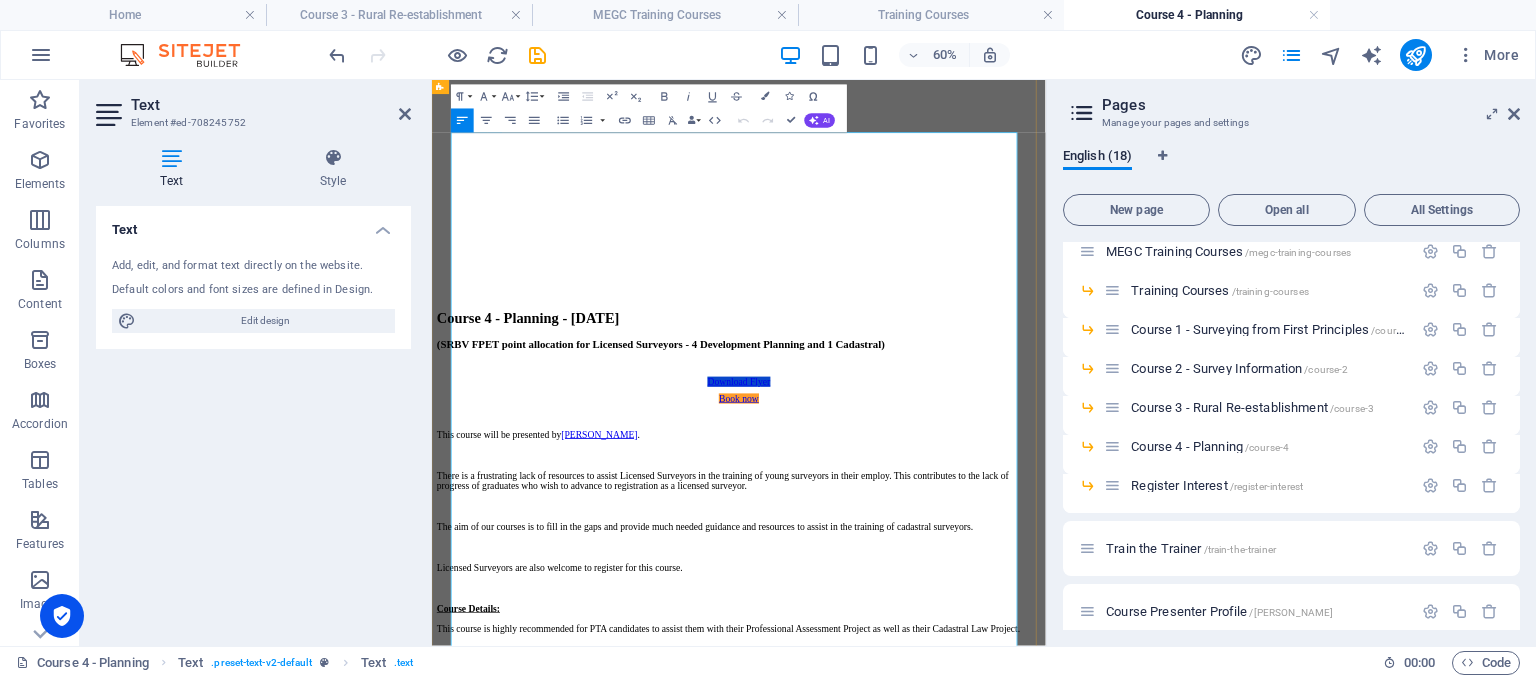 scroll, scrollTop: 972, scrollLeft: 0, axis: vertical 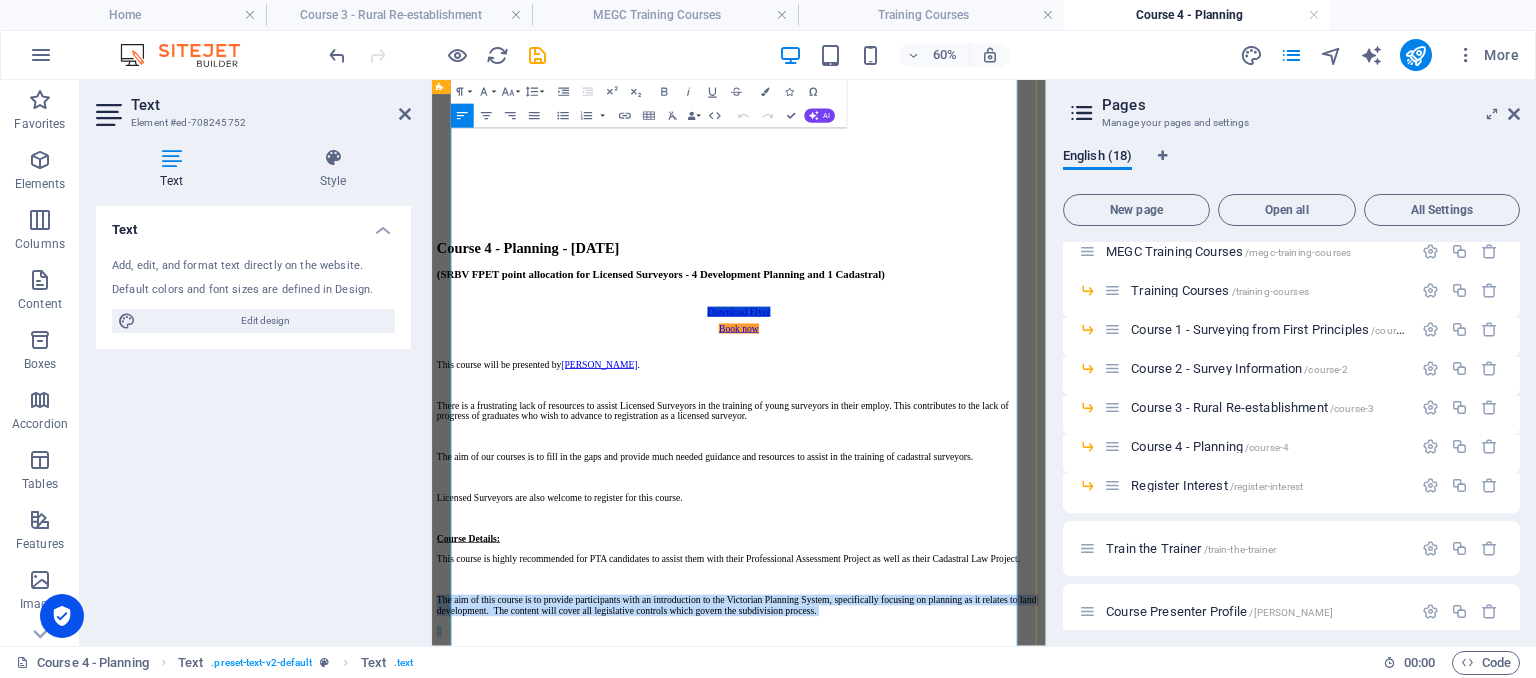 drag, startPoint x: 801, startPoint y: 636, endPoint x: 459, endPoint y: 432, distance: 398.22104 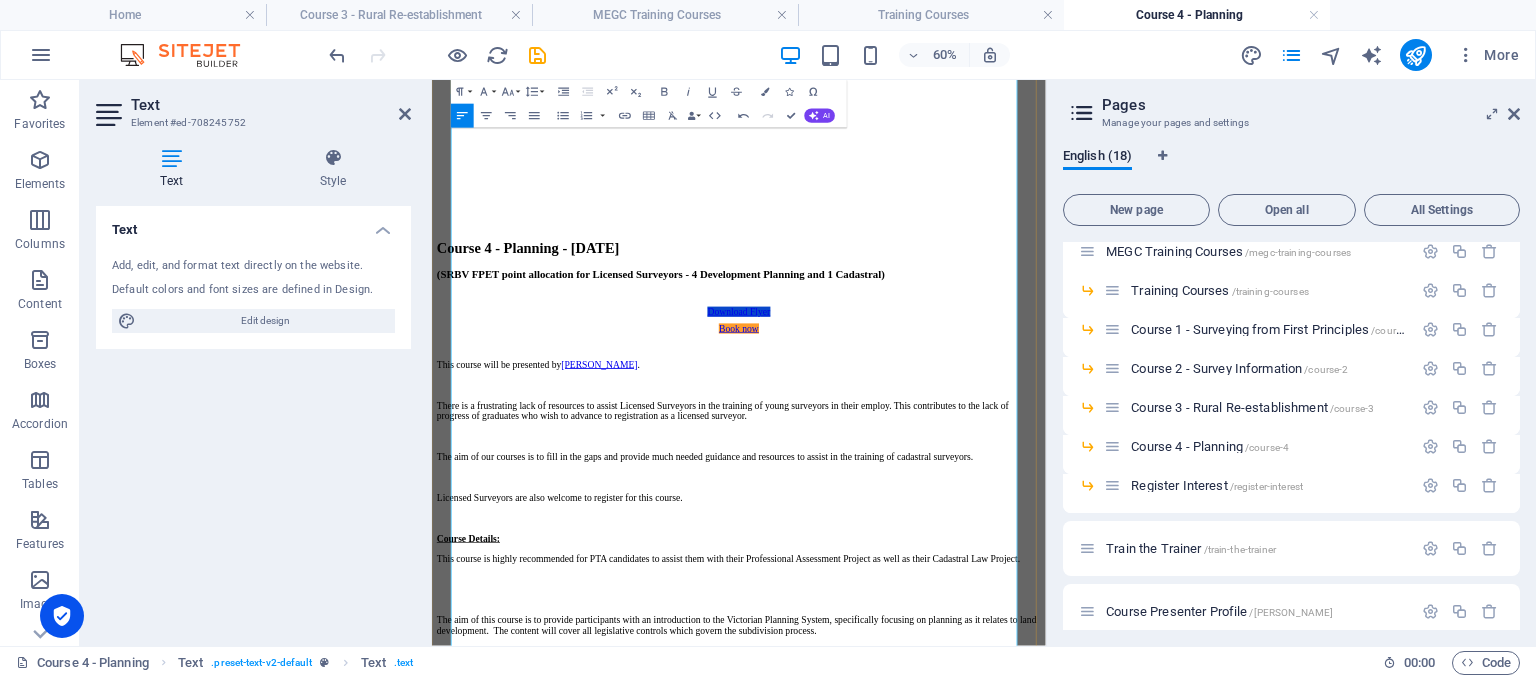 click at bounding box center (943, 914) 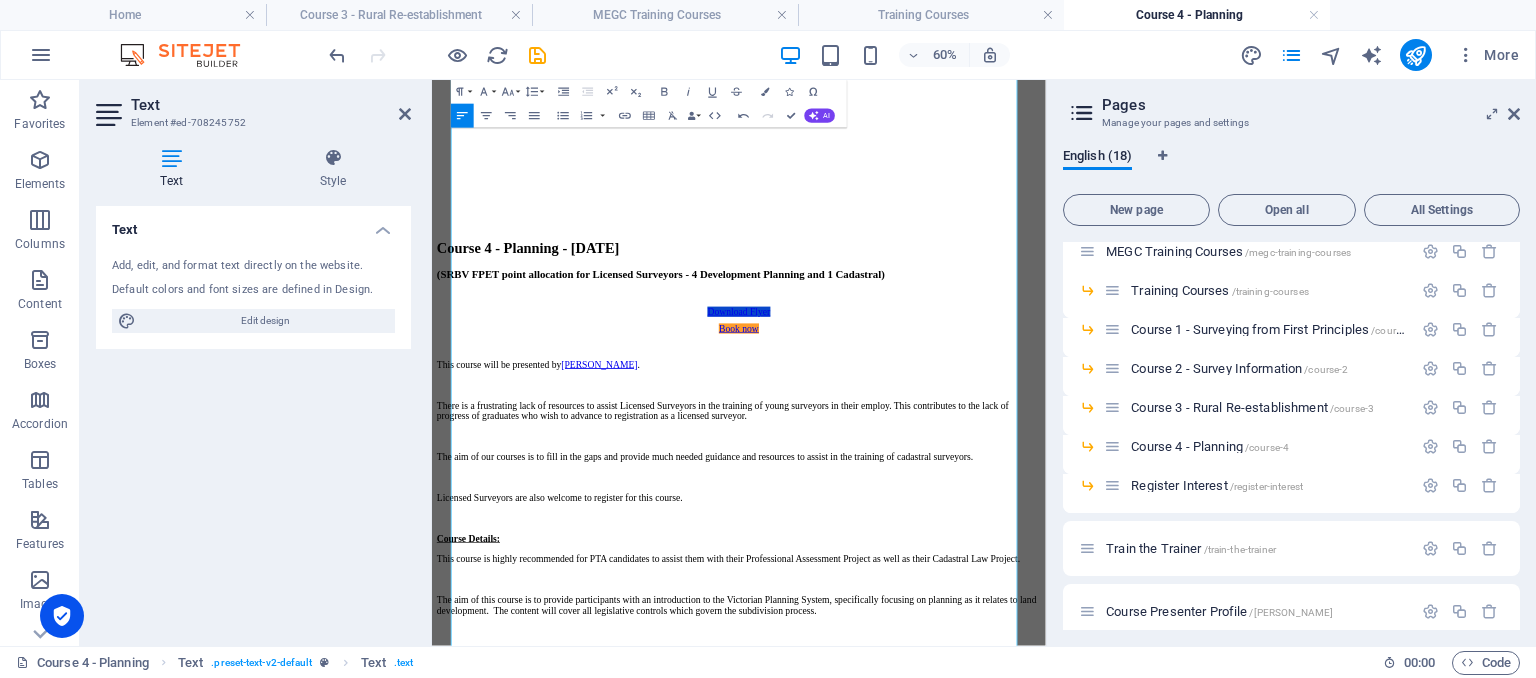 drag, startPoint x: 335, startPoint y: 493, endPoint x: 374, endPoint y: 402, distance: 99.00505 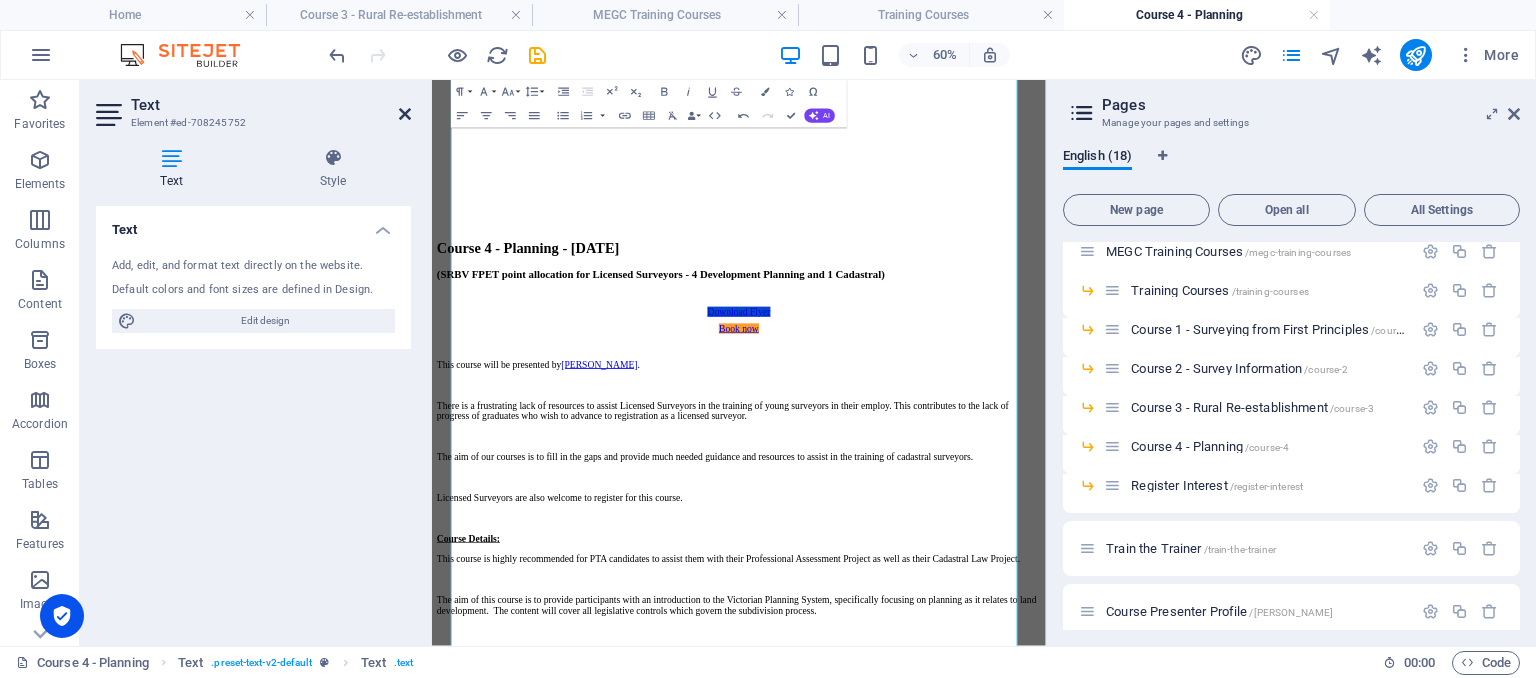drag, startPoint x: 400, startPoint y: 108, endPoint x: 337, endPoint y: 30, distance: 100.26465 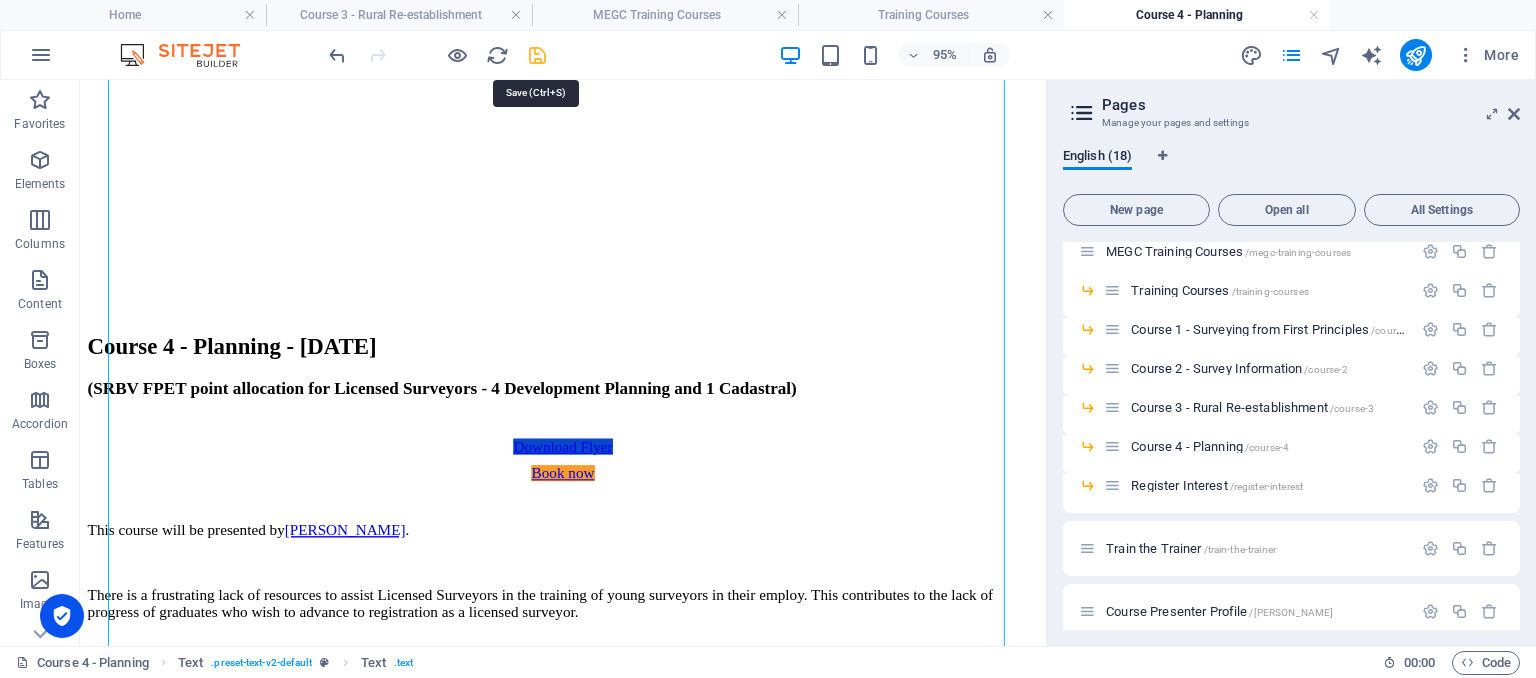 drag, startPoint x: 536, startPoint y: 49, endPoint x: 649, endPoint y: 359, distance: 329.95303 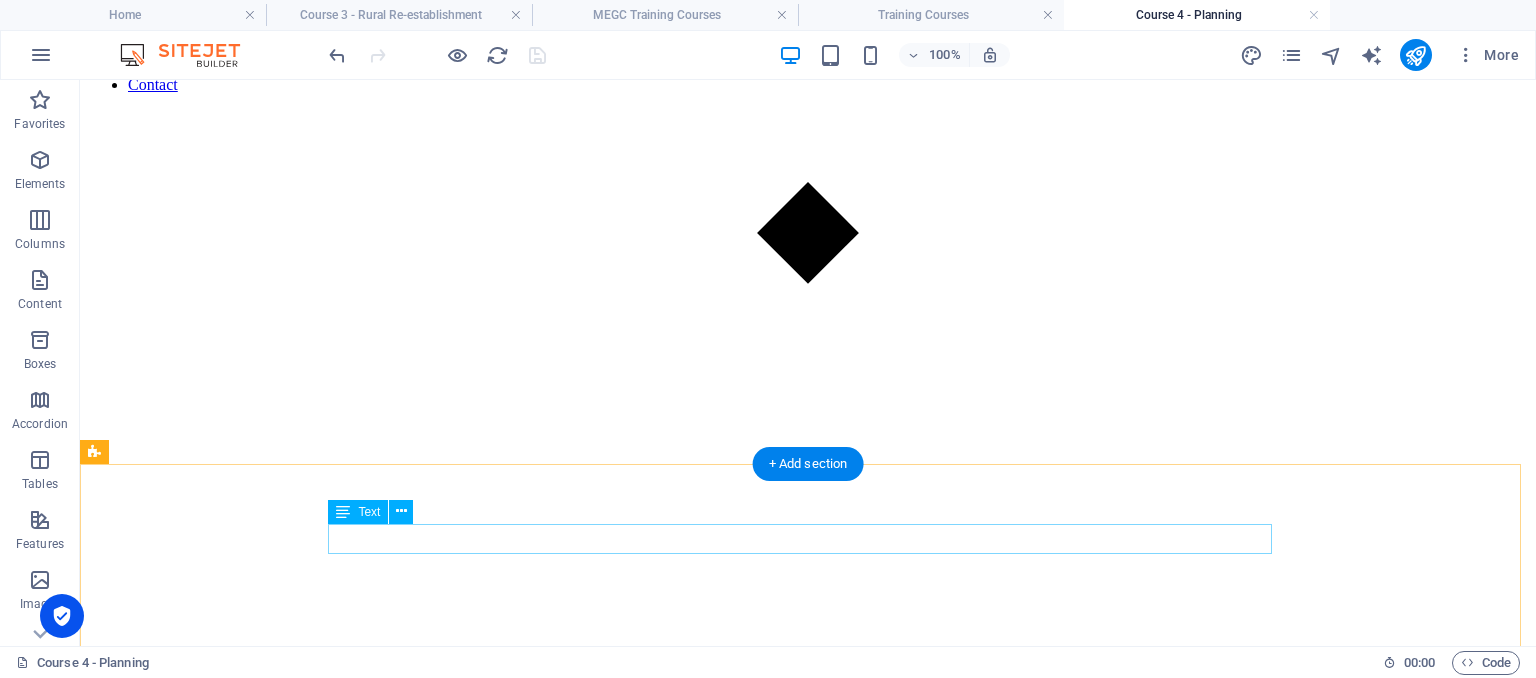 scroll, scrollTop: 0, scrollLeft: 0, axis: both 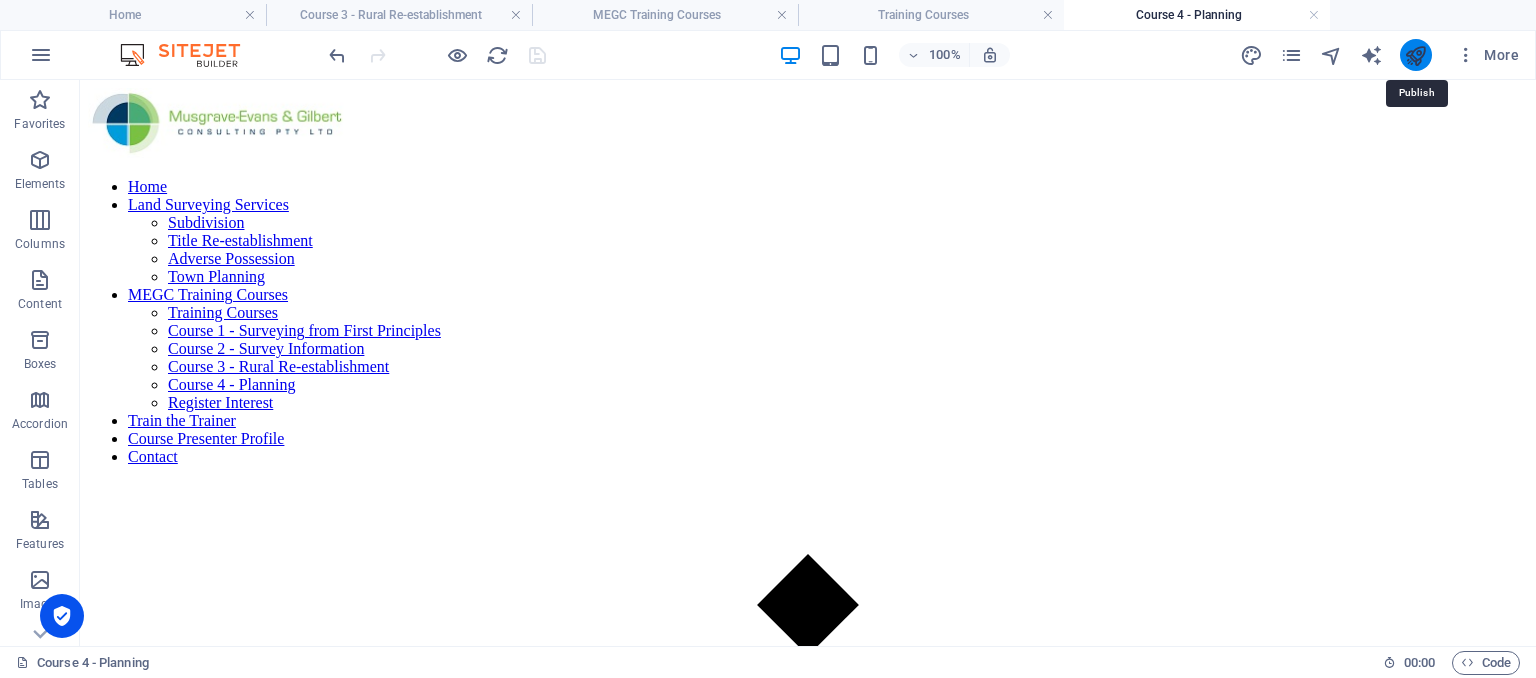 click at bounding box center (1415, 55) 